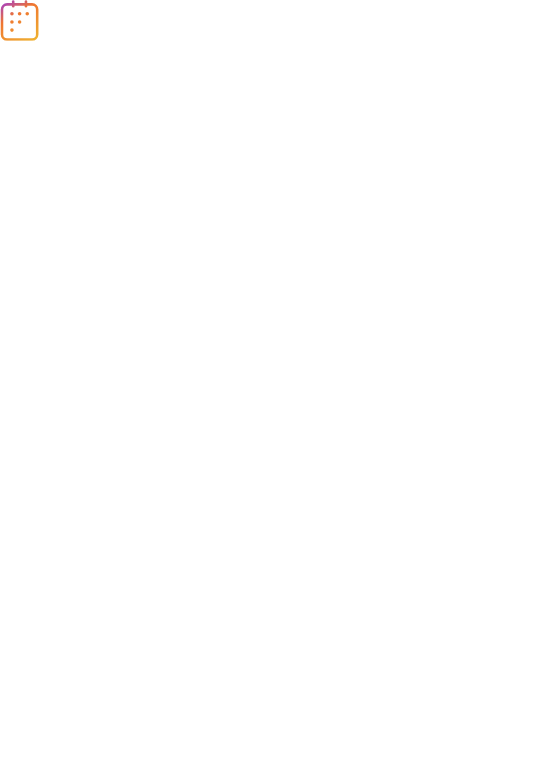 scroll, scrollTop: 0, scrollLeft: 0, axis: both 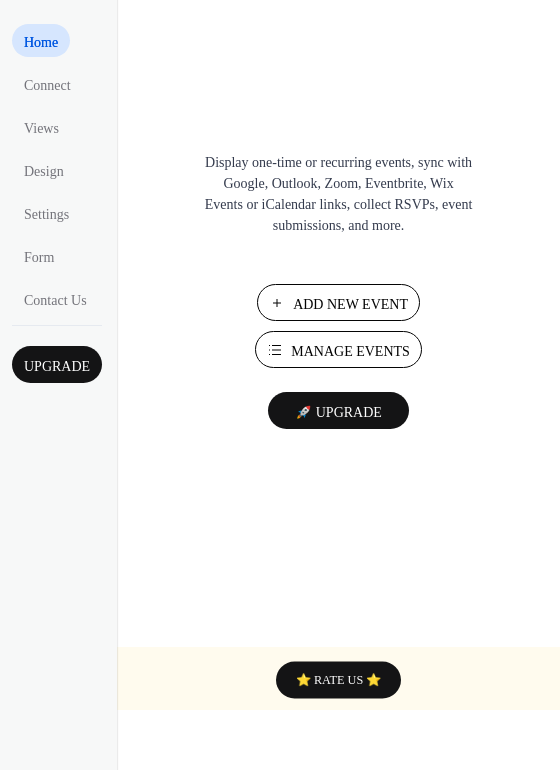 click on "Add New Event" at bounding box center (350, 304) 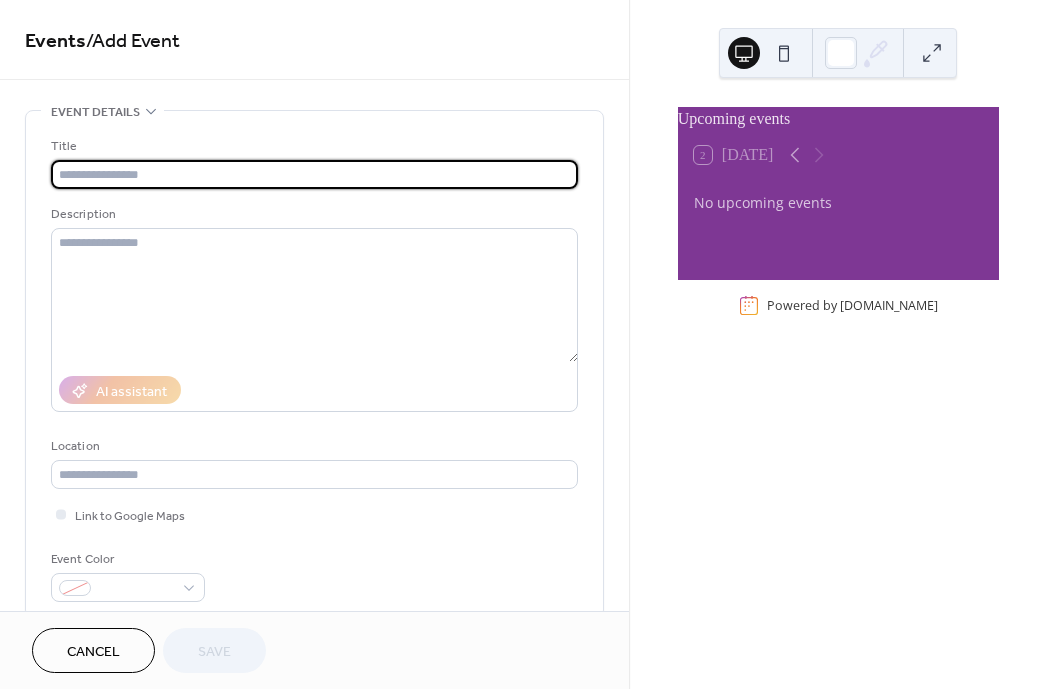 scroll, scrollTop: 0, scrollLeft: 0, axis: both 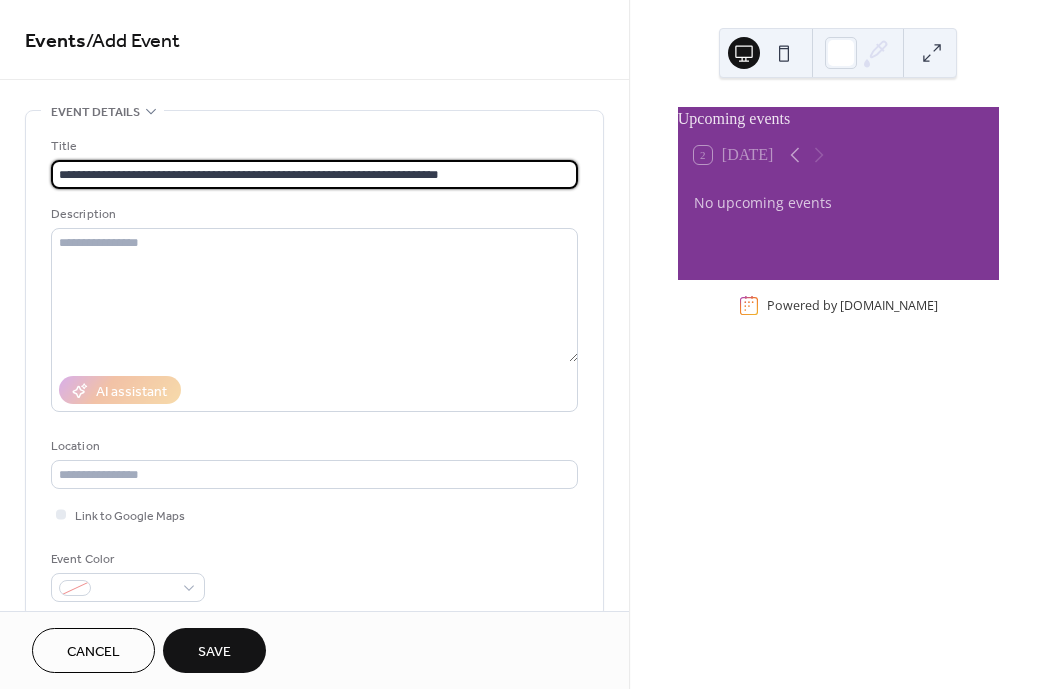 click on "**********" at bounding box center [314, 174] 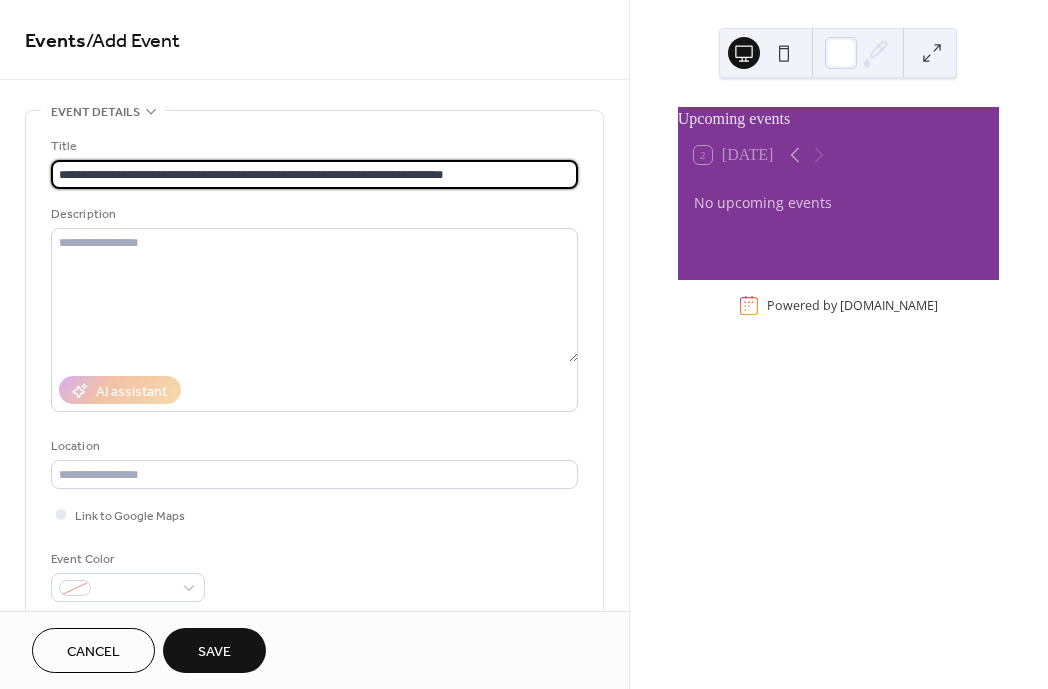 scroll, scrollTop: 1, scrollLeft: 0, axis: vertical 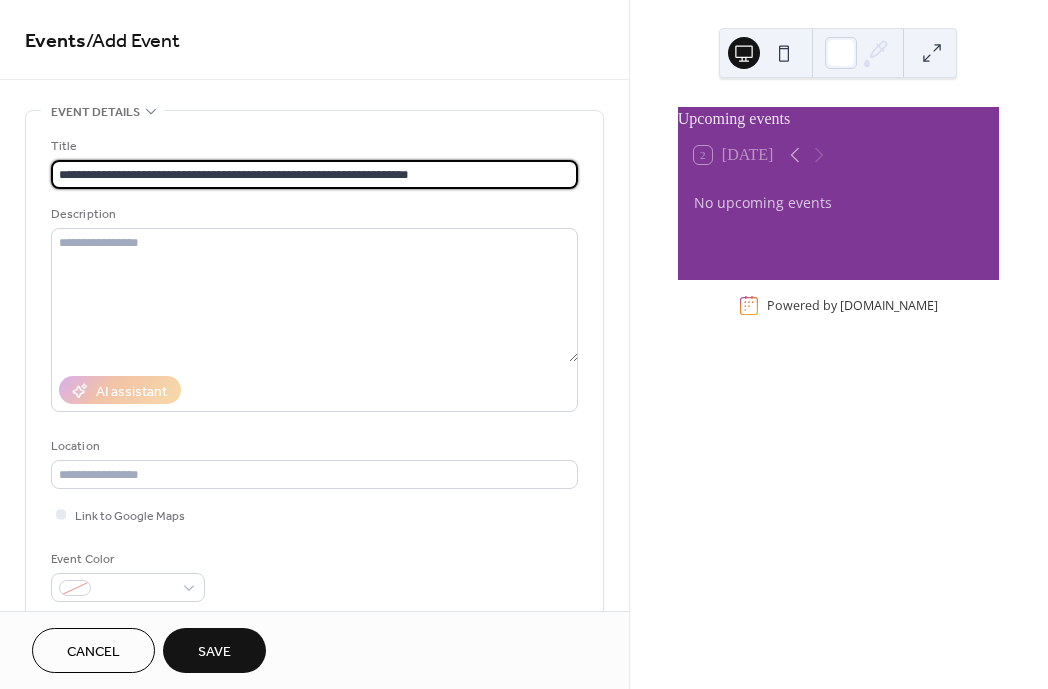 type on "**********" 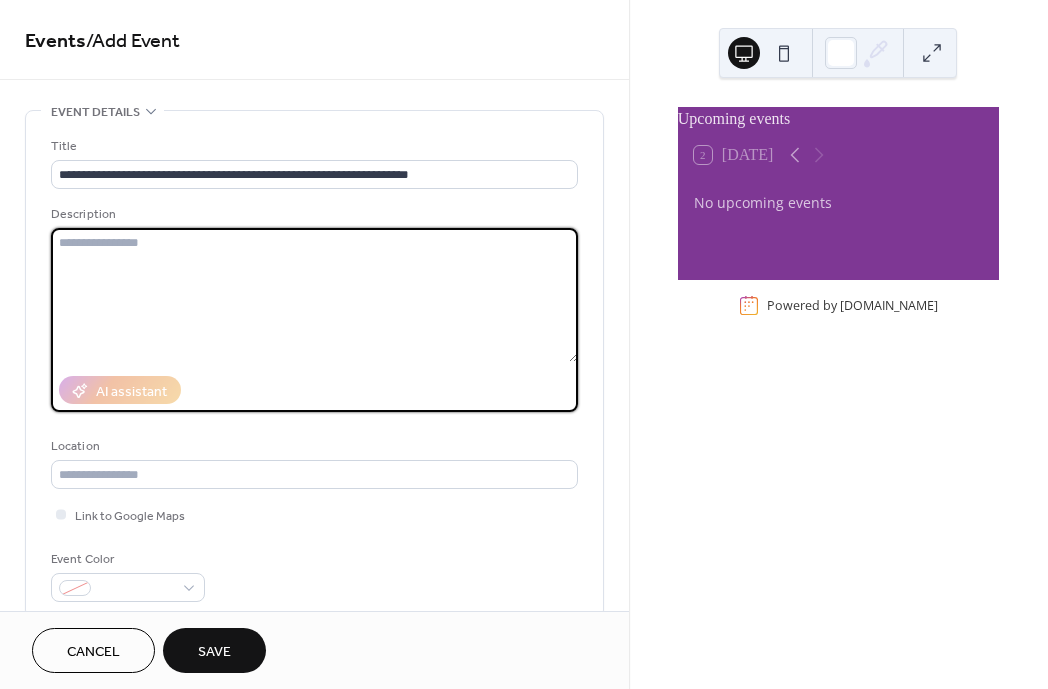 click at bounding box center (314, 295) 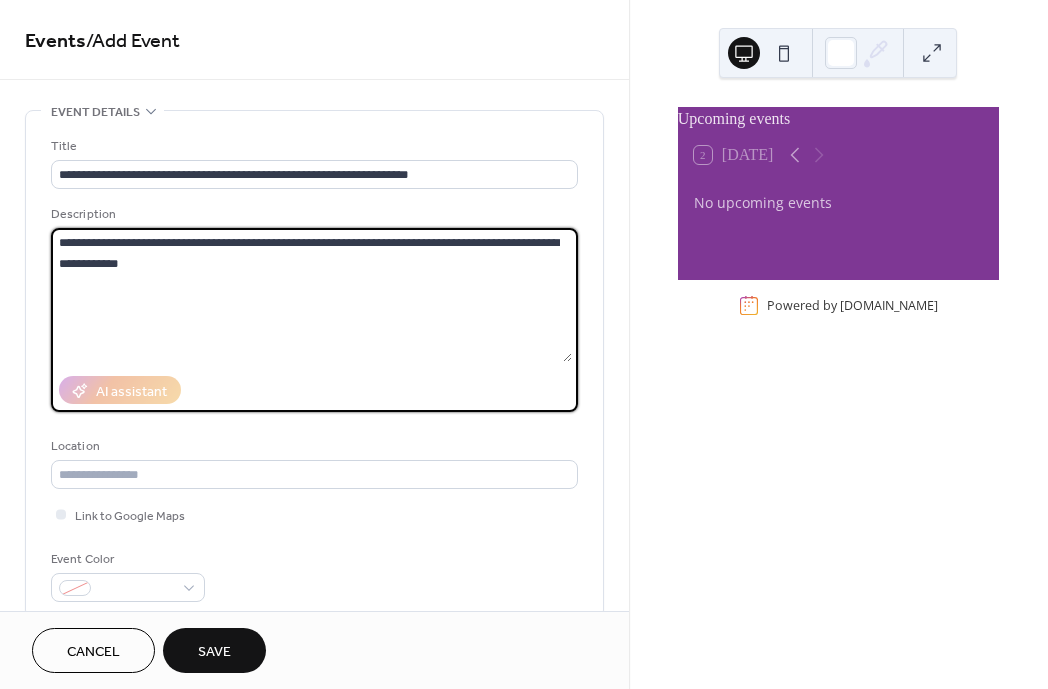 paste on "**********" 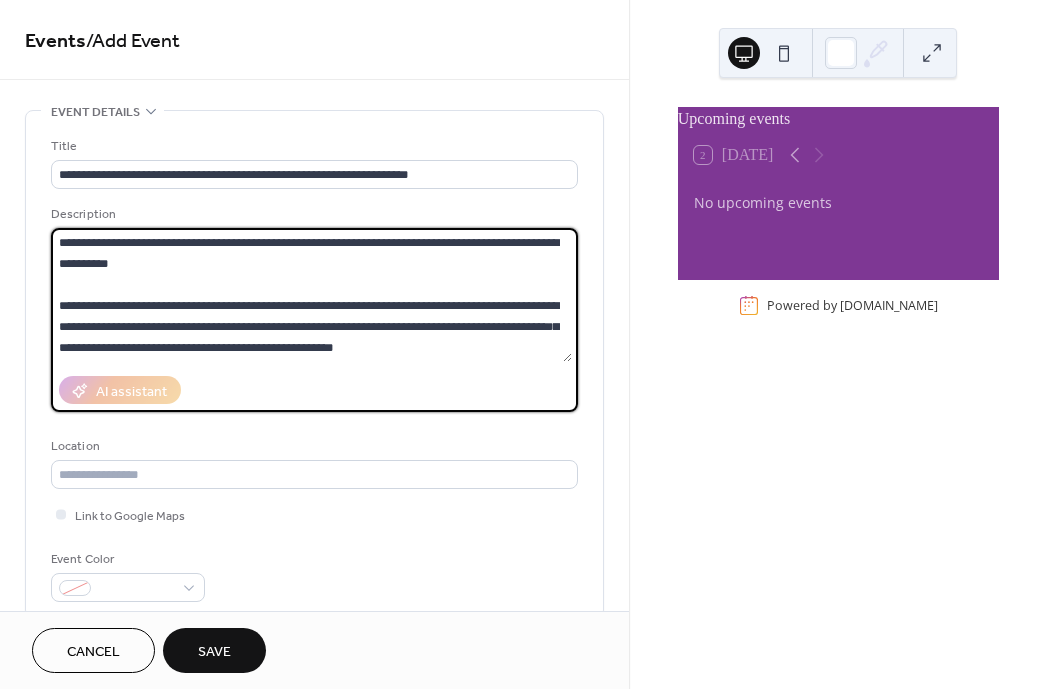 paste on "**********" 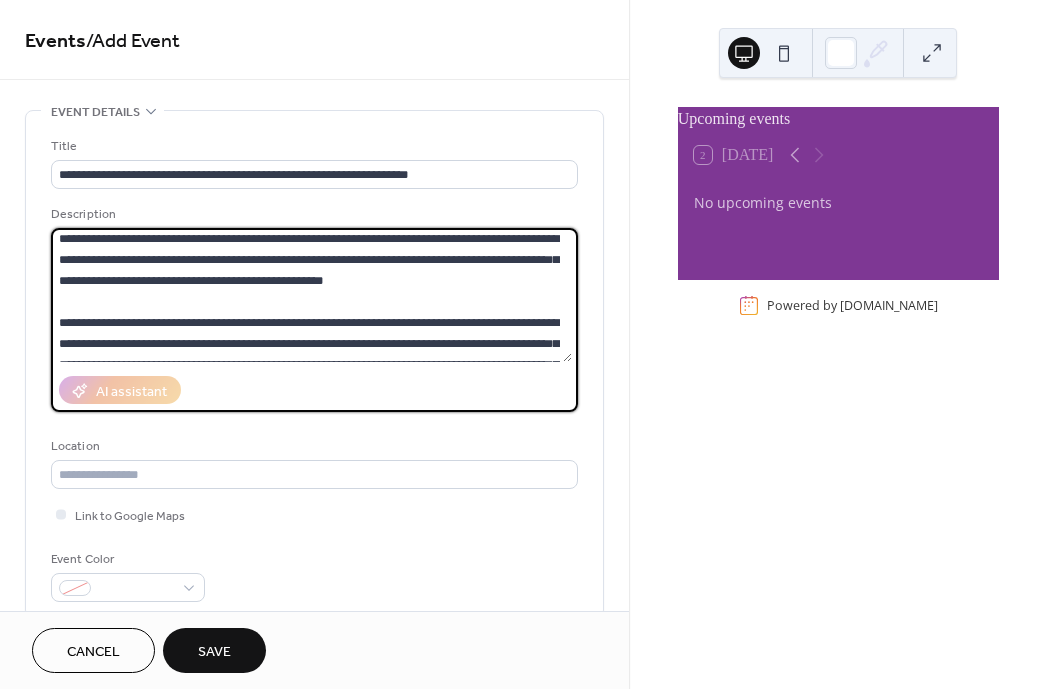 scroll, scrollTop: 0, scrollLeft: 0, axis: both 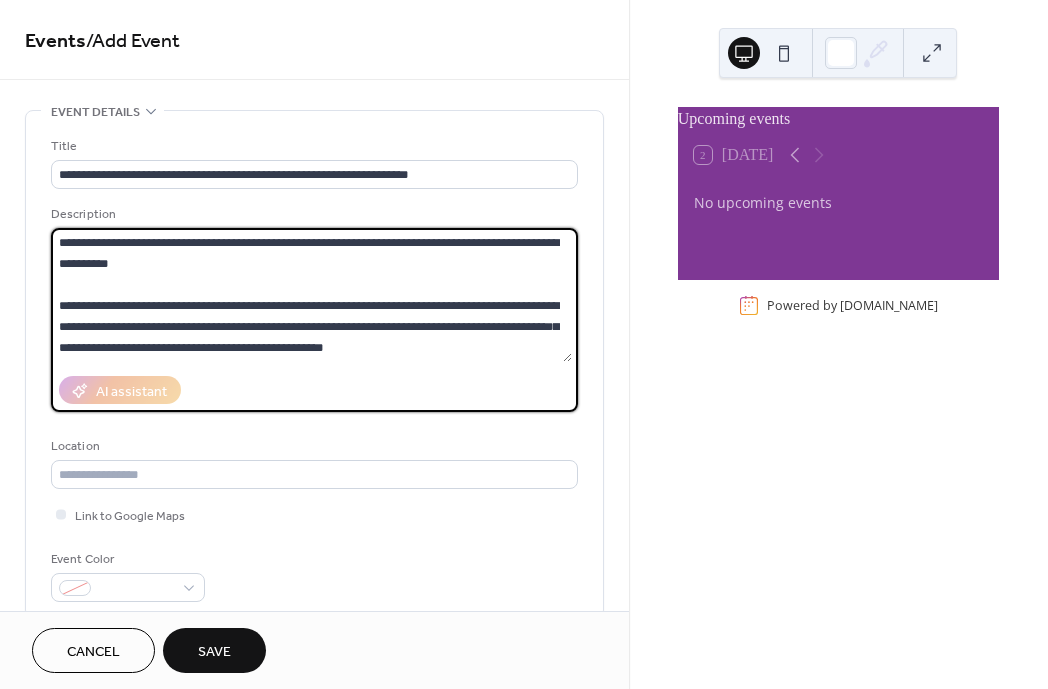 click on "**********" at bounding box center [311, 295] 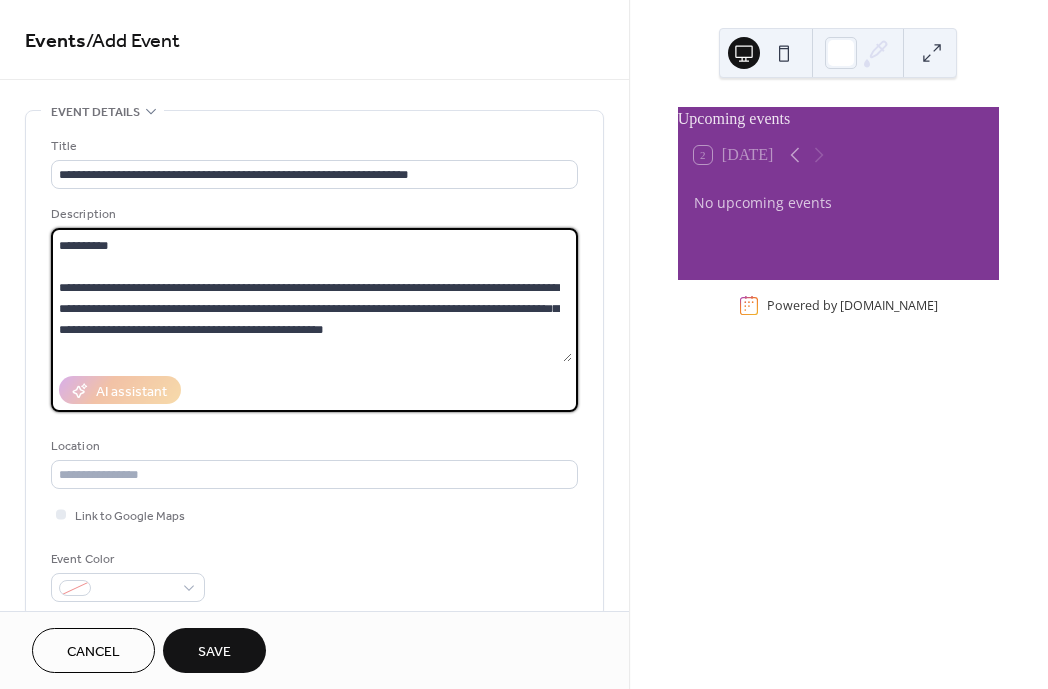 scroll, scrollTop: 39, scrollLeft: 0, axis: vertical 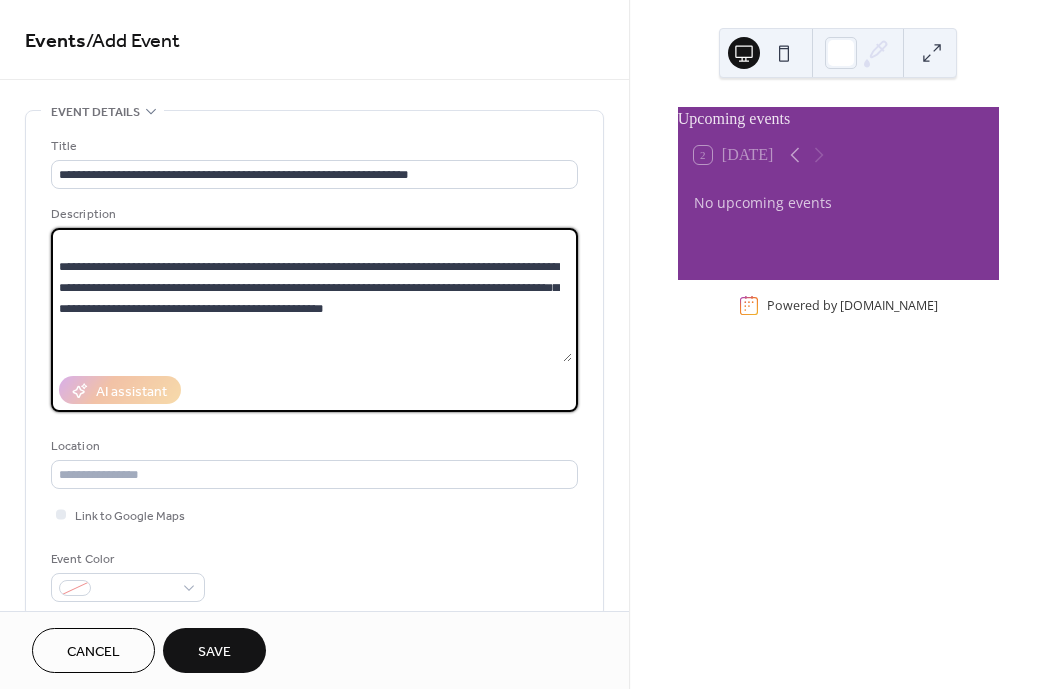 paste on "**********" 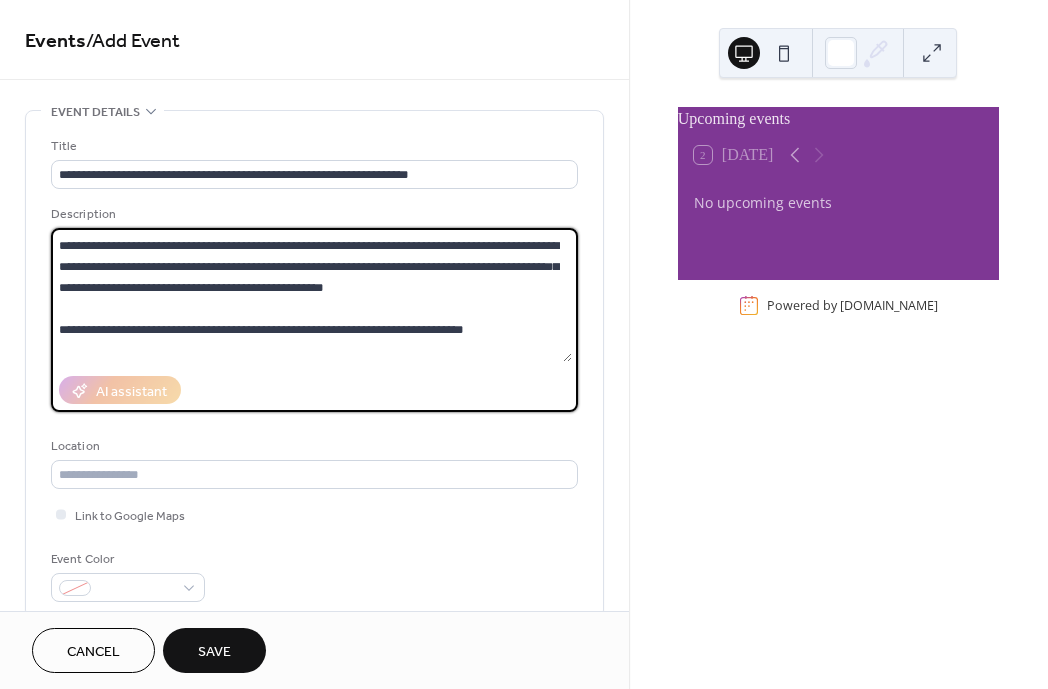 scroll, scrollTop: 81, scrollLeft: 0, axis: vertical 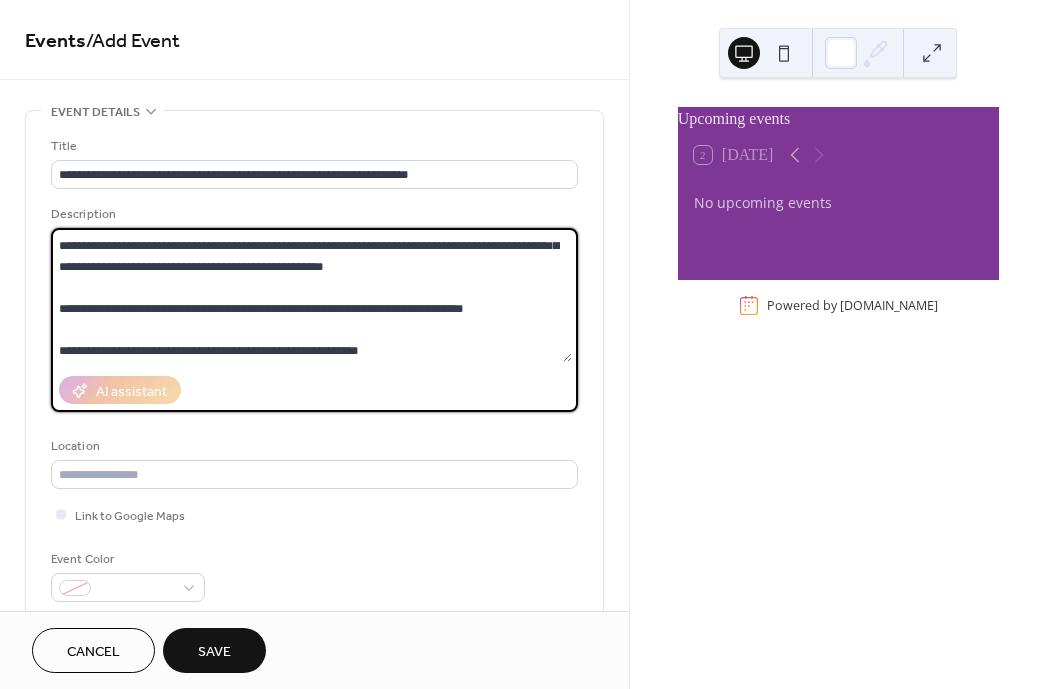 type on "**********" 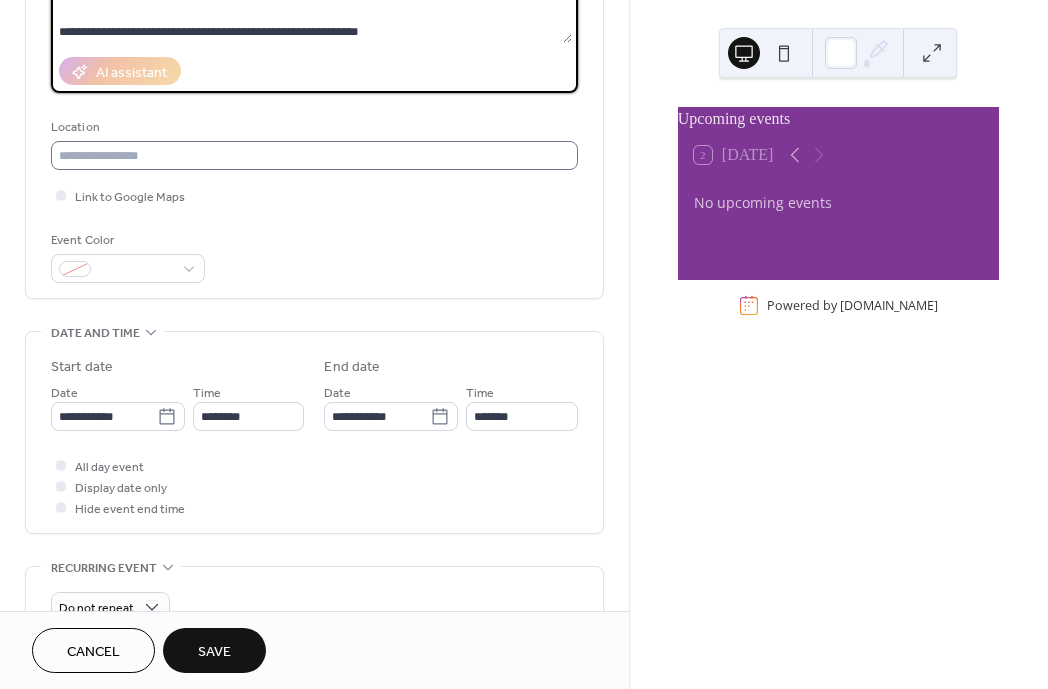 scroll, scrollTop: 321, scrollLeft: 0, axis: vertical 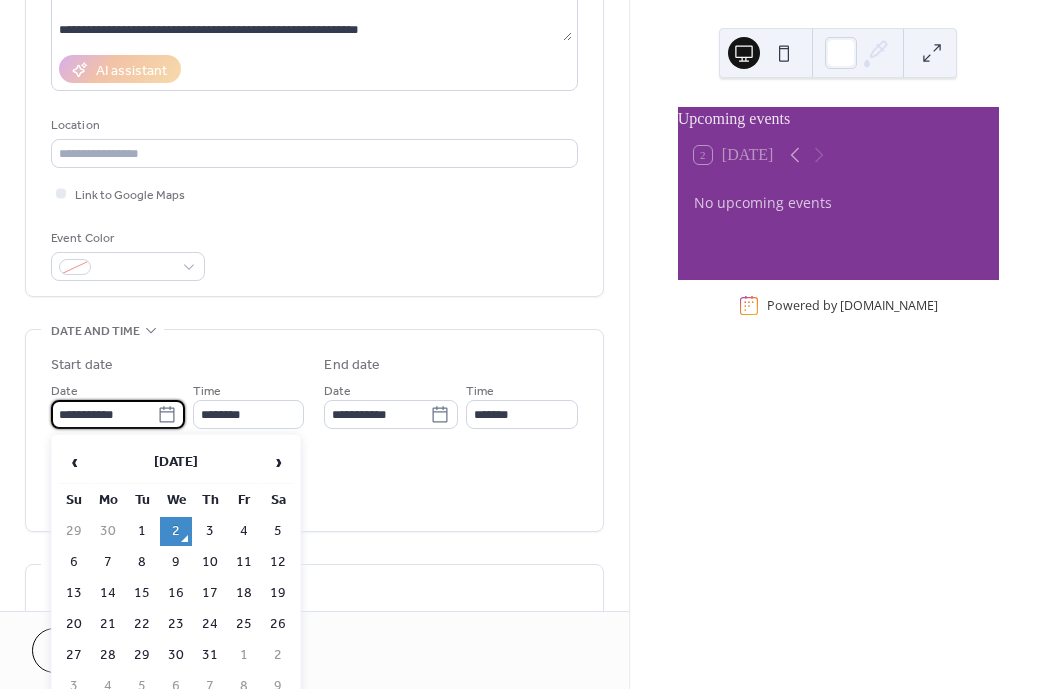 click on "**********" at bounding box center [104, 414] 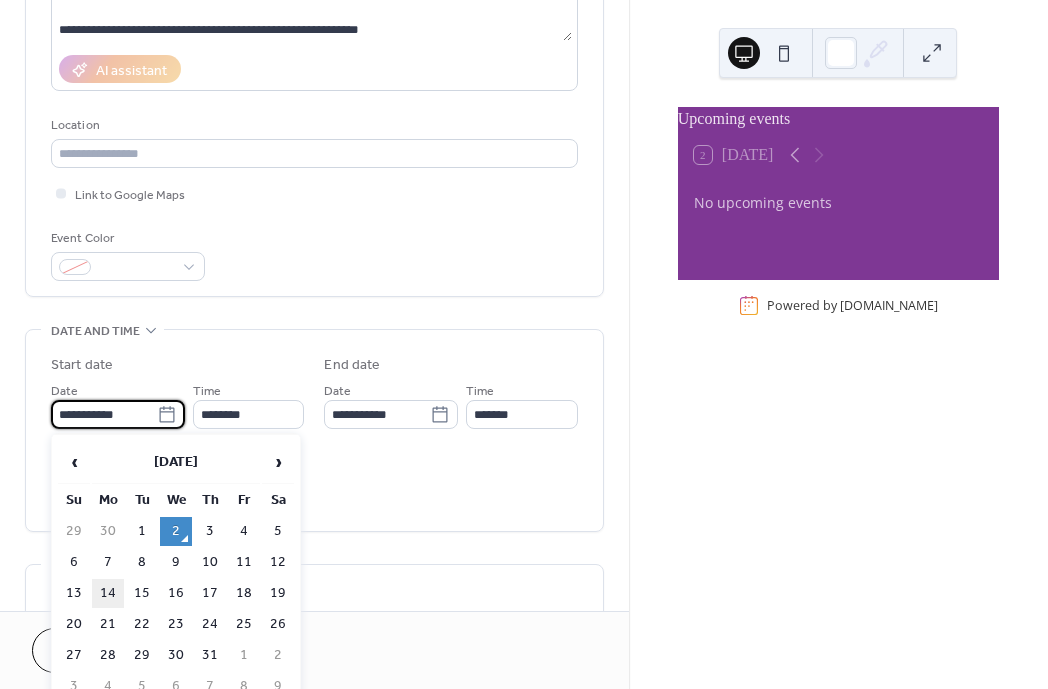 click on "14" at bounding box center [108, 593] 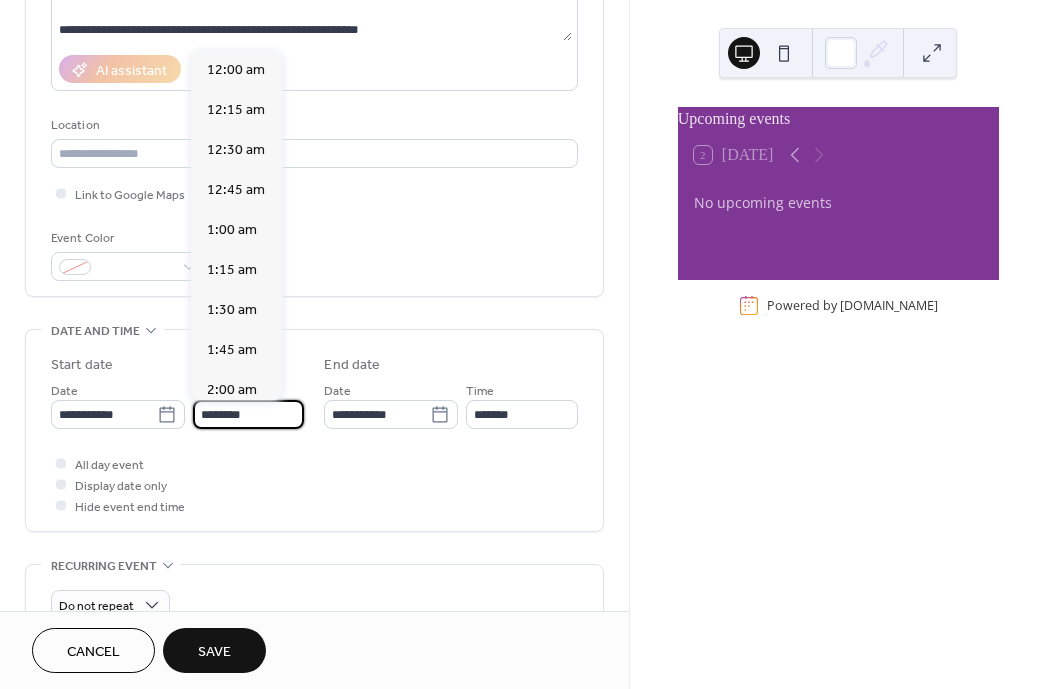 click on "********" at bounding box center (248, 414) 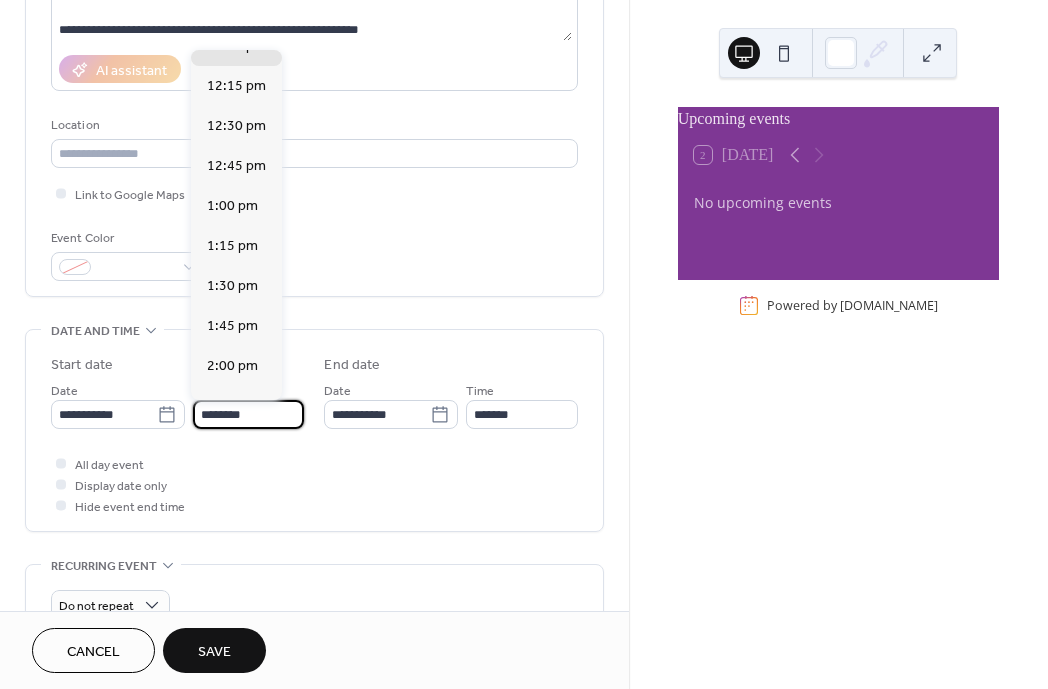 click on "********" at bounding box center (248, 414) 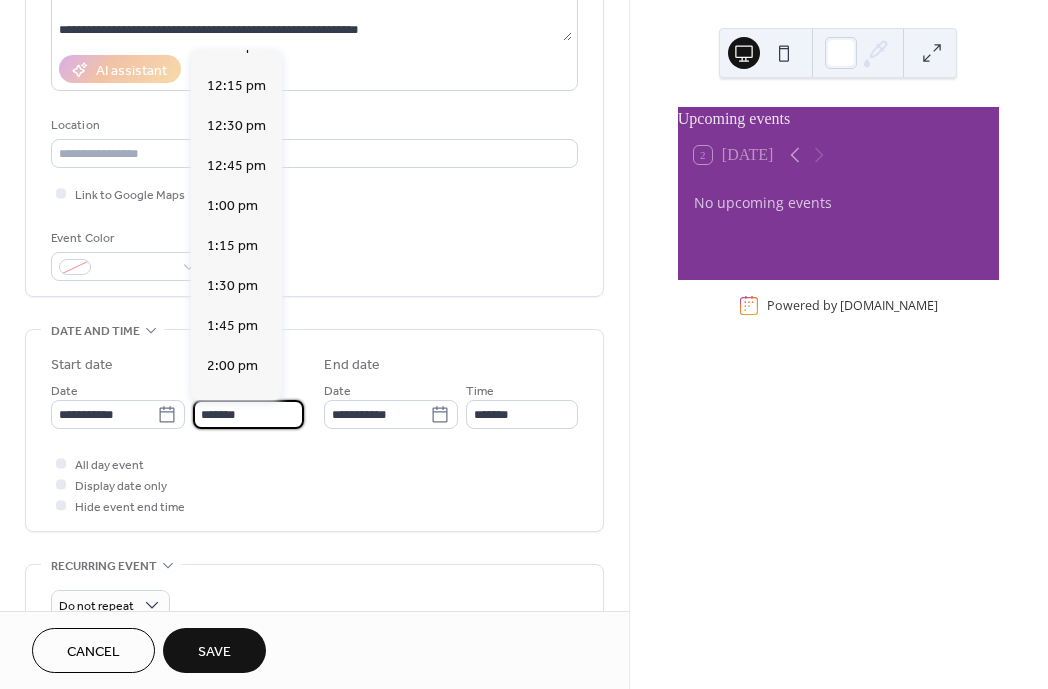 scroll, scrollTop: 3078, scrollLeft: 0, axis: vertical 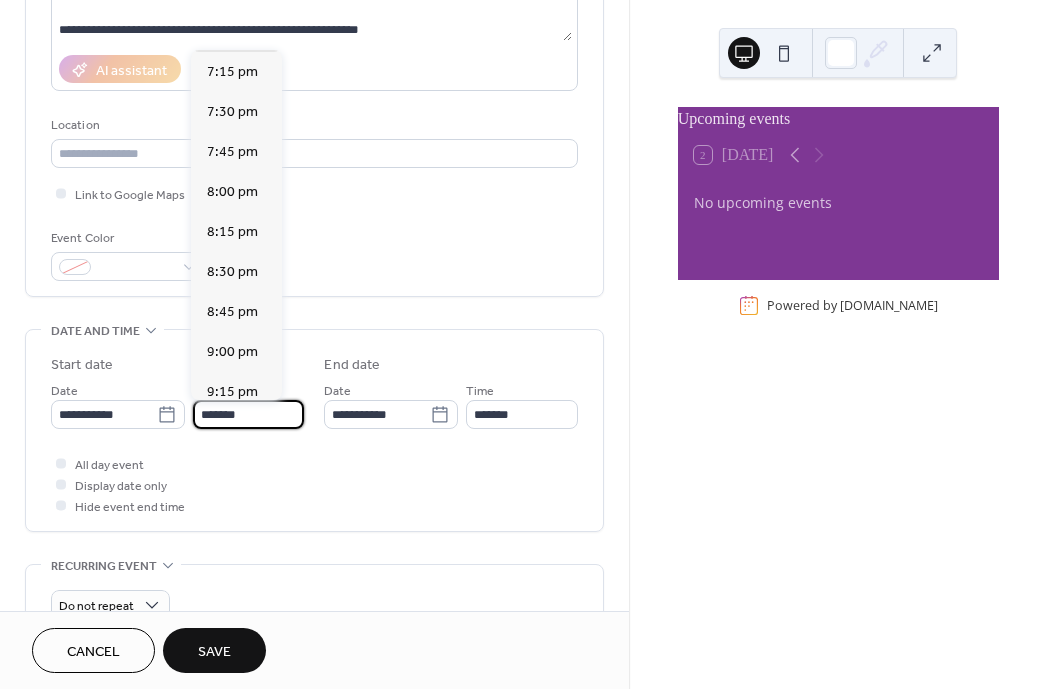 click on "*******" at bounding box center [248, 414] 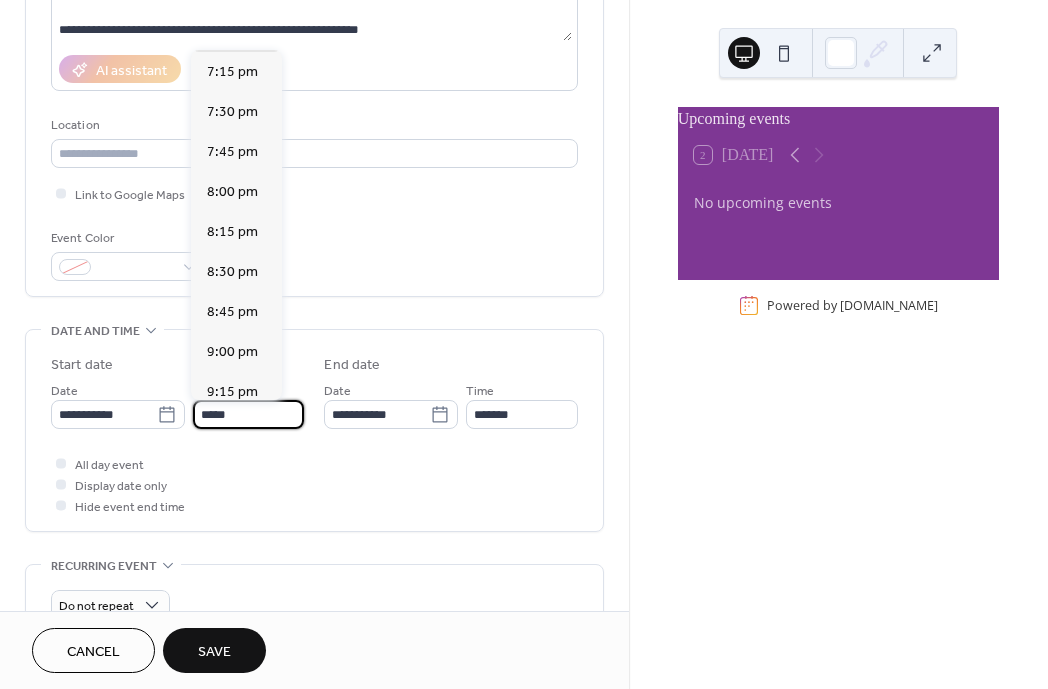 scroll, scrollTop: 1134, scrollLeft: 0, axis: vertical 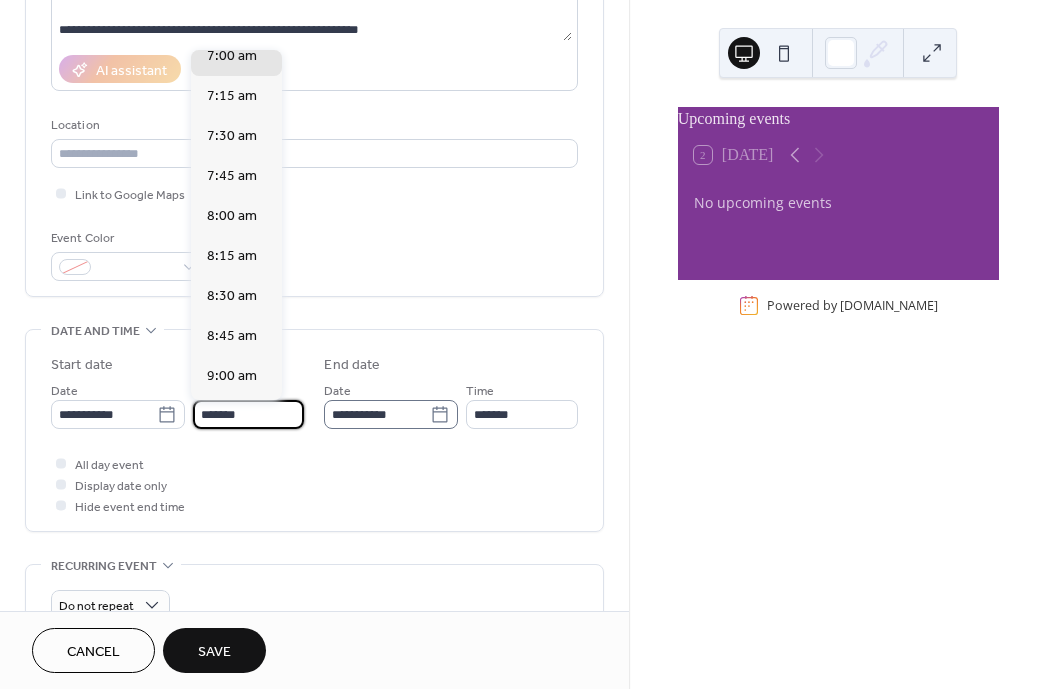 type on "*******" 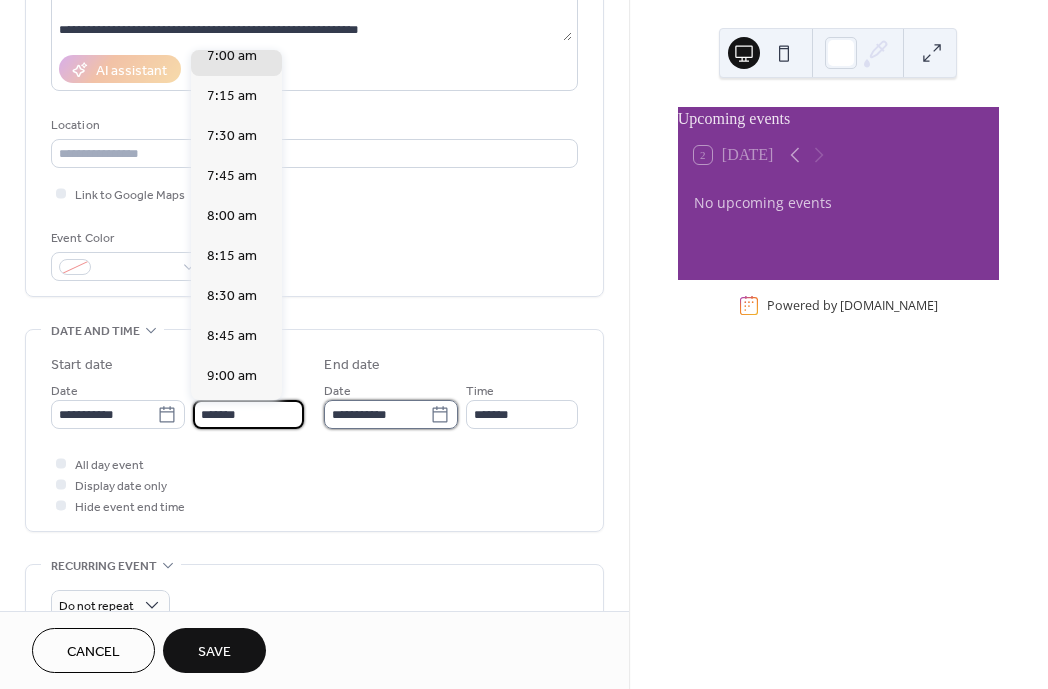 type on "*******" 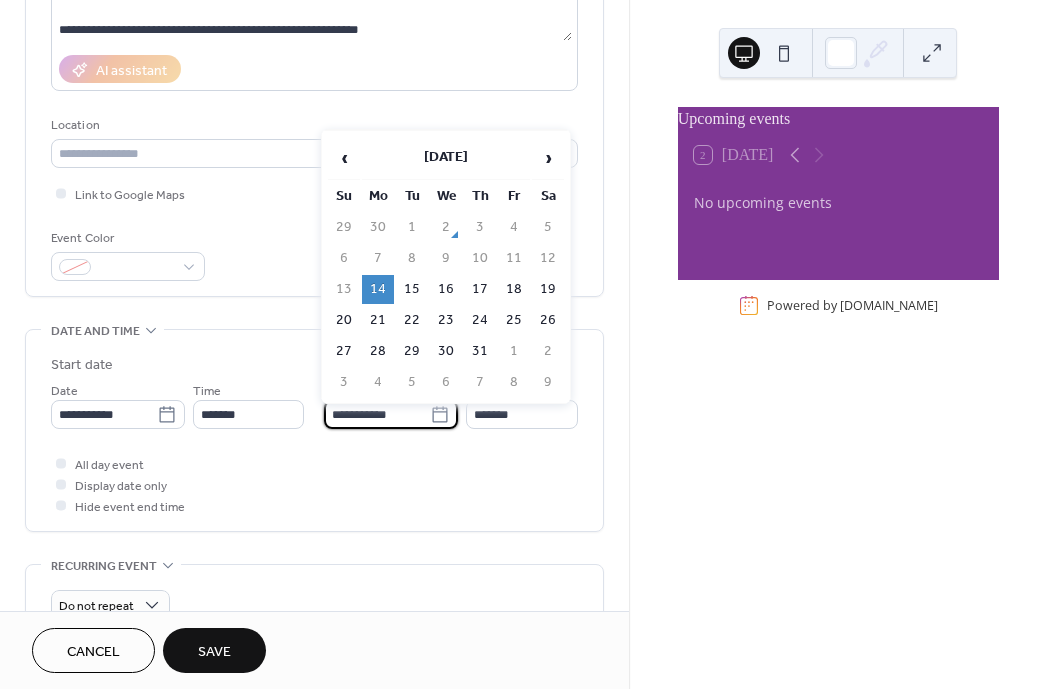 click on "**********" at bounding box center [377, 414] 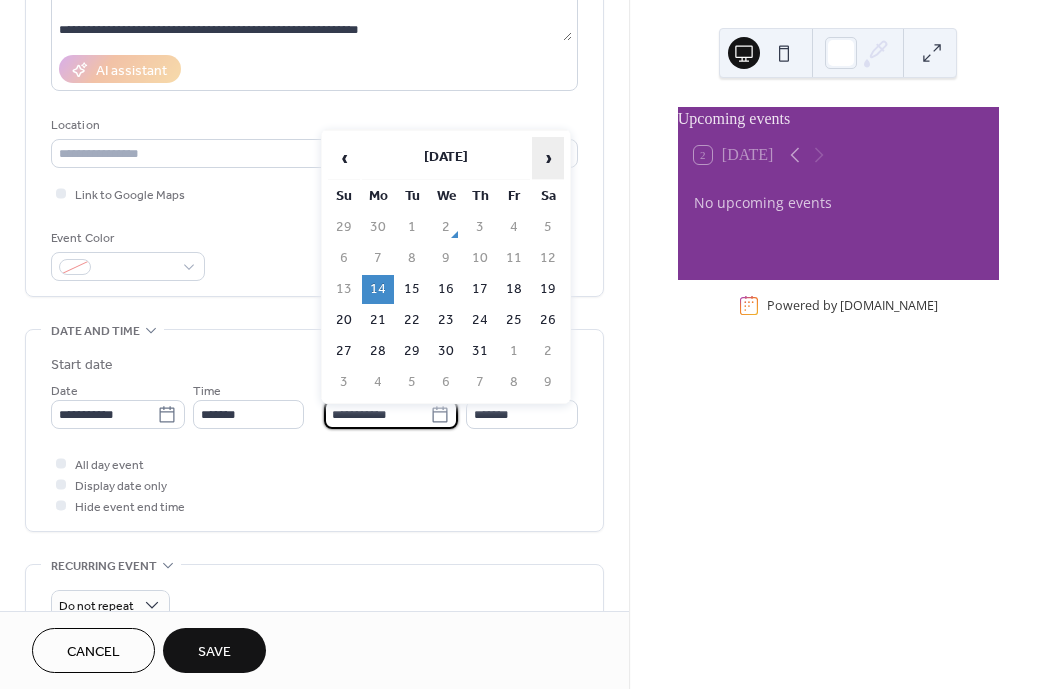 click on "›" at bounding box center (548, 158) 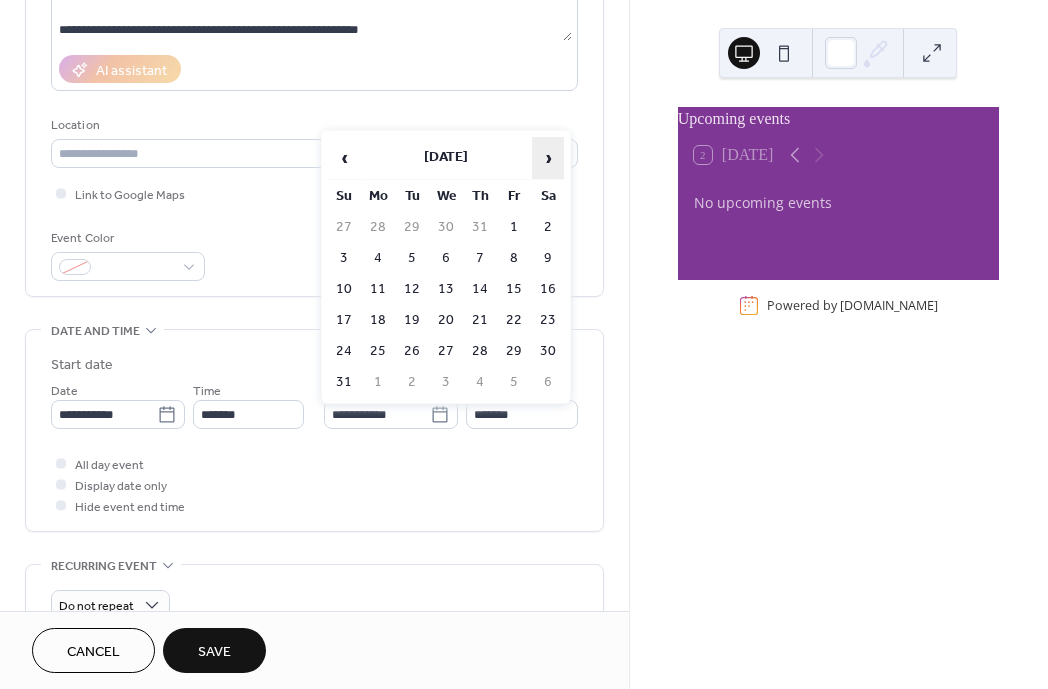 click on "›" at bounding box center [548, 158] 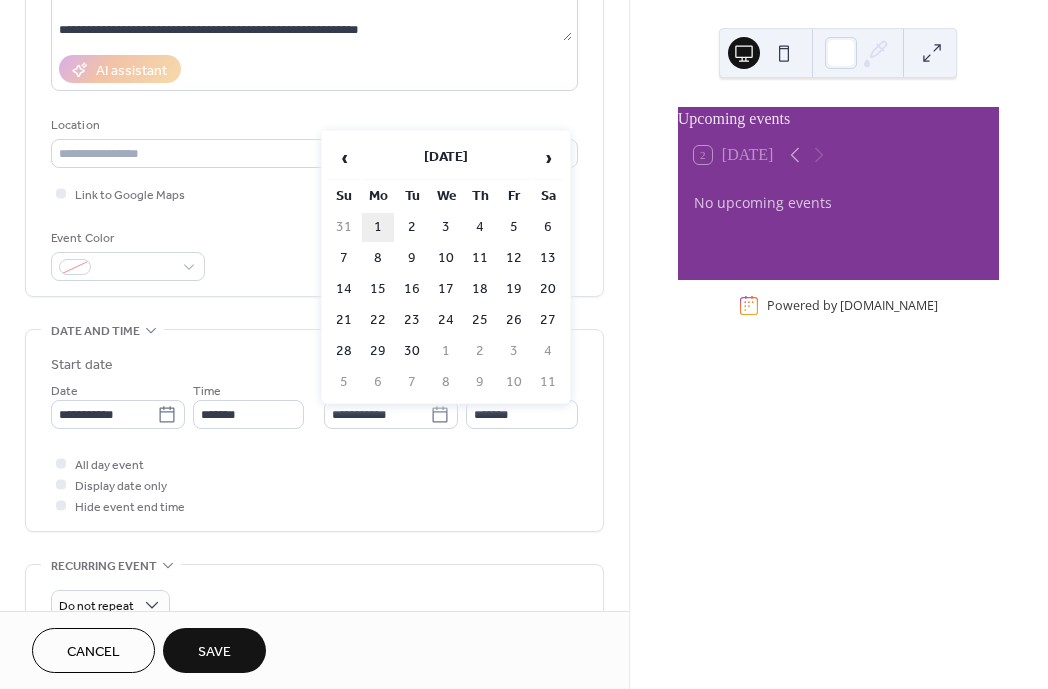 click on "1" at bounding box center (378, 227) 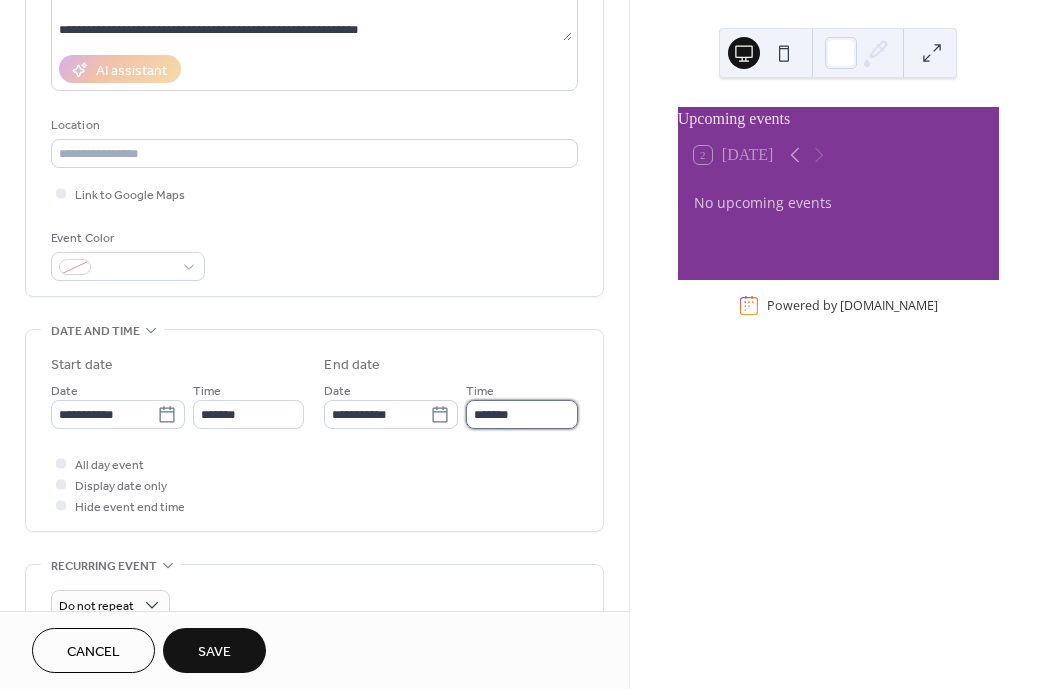click on "*******" at bounding box center [521, 414] 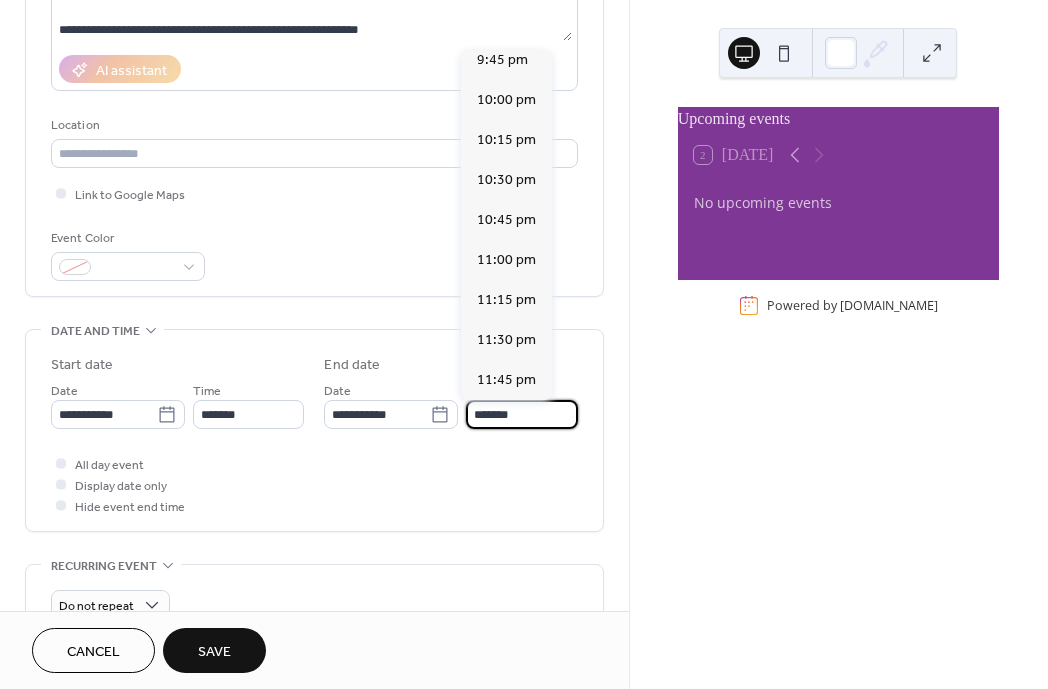 scroll, scrollTop: 3538, scrollLeft: 0, axis: vertical 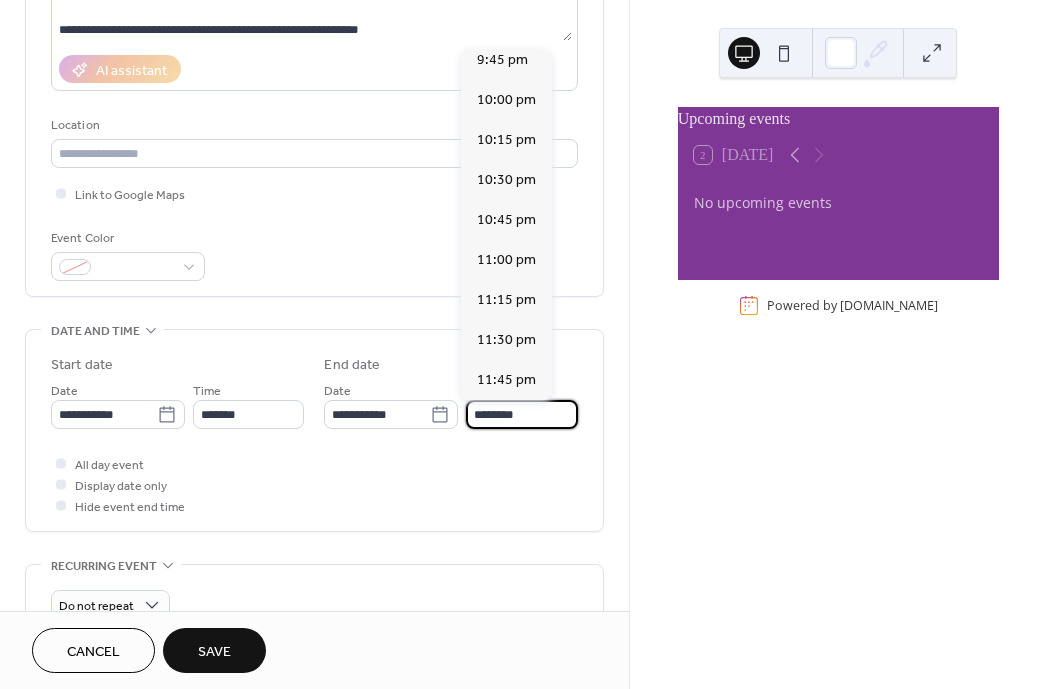 type on "********" 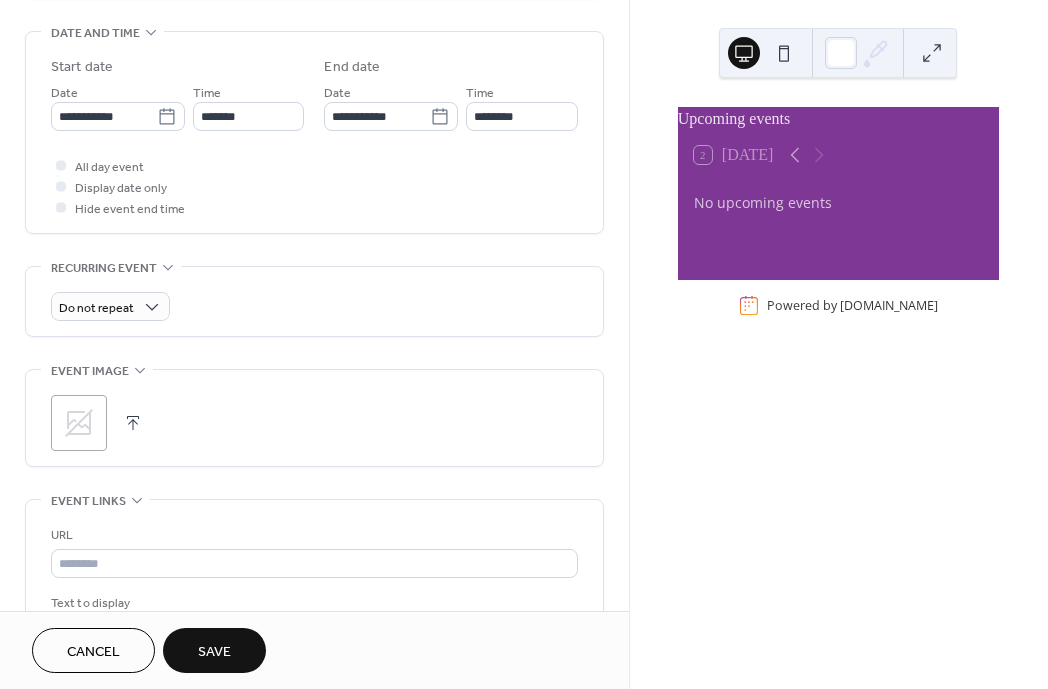 scroll, scrollTop: 621, scrollLeft: 0, axis: vertical 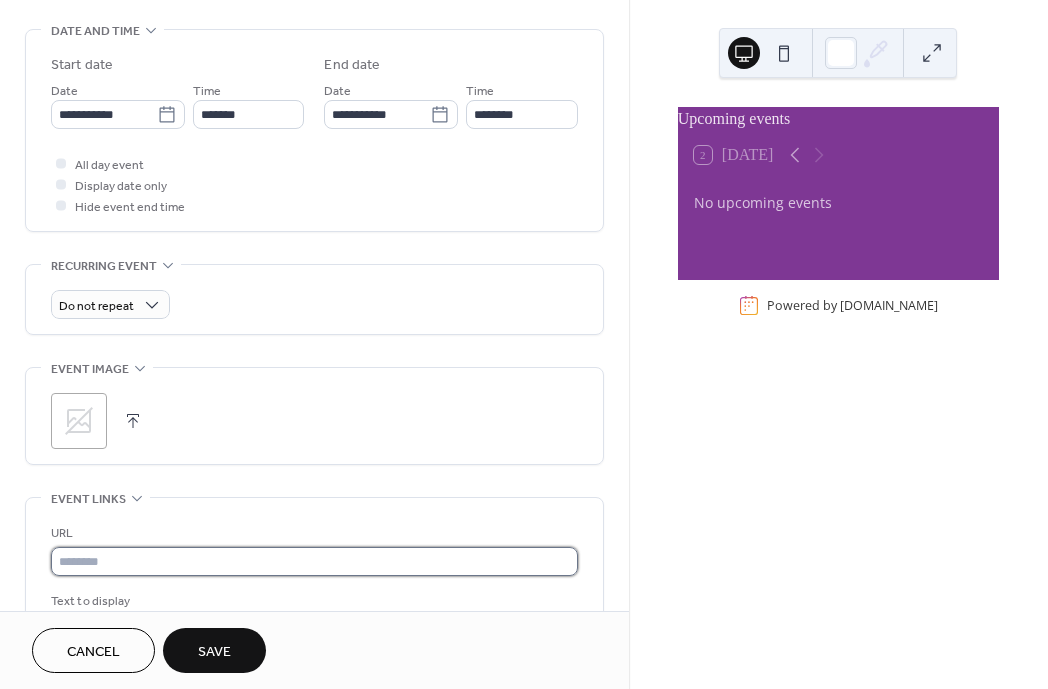 click at bounding box center (314, 561) 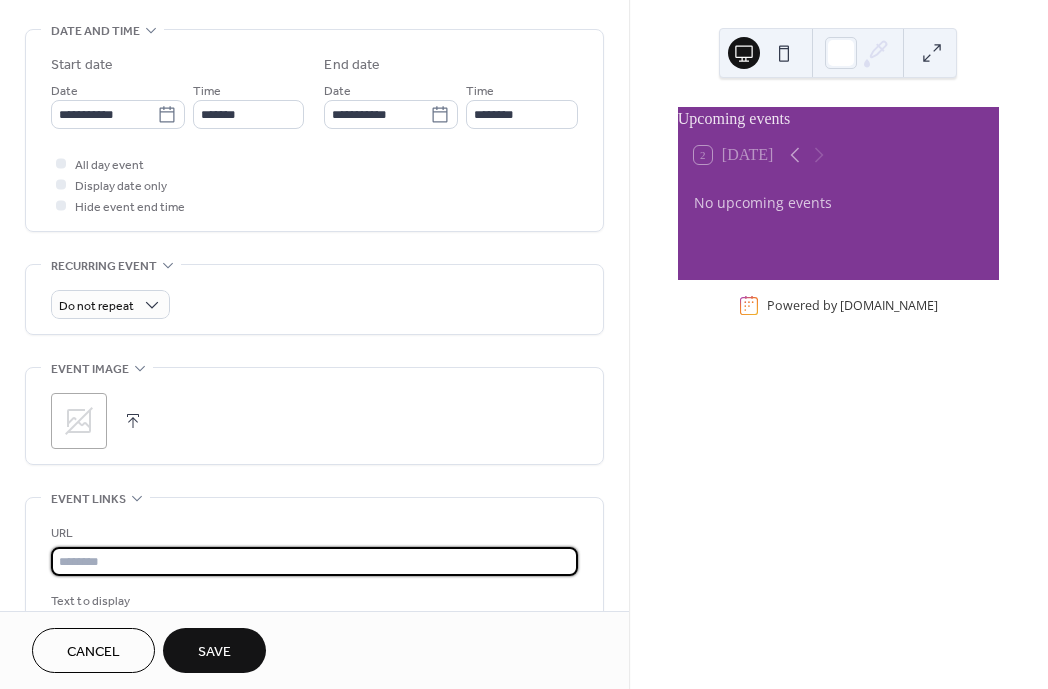 paste on "**********" 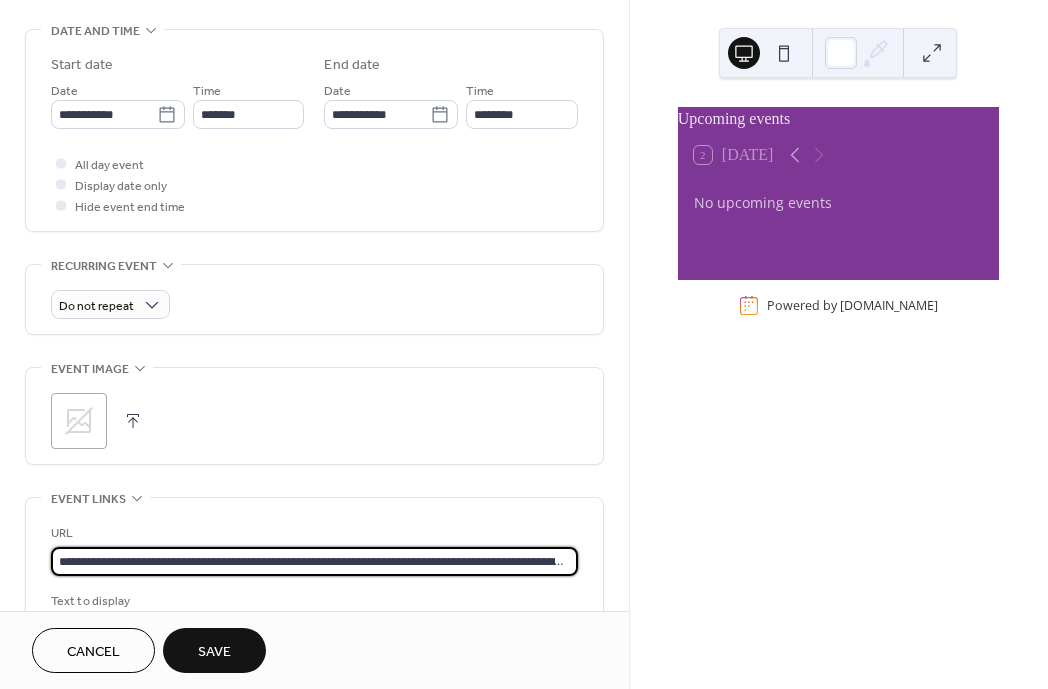 scroll, scrollTop: 1, scrollLeft: 114, axis: both 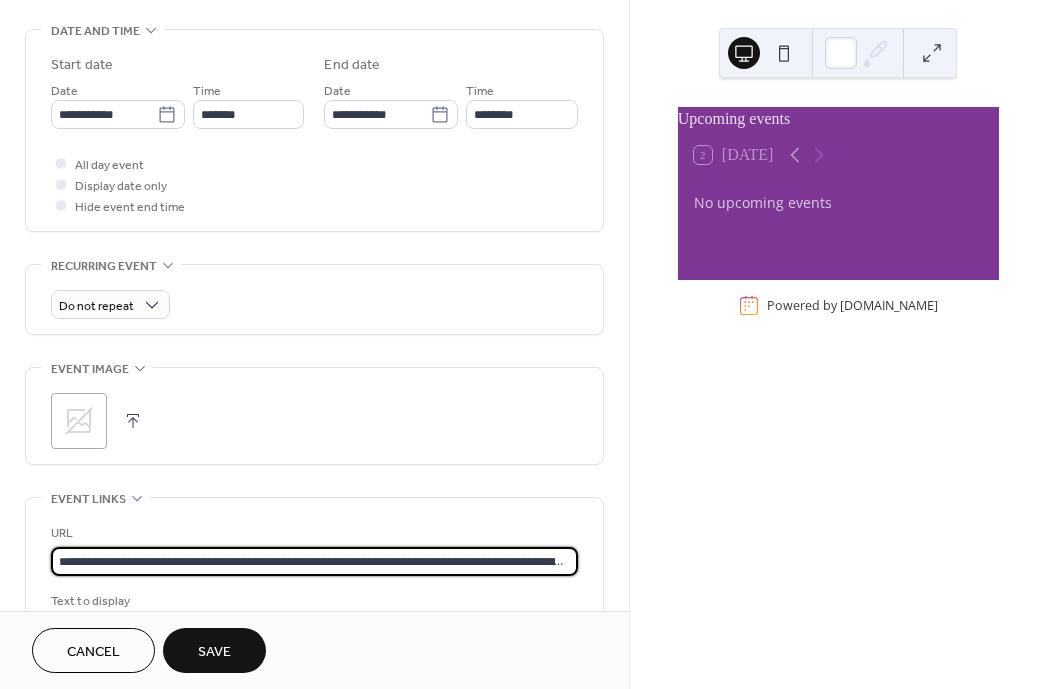 type on "**********" 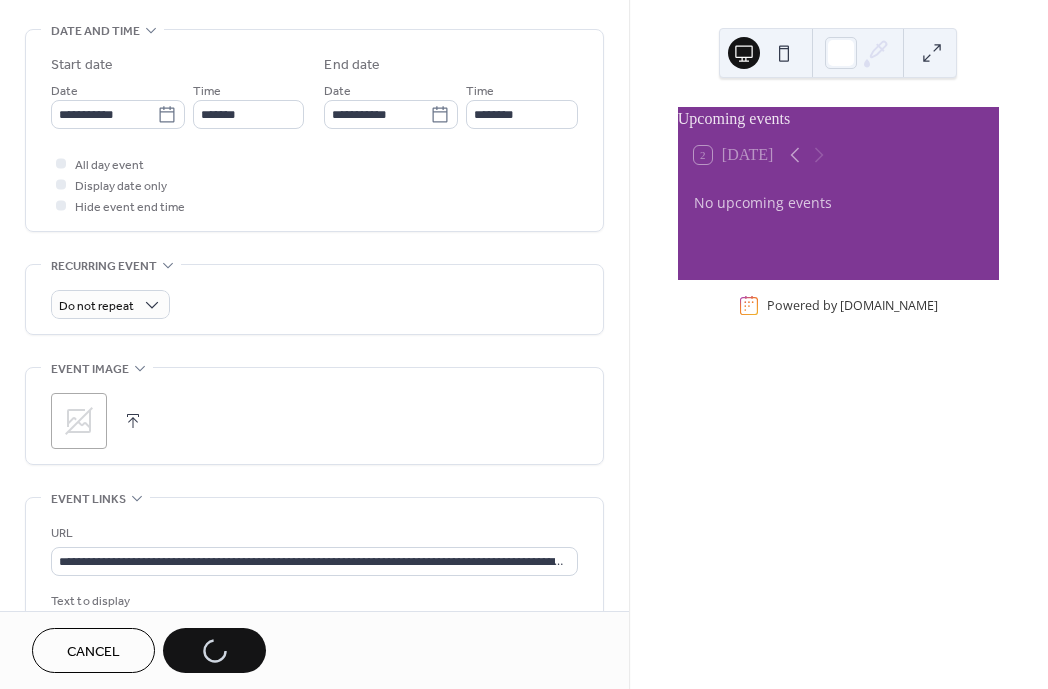 scroll, scrollTop: 0, scrollLeft: 0, axis: both 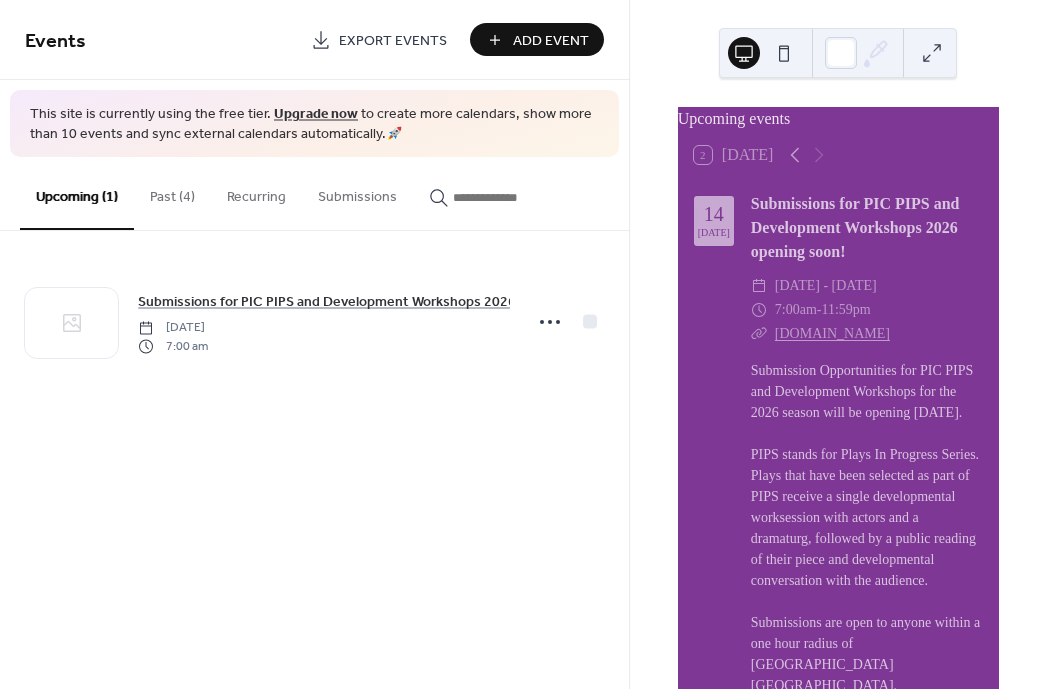 click on "Past  (4)" at bounding box center [172, 192] 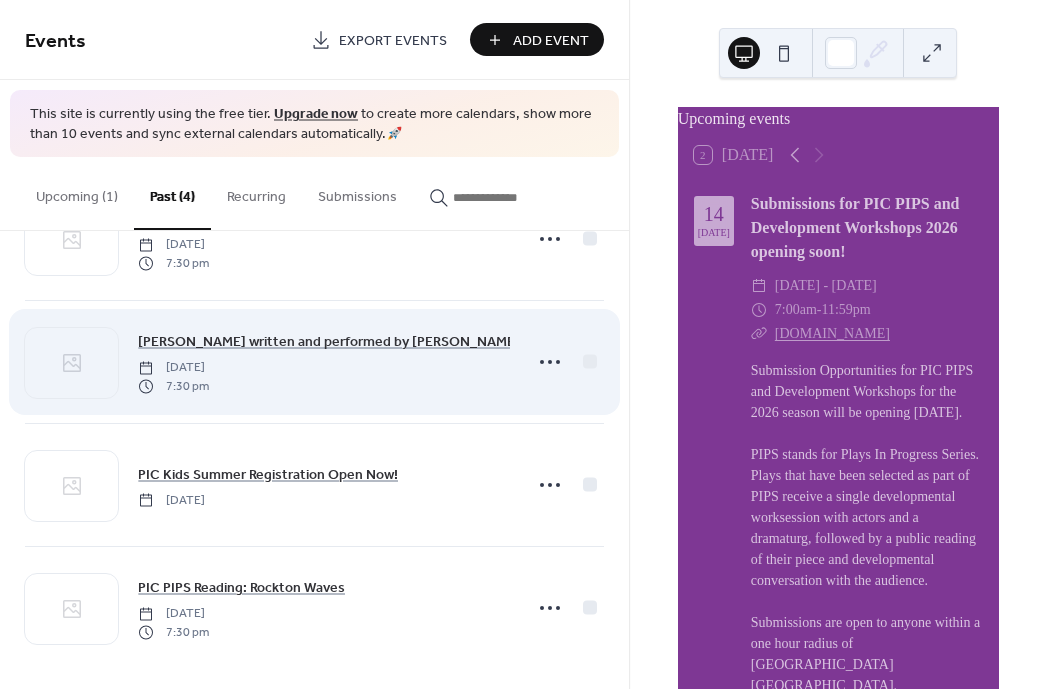 scroll, scrollTop: 84, scrollLeft: 0, axis: vertical 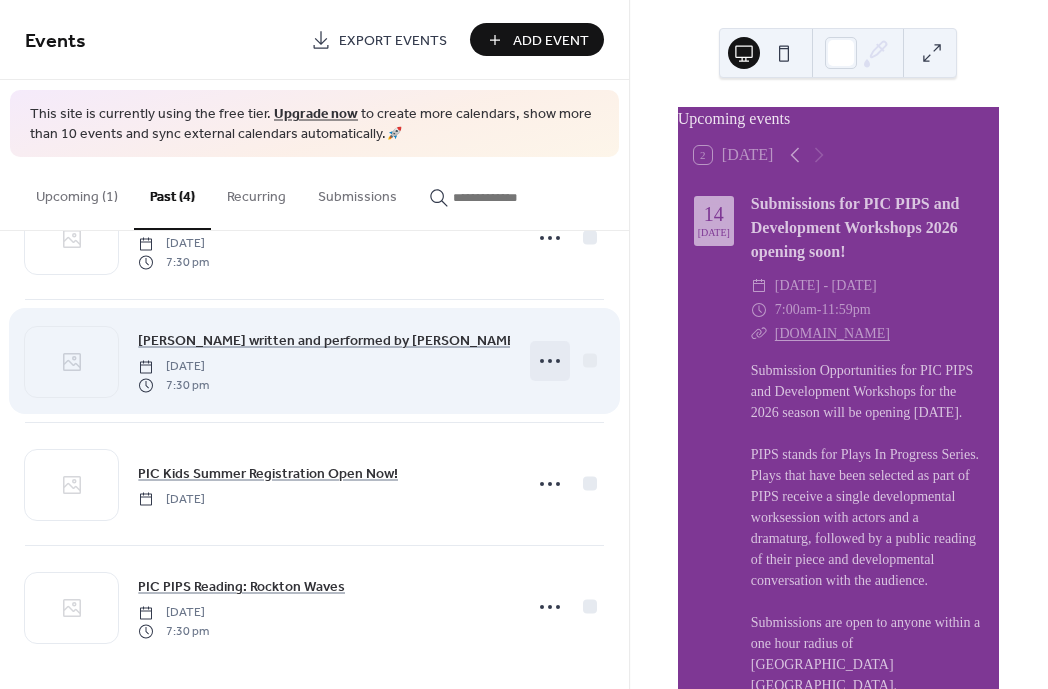 click 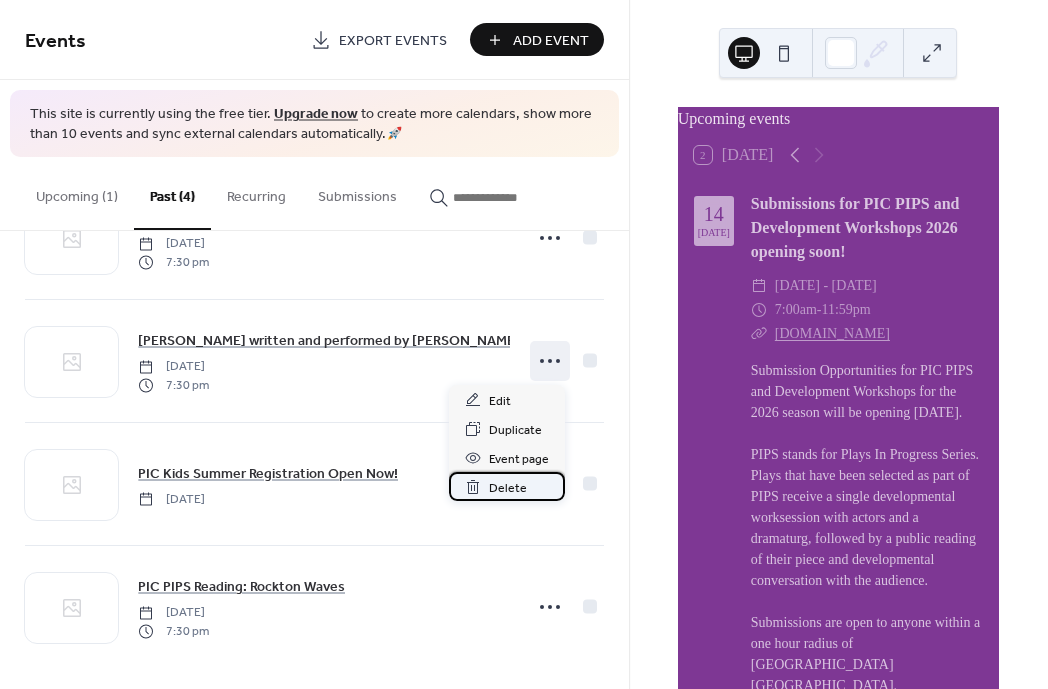 click on "Delete" at bounding box center (507, 486) 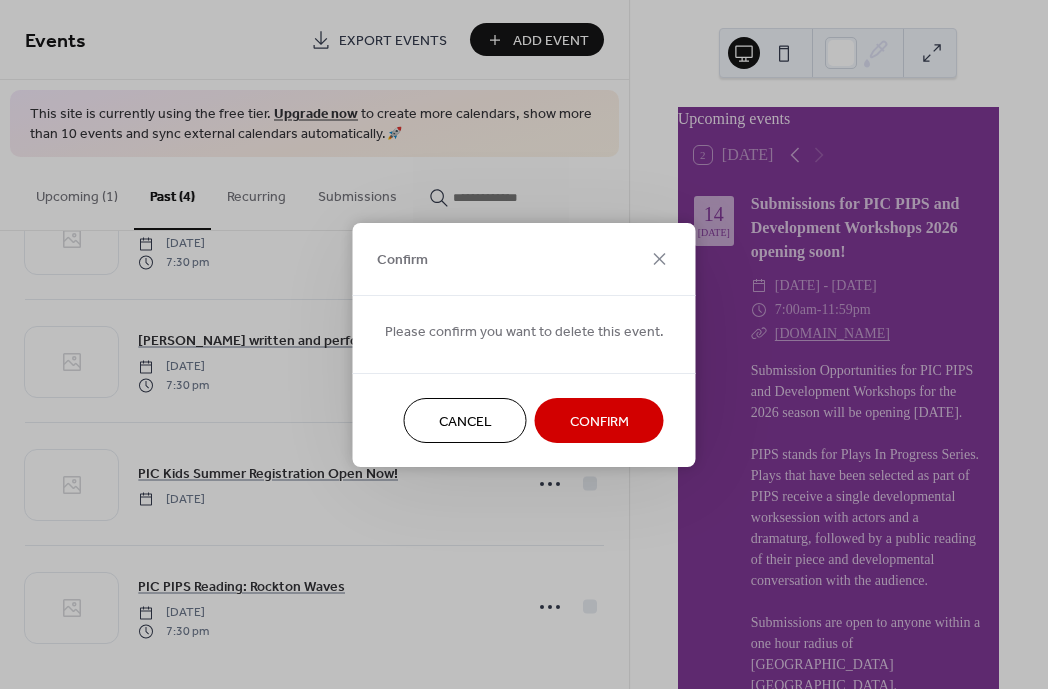 click on "Confirm" at bounding box center (599, 421) 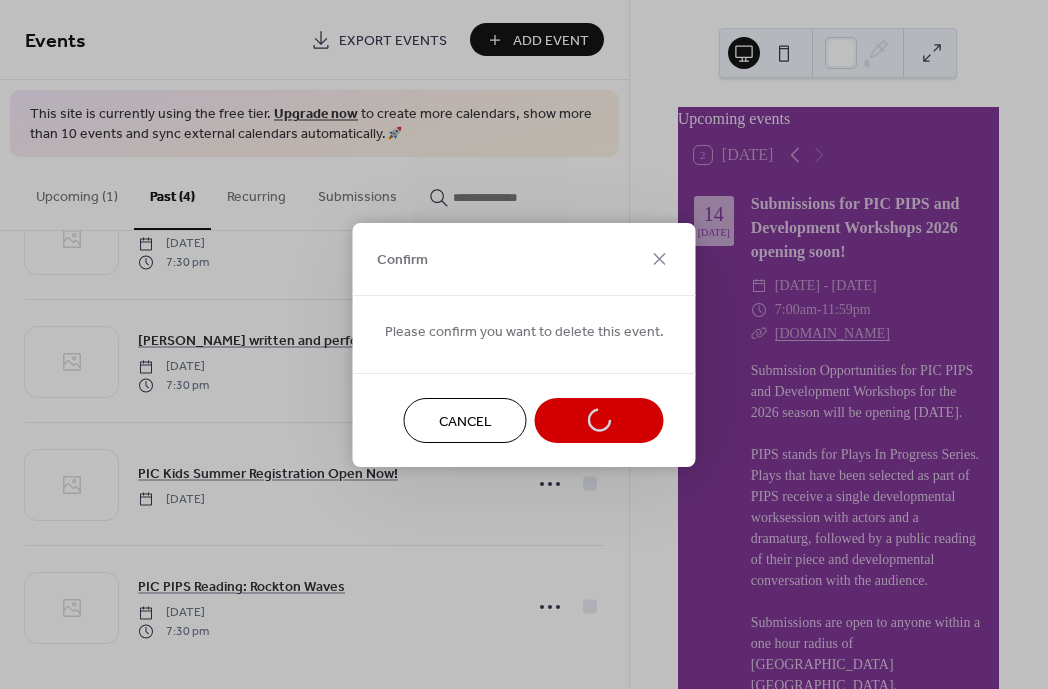 scroll, scrollTop: 0, scrollLeft: 0, axis: both 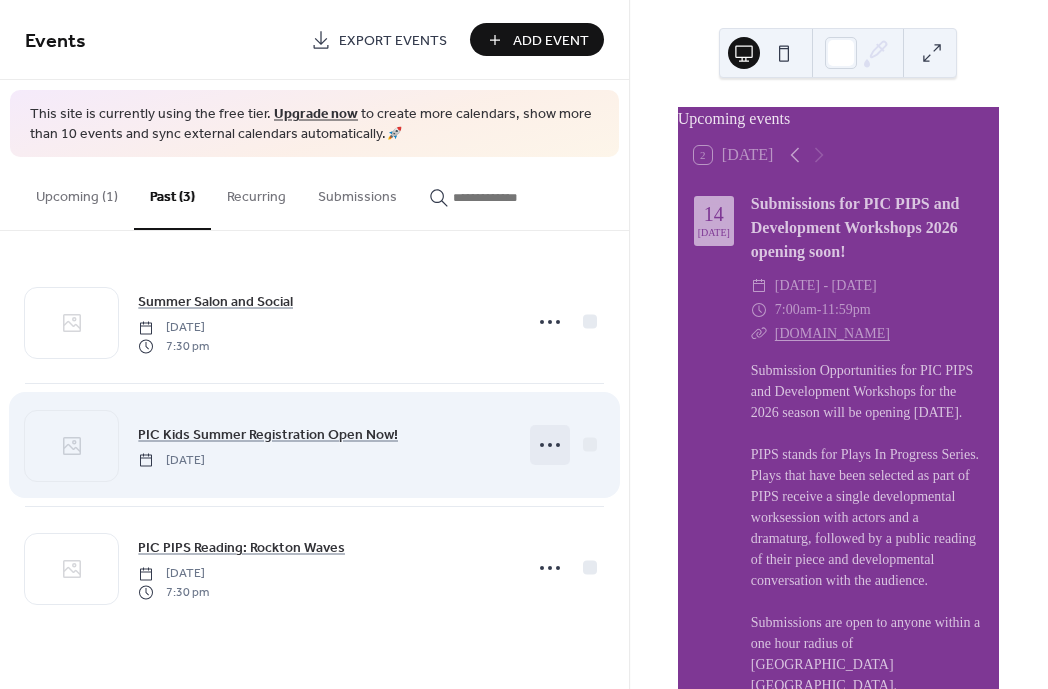 click 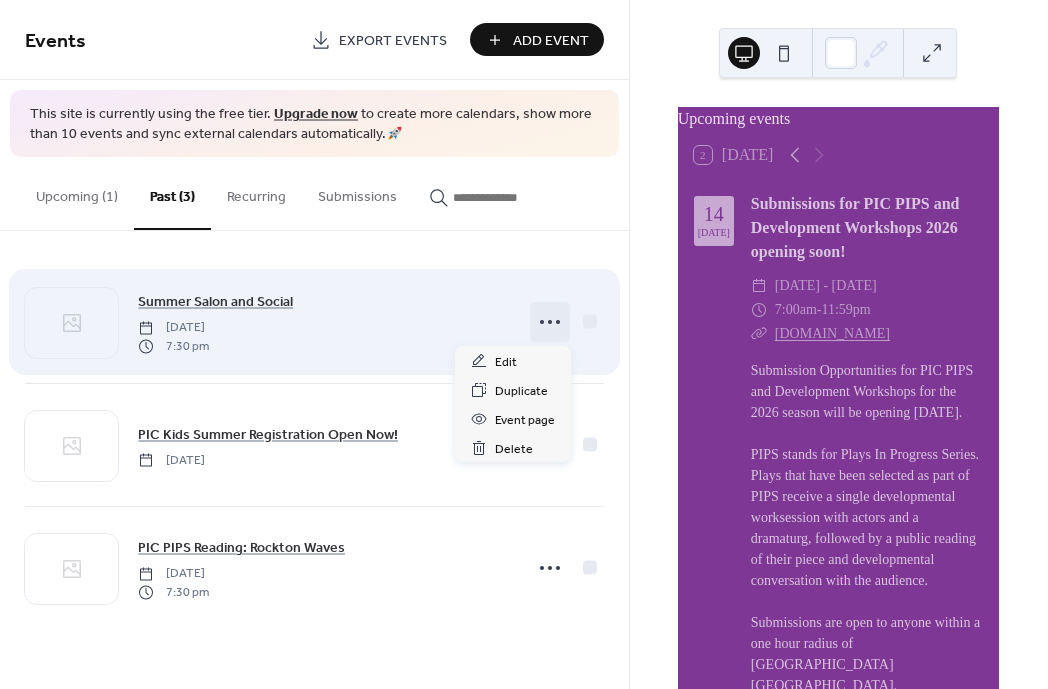 click 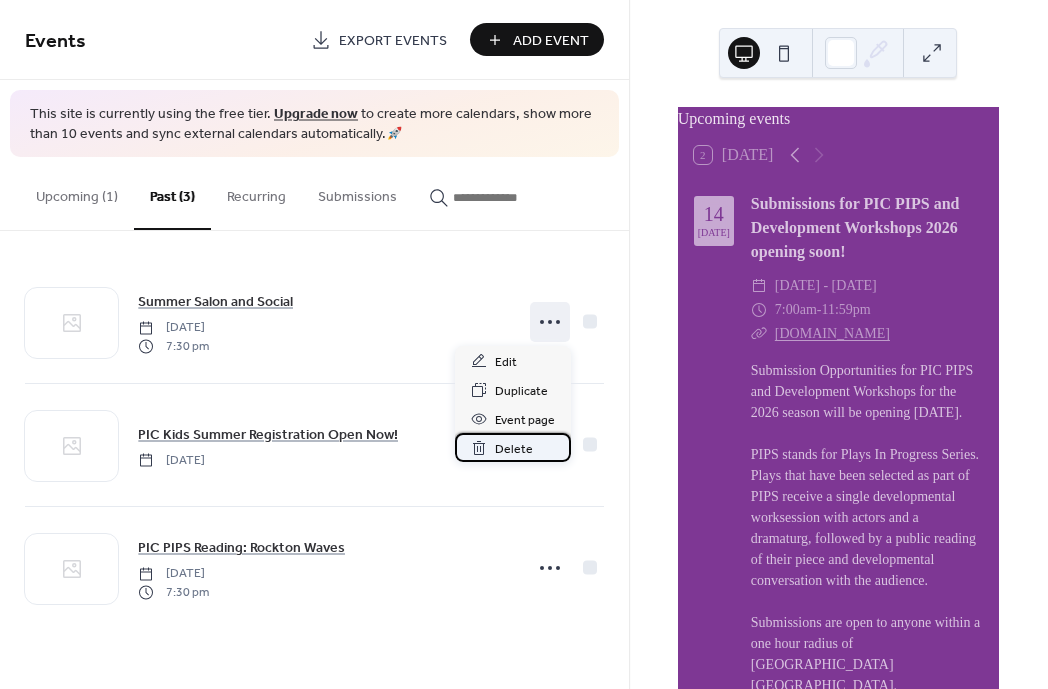 click on "Delete" at bounding box center [514, 449] 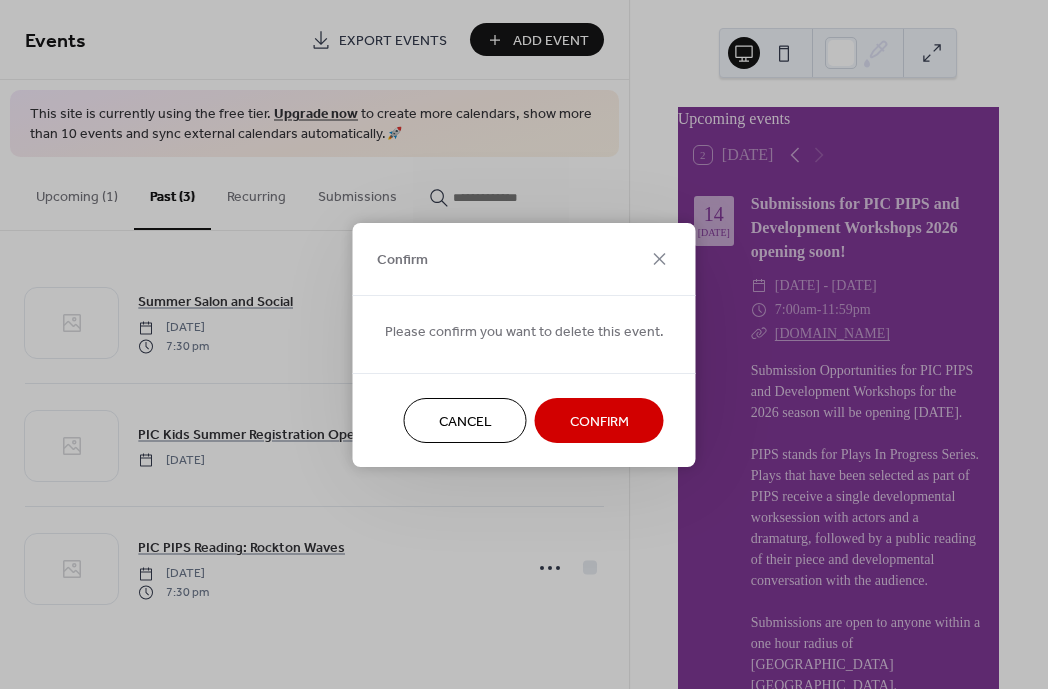 click on "Confirm" at bounding box center [599, 421] 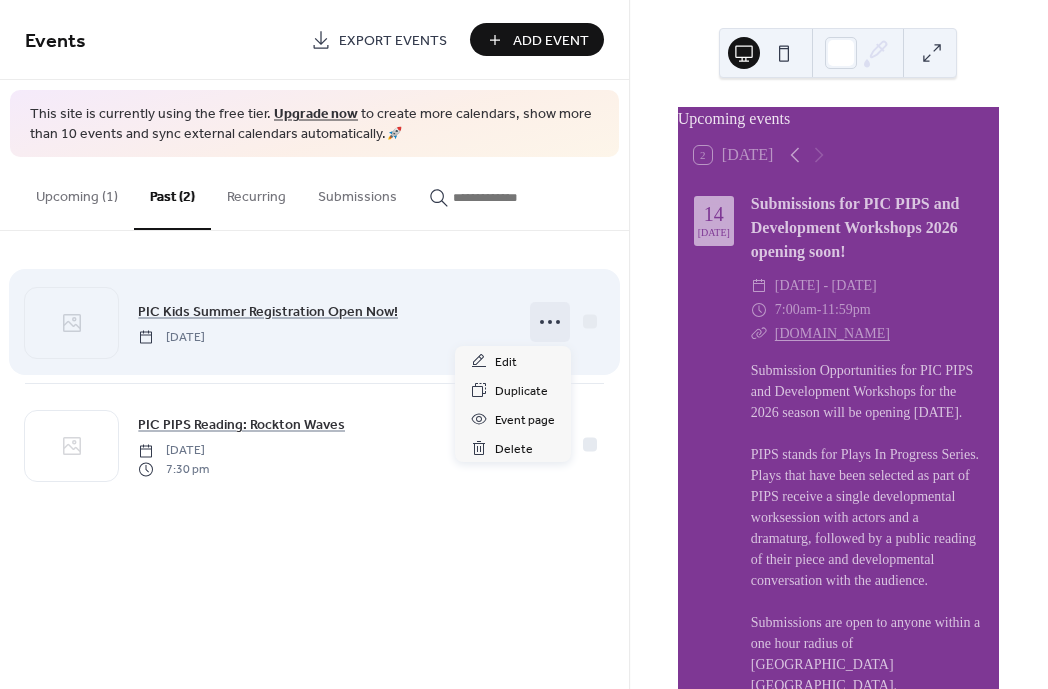 click 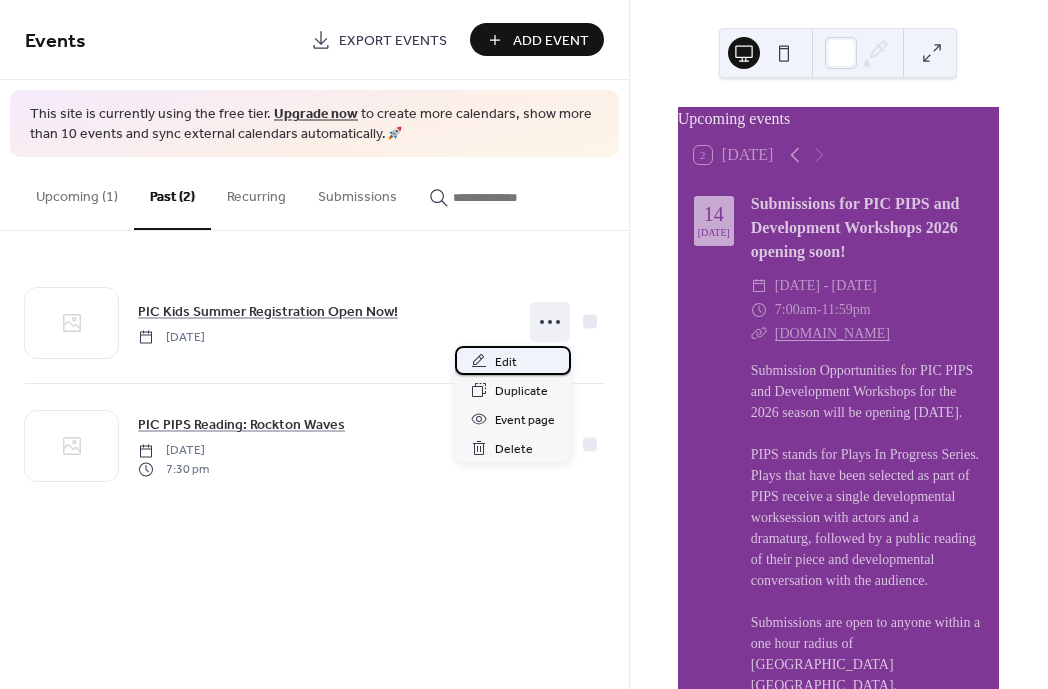 click on "Edit" at bounding box center [506, 362] 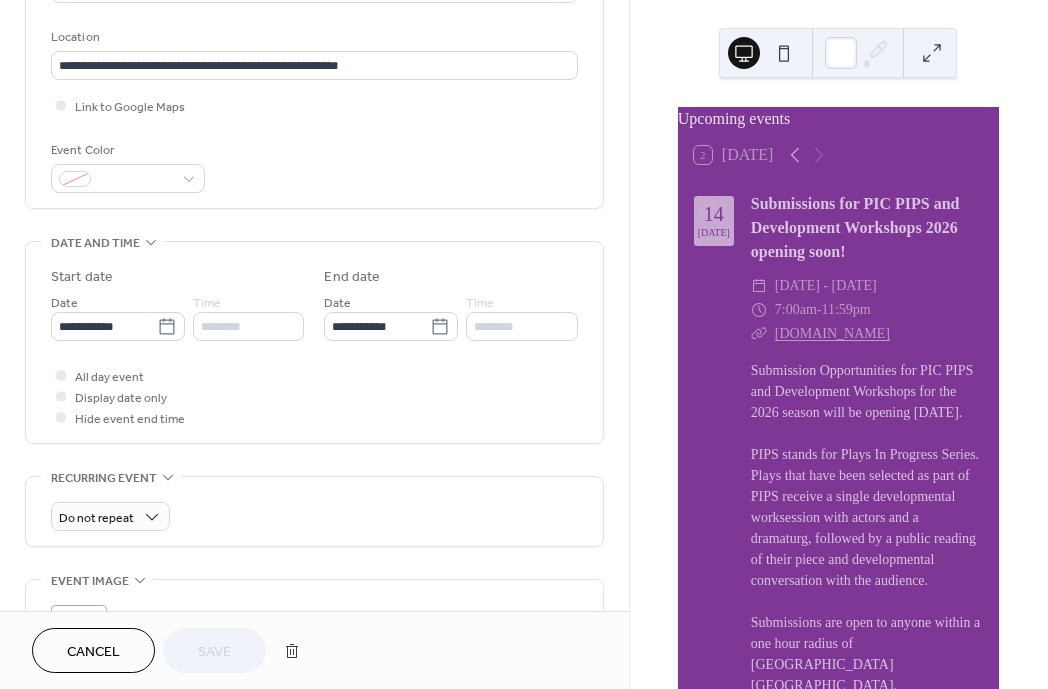 scroll, scrollTop: 519, scrollLeft: 0, axis: vertical 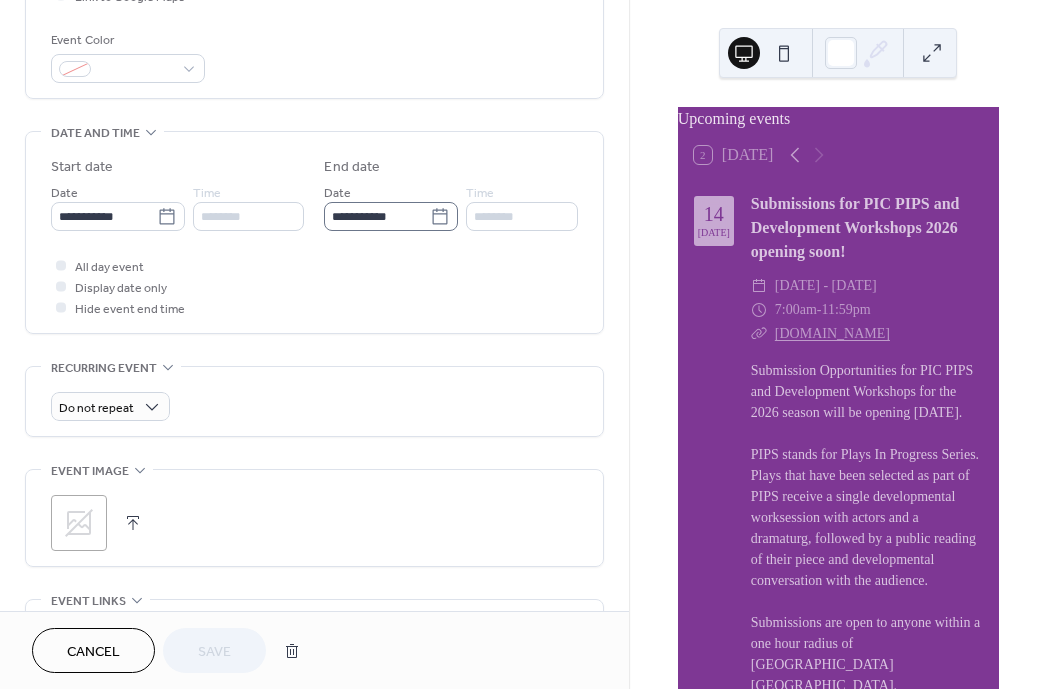 click 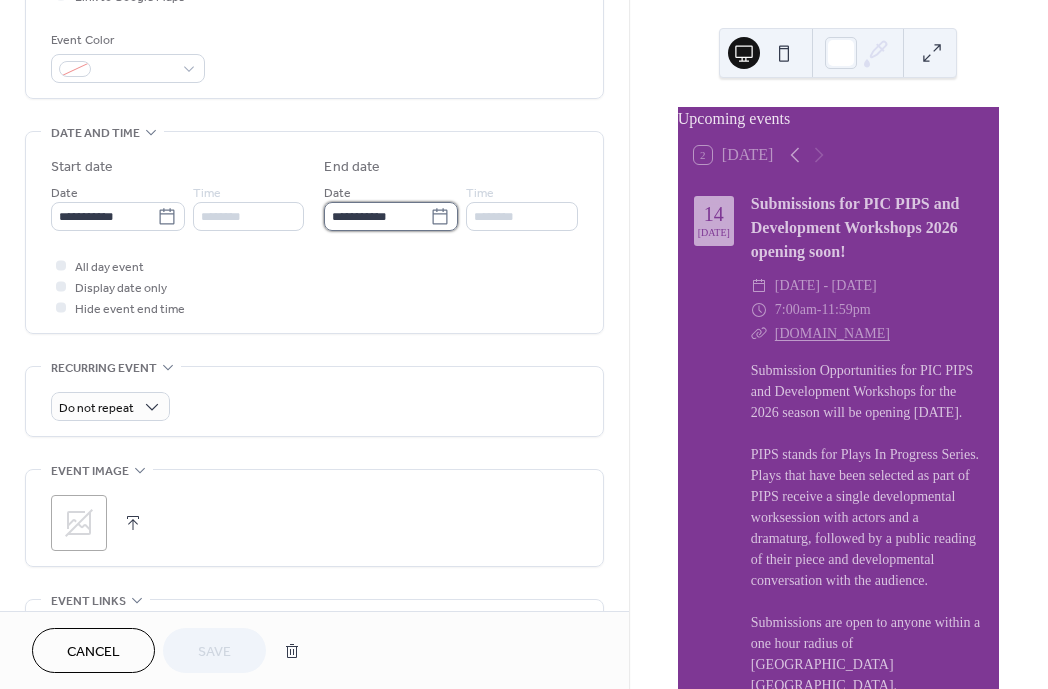 click on "**********" at bounding box center (377, 216) 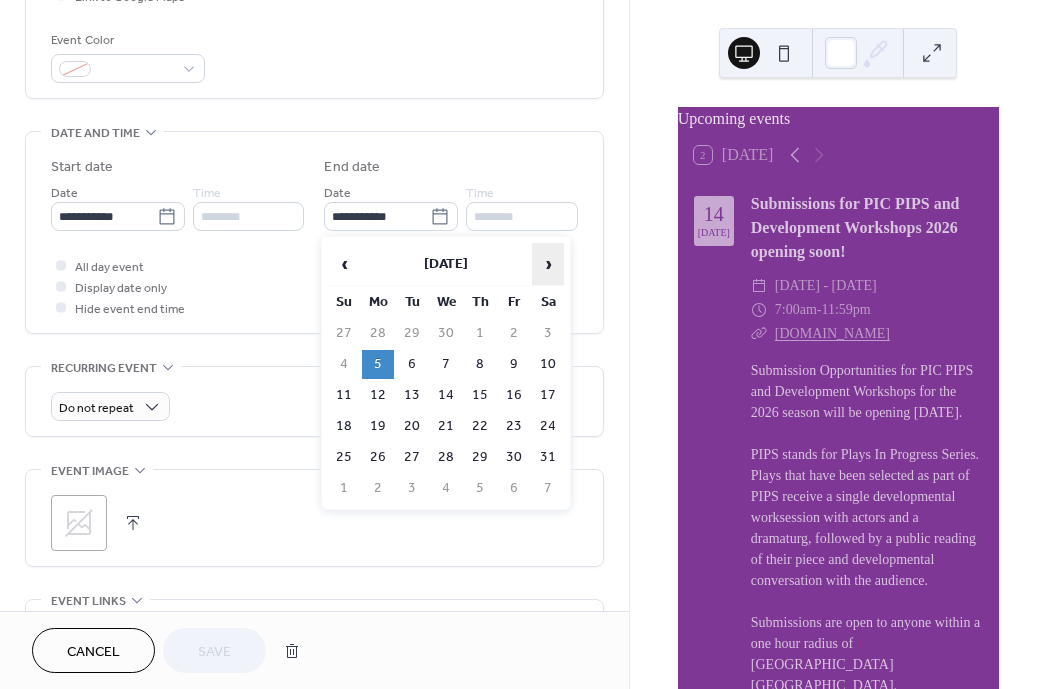 click on "›" at bounding box center [548, 264] 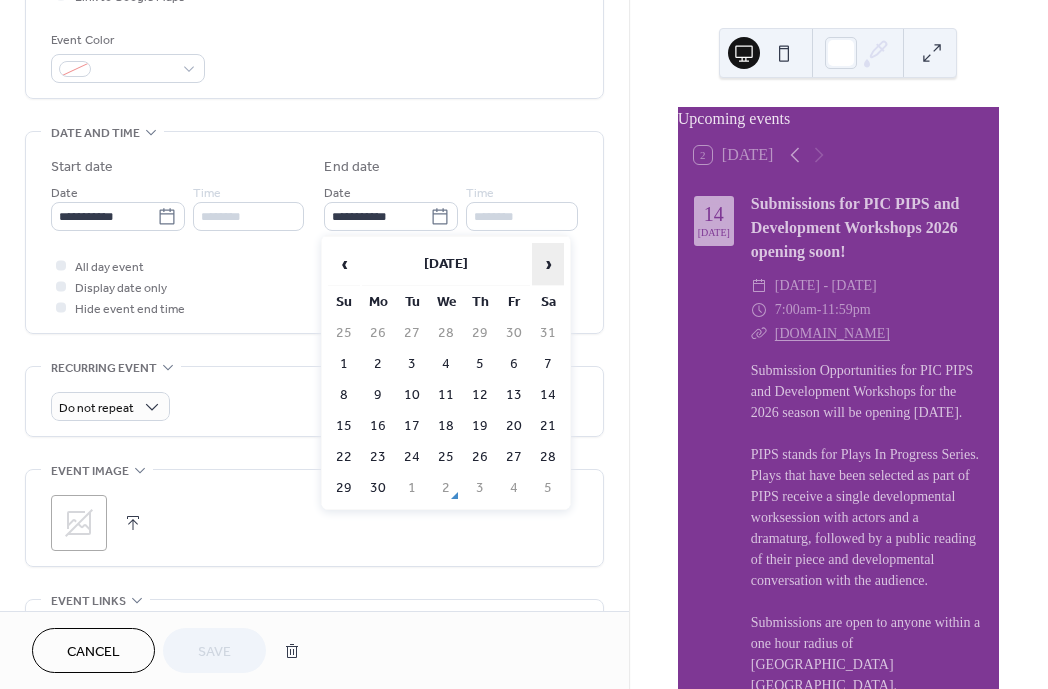click on "›" at bounding box center [548, 264] 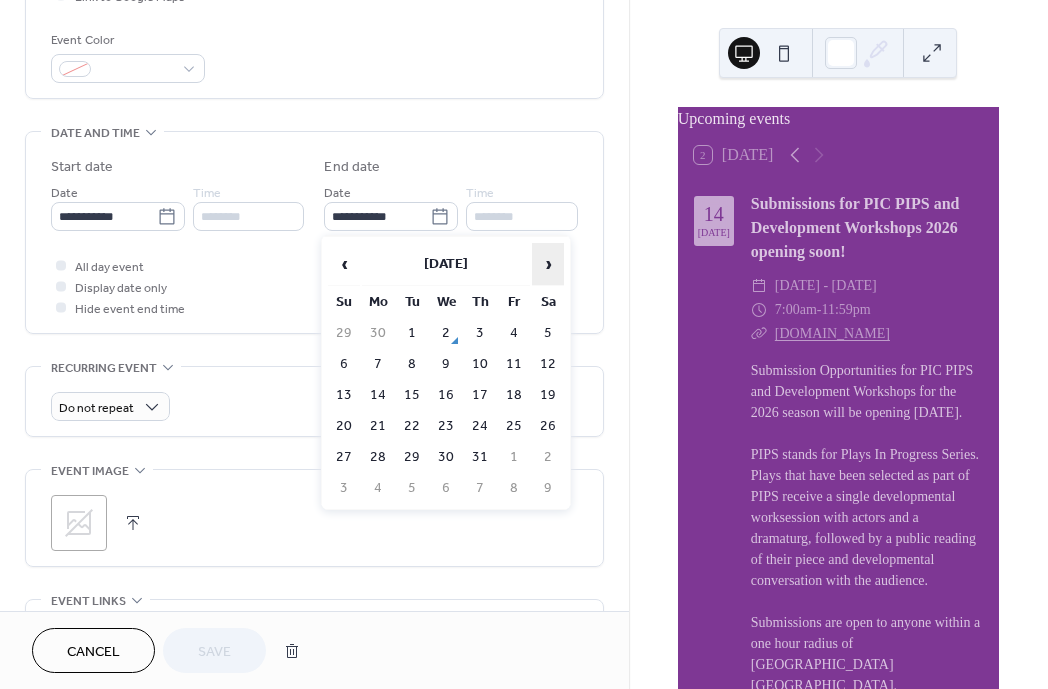 click on "›" at bounding box center [548, 264] 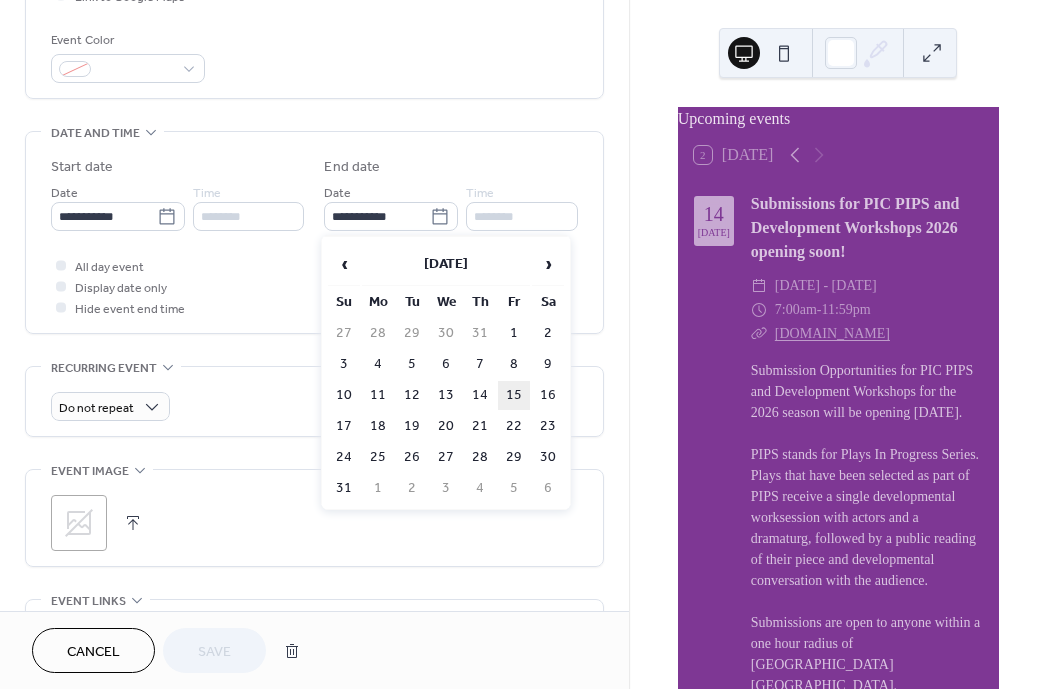 click on "15" at bounding box center (514, 395) 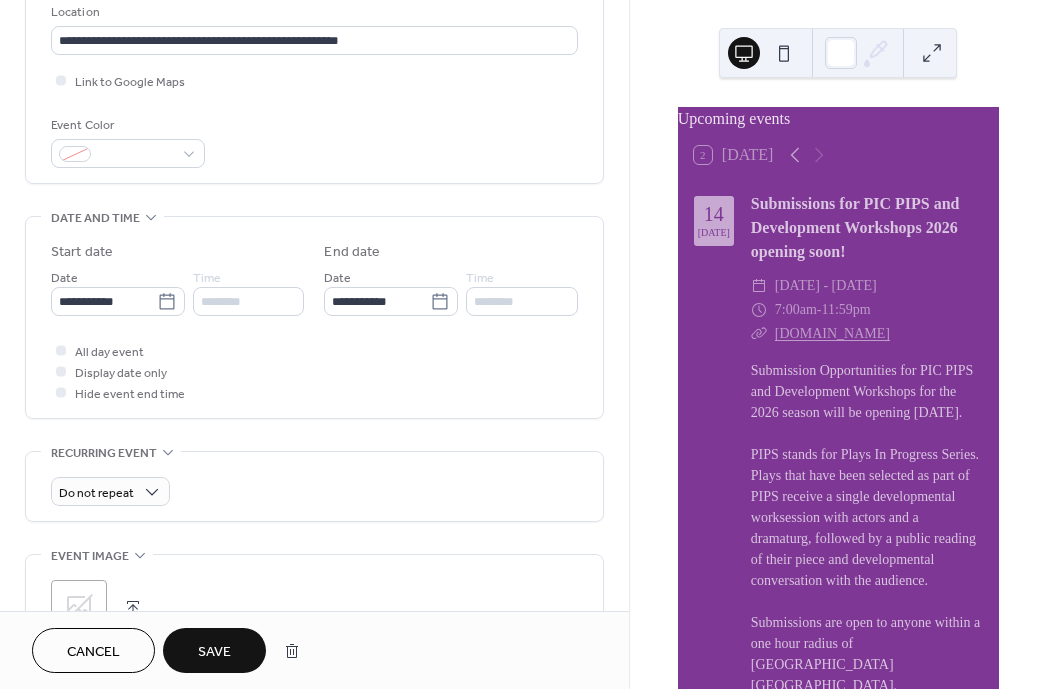 scroll, scrollTop: 770, scrollLeft: 0, axis: vertical 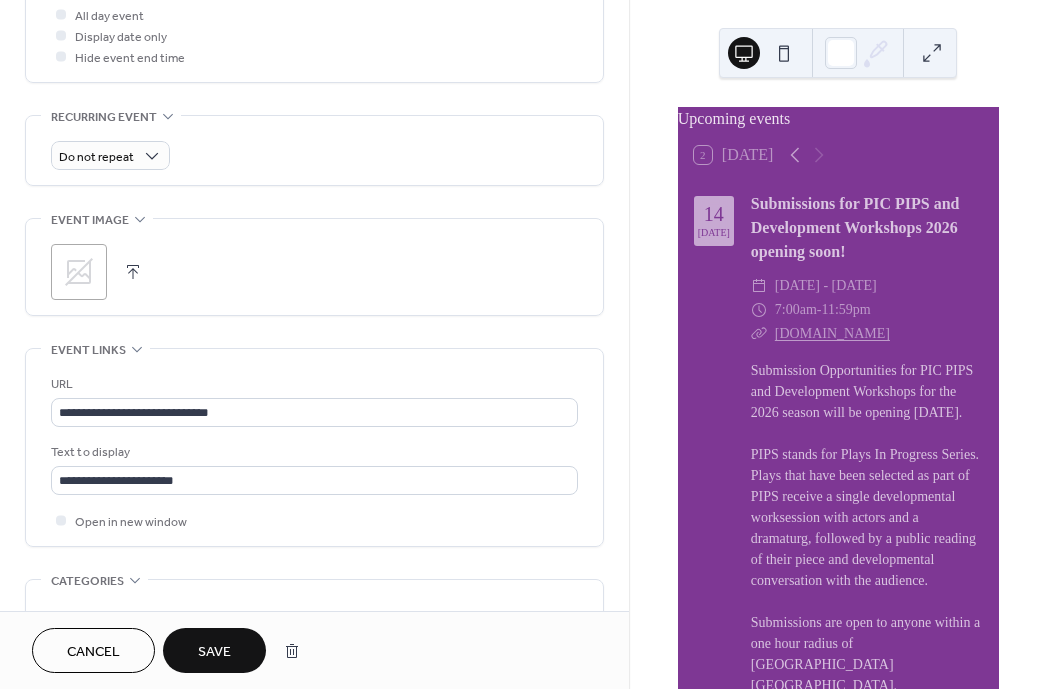 click on "Save" at bounding box center (214, 652) 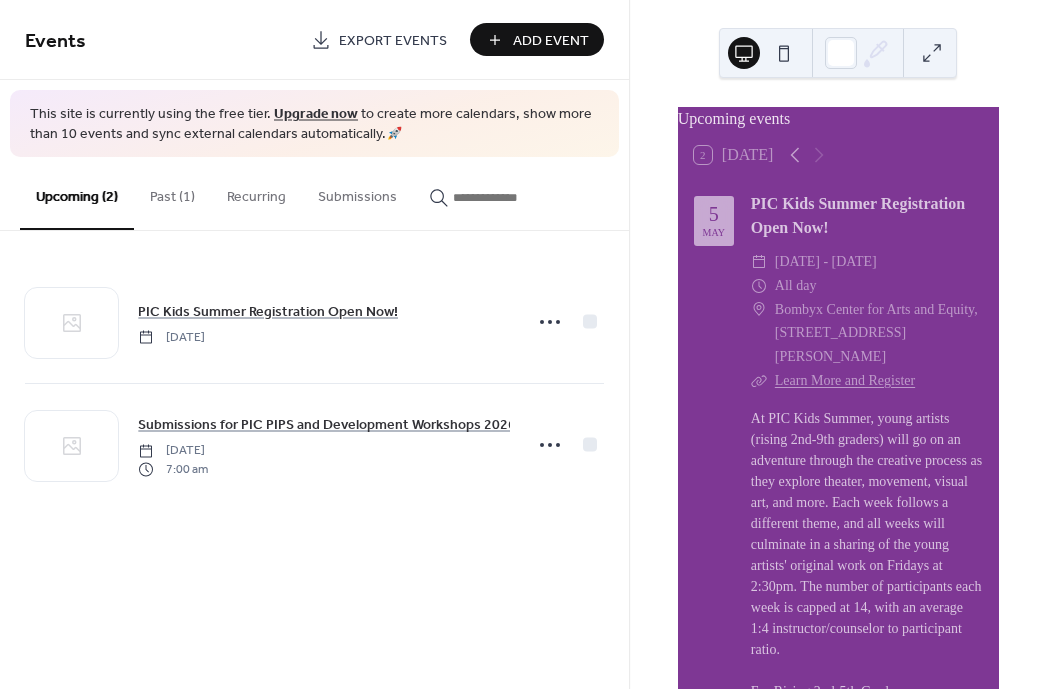 click on "Past  (1)" at bounding box center [172, 192] 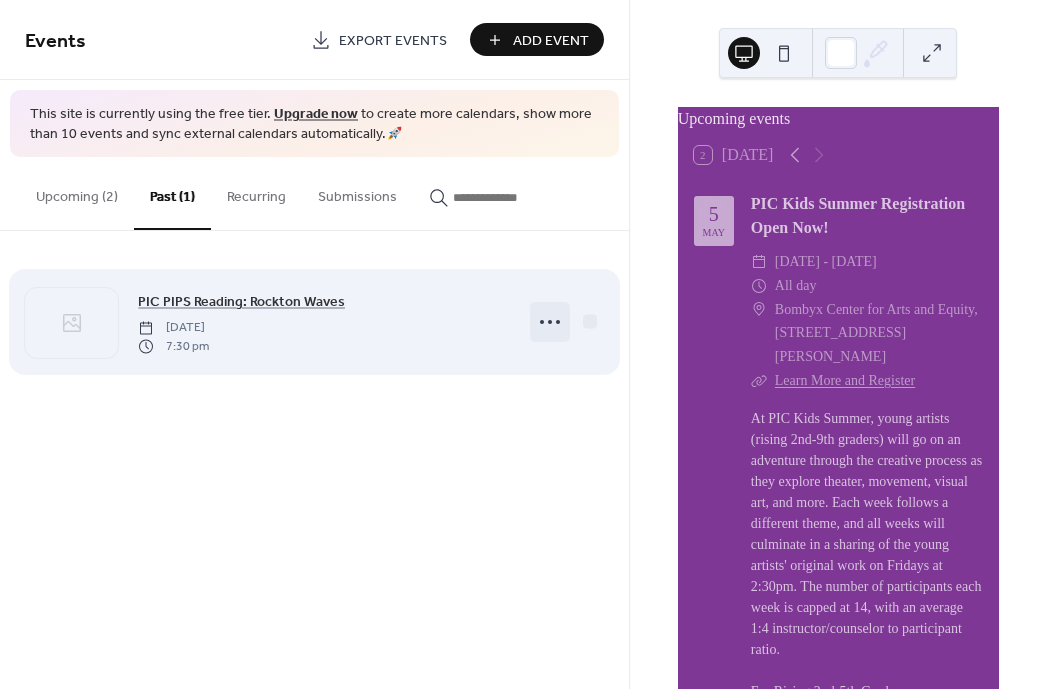 click 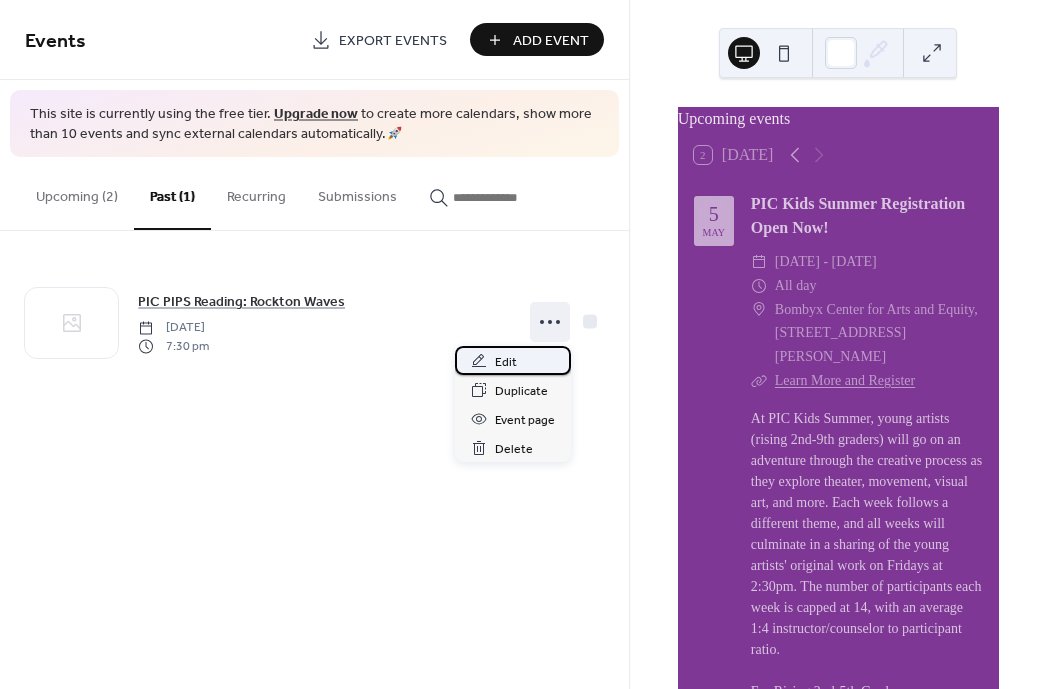 click on "Edit" at bounding box center [506, 362] 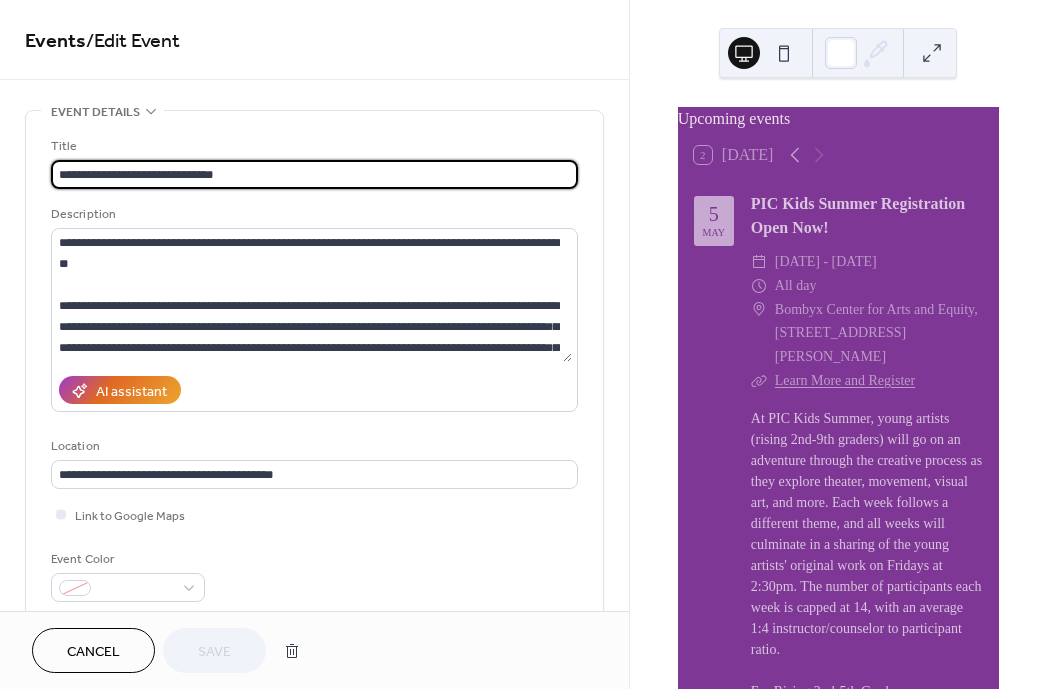 drag, startPoint x: 103, startPoint y: 174, endPoint x: 49, endPoint y: 174, distance: 54 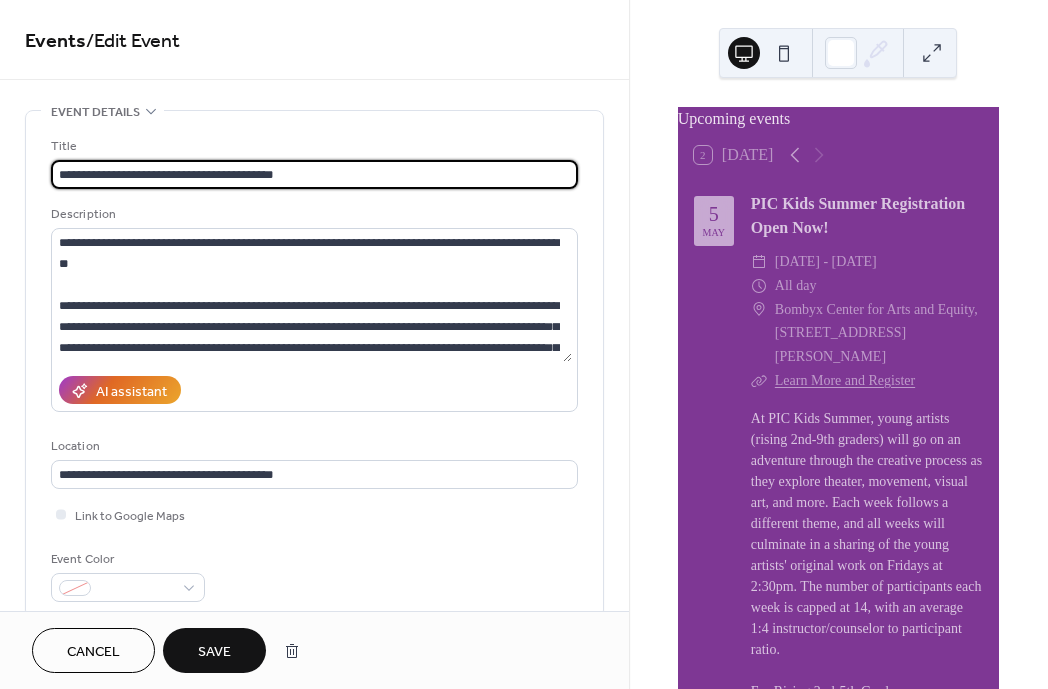 drag, startPoint x: 323, startPoint y: 172, endPoint x: 236, endPoint y: 171, distance: 87.005745 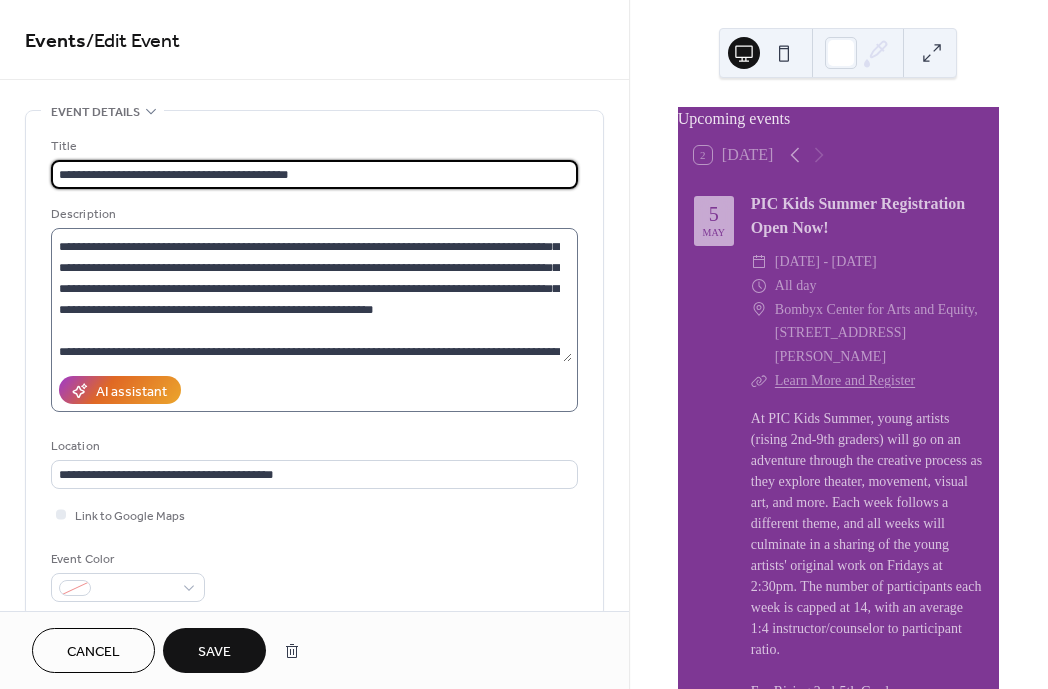 scroll, scrollTop: 0, scrollLeft: 0, axis: both 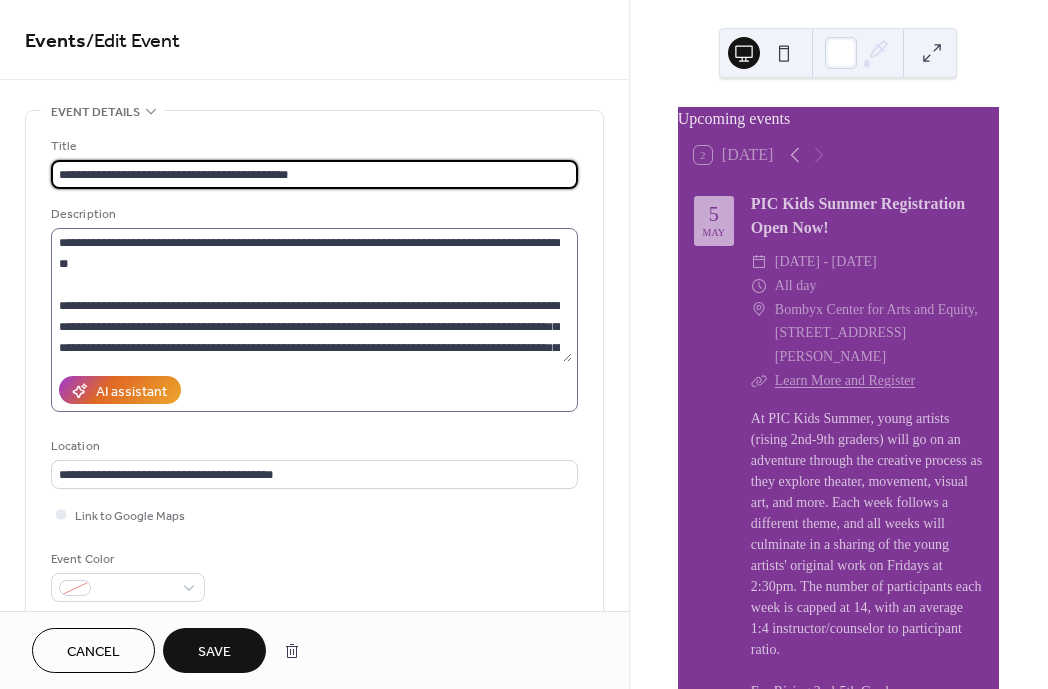 type on "**********" 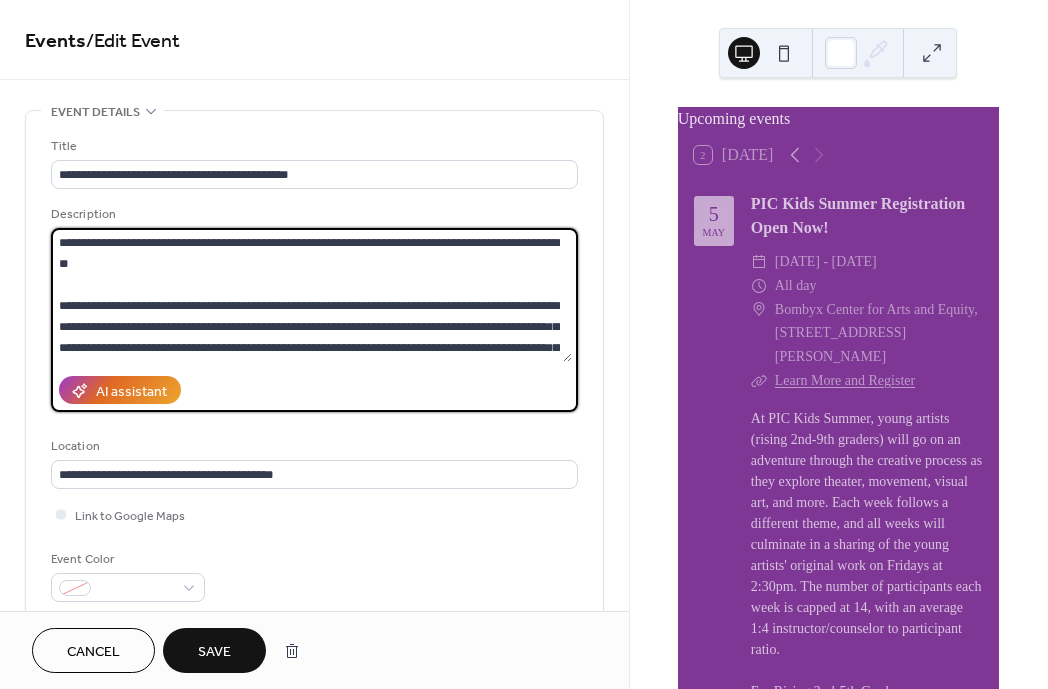 drag, startPoint x: 301, startPoint y: 238, endPoint x: 320, endPoint y: 241, distance: 19.235384 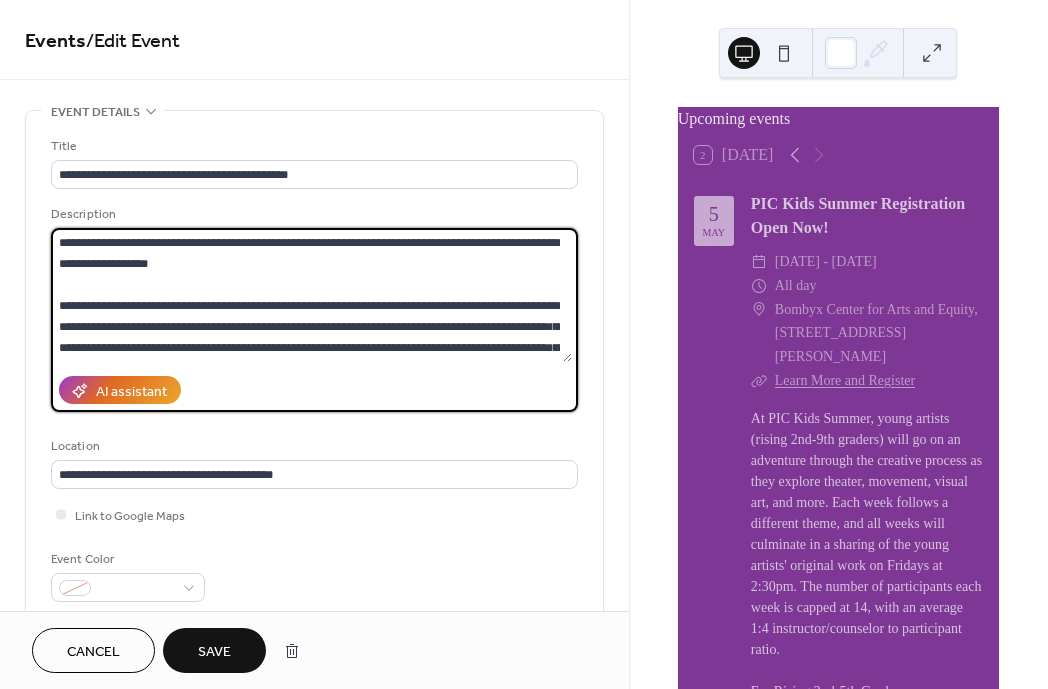 drag, startPoint x: 476, startPoint y: 246, endPoint x: 530, endPoint y: 250, distance: 54.147945 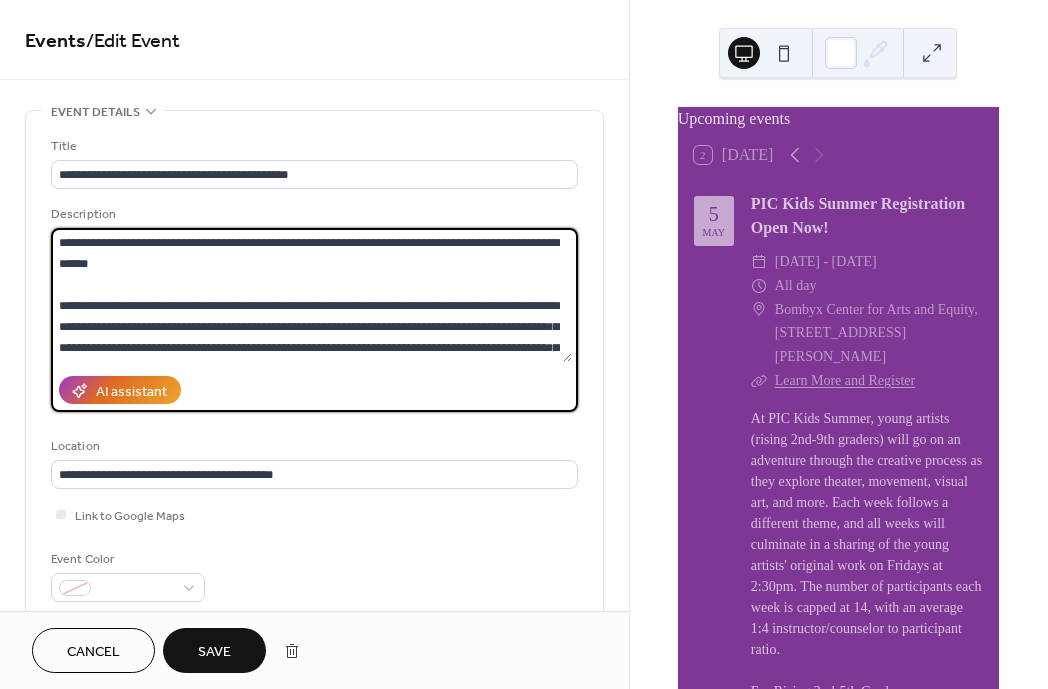 drag, startPoint x: 477, startPoint y: 239, endPoint x: 557, endPoint y: 241, distance: 80.024994 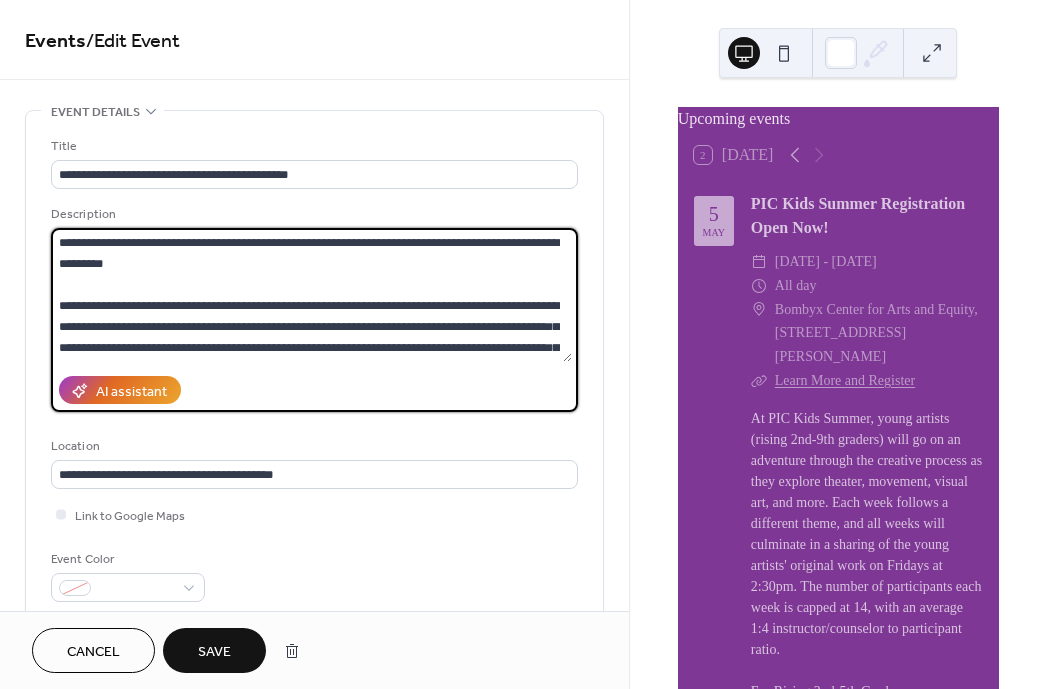 drag, startPoint x: 189, startPoint y: 264, endPoint x: 127, endPoint y: 264, distance: 62 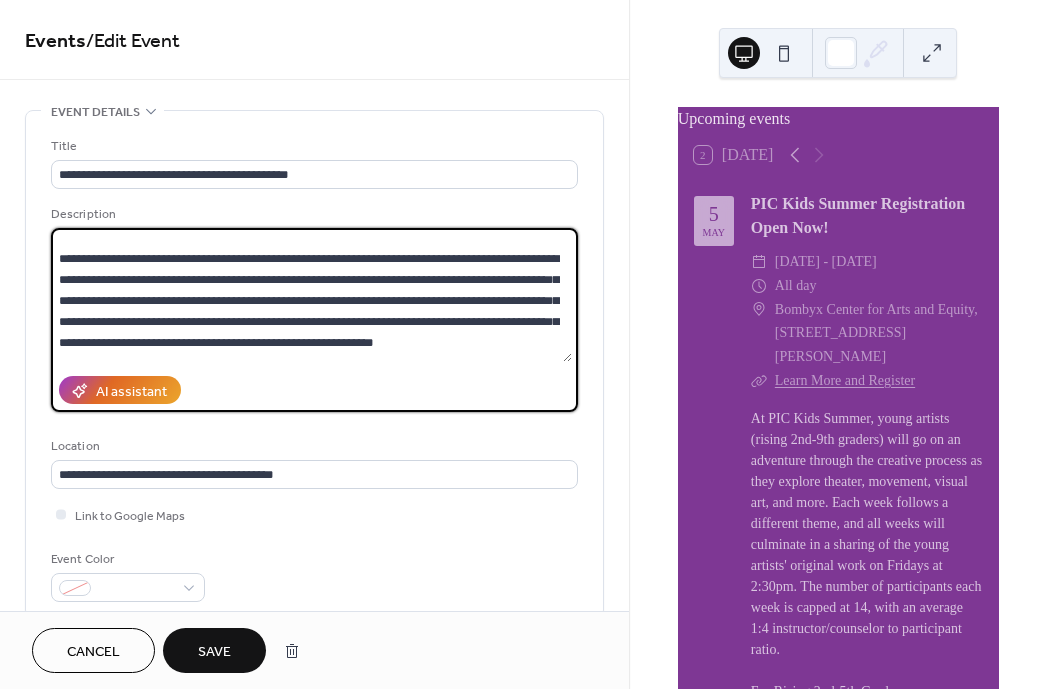 scroll, scrollTop: 315, scrollLeft: 0, axis: vertical 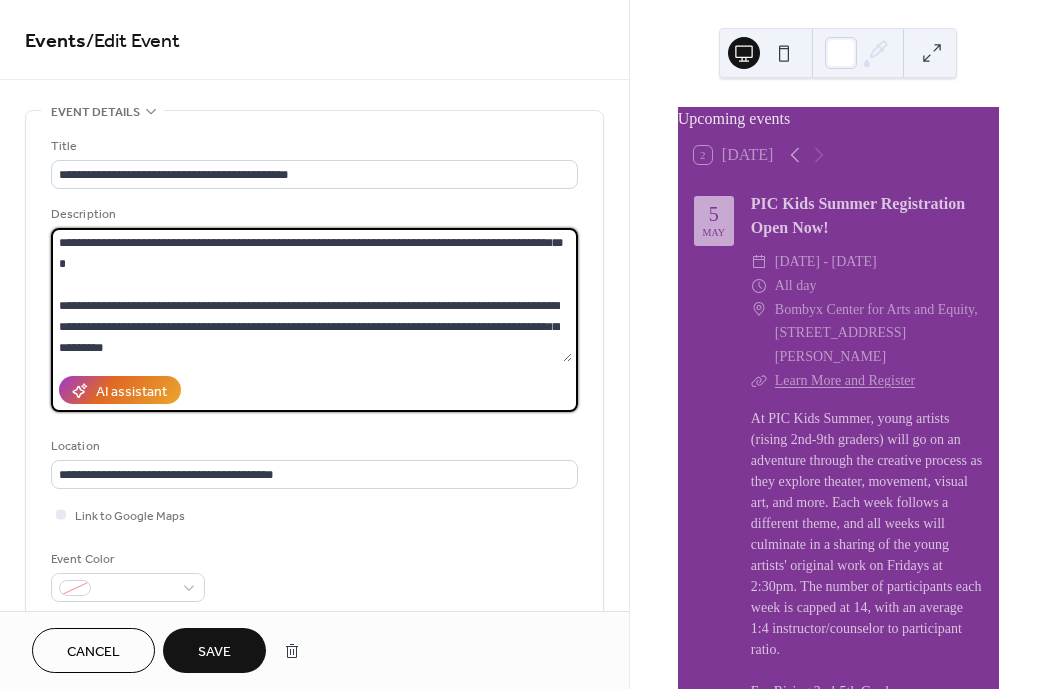 drag, startPoint x: 111, startPoint y: 309, endPoint x: 380, endPoint y: 256, distance: 274.17148 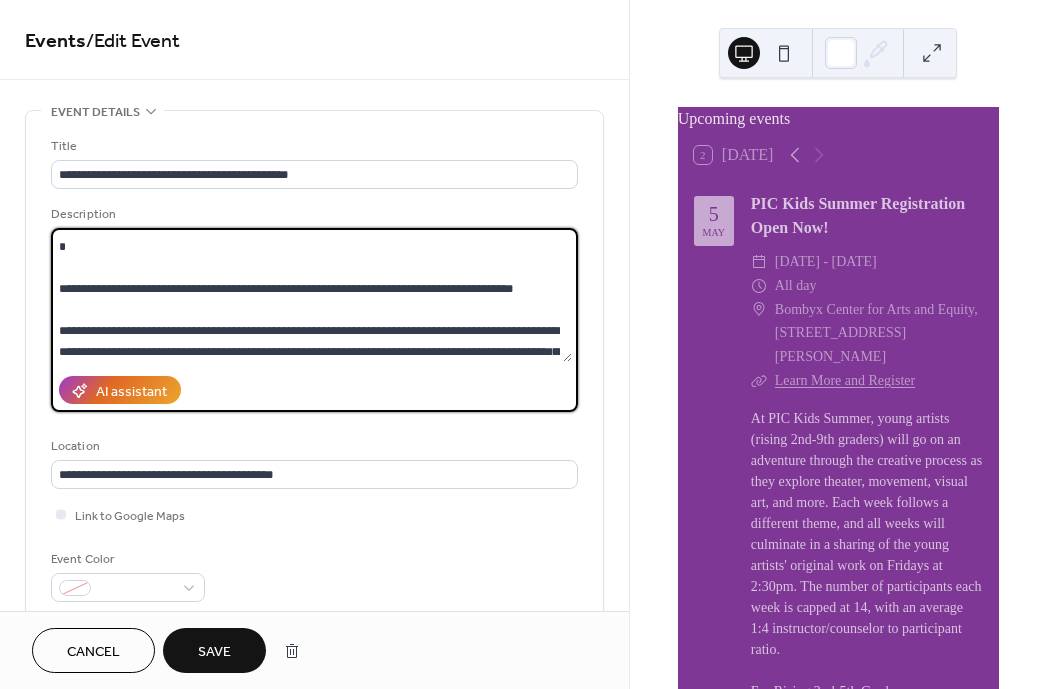 scroll, scrollTop: 193, scrollLeft: 0, axis: vertical 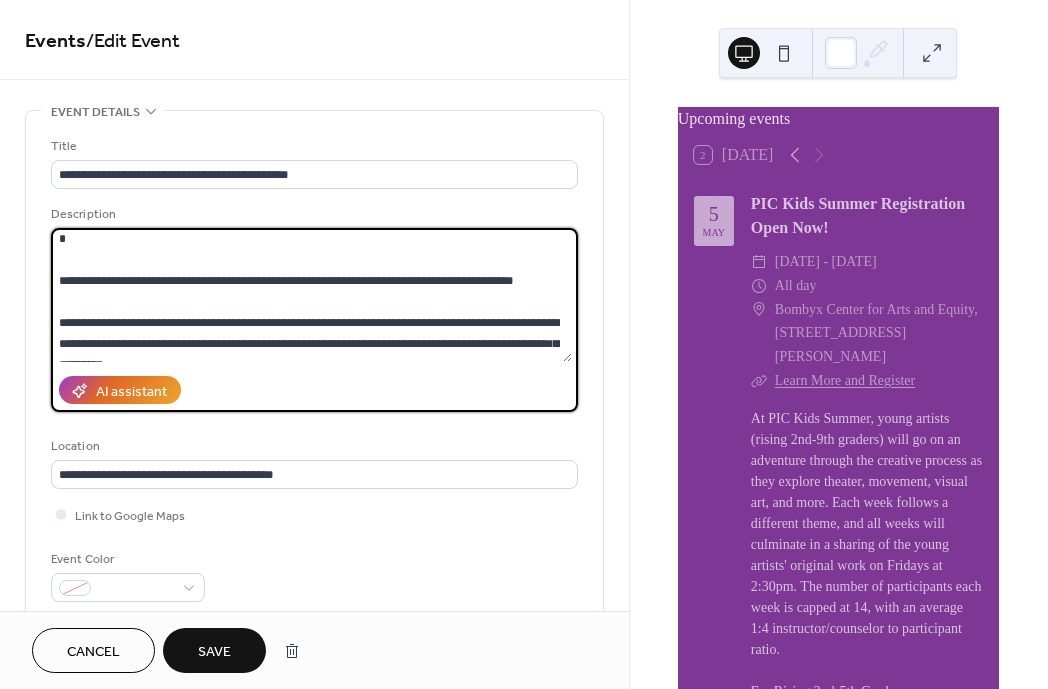 click on "**********" at bounding box center [311, 295] 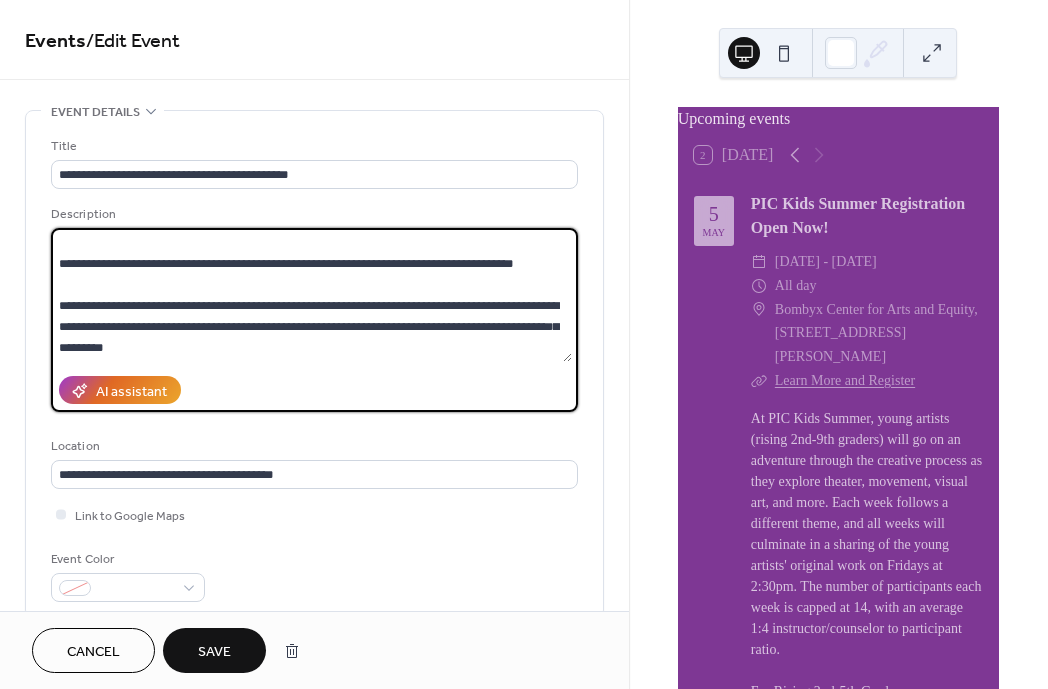 scroll, scrollTop: 163, scrollLeft: 0, axis: vertical 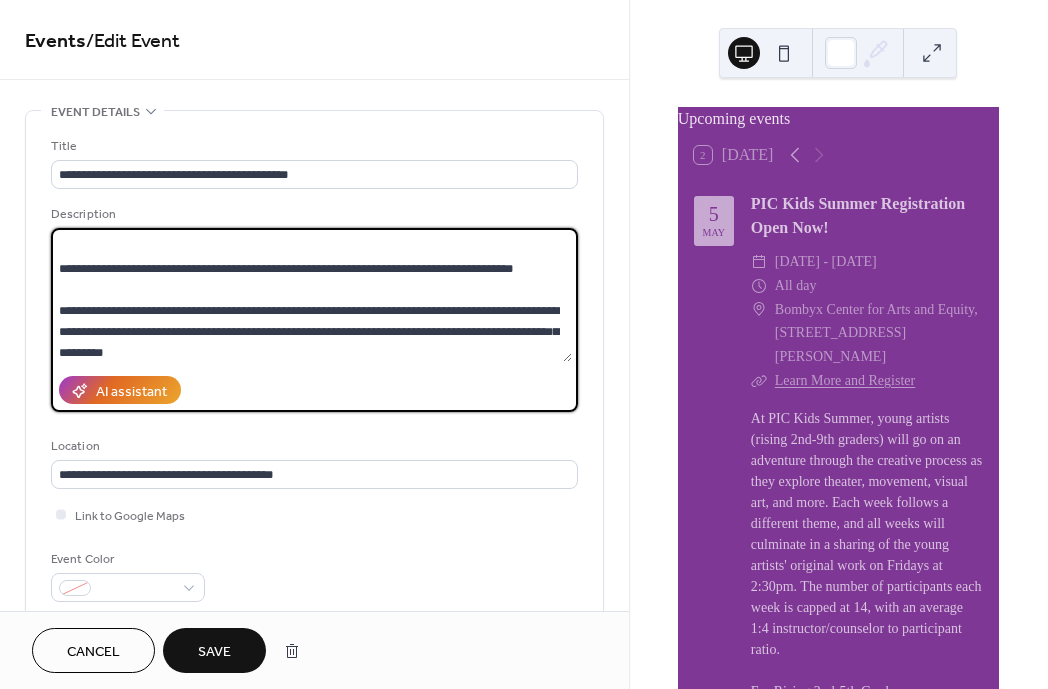 click on "**********" at bounding box center (311, 295) 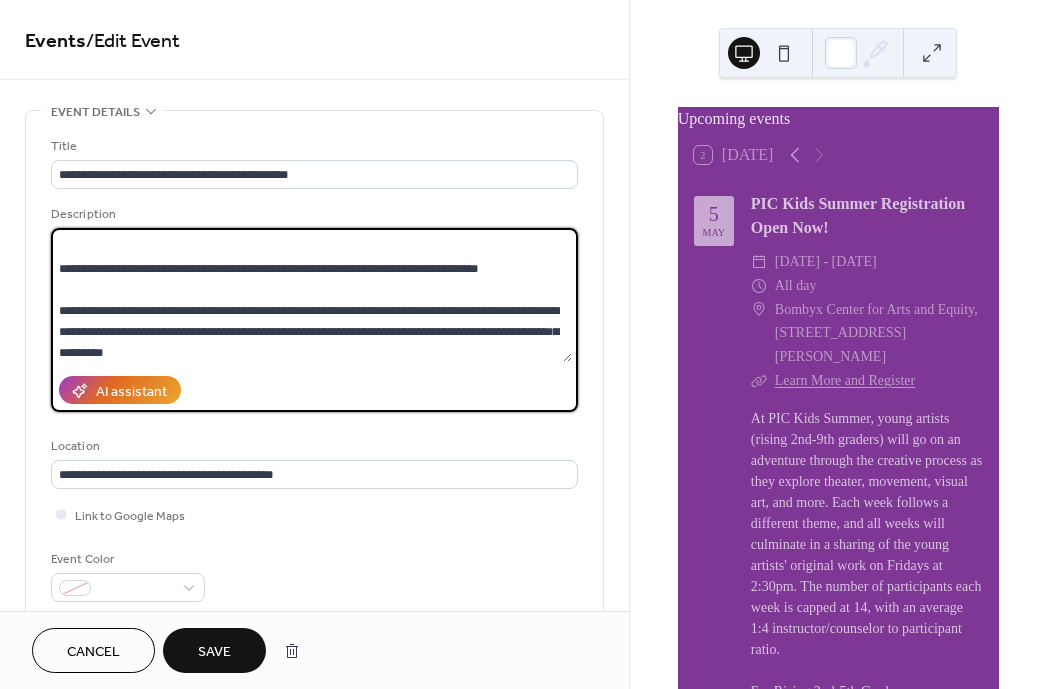paste on "**********" 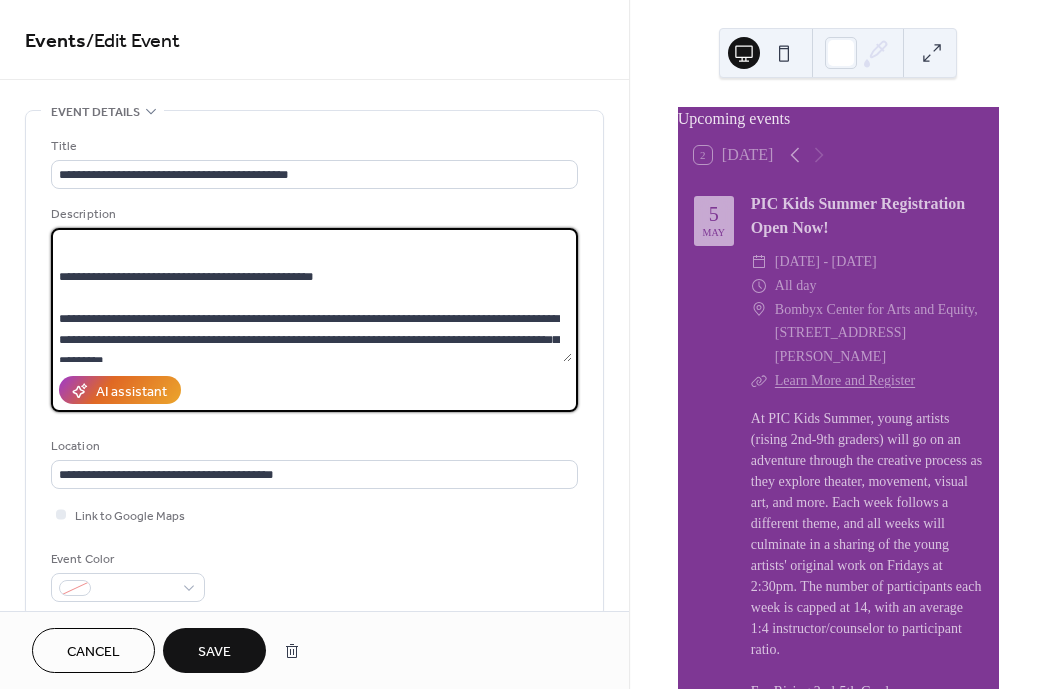 scroll, scrollTop: 618, scrollLeft: 0, axis: vertical 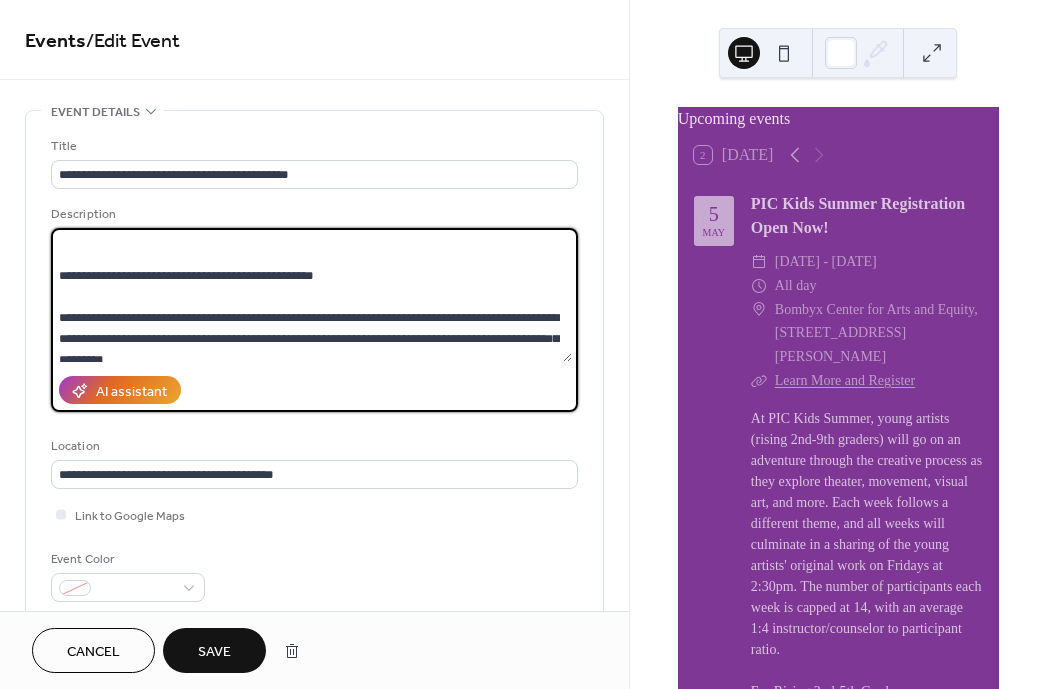 drag, startPoint x: 342, startPoint y: 297, endPoint x: 66, endPoint y: 283, distance: 276.35486 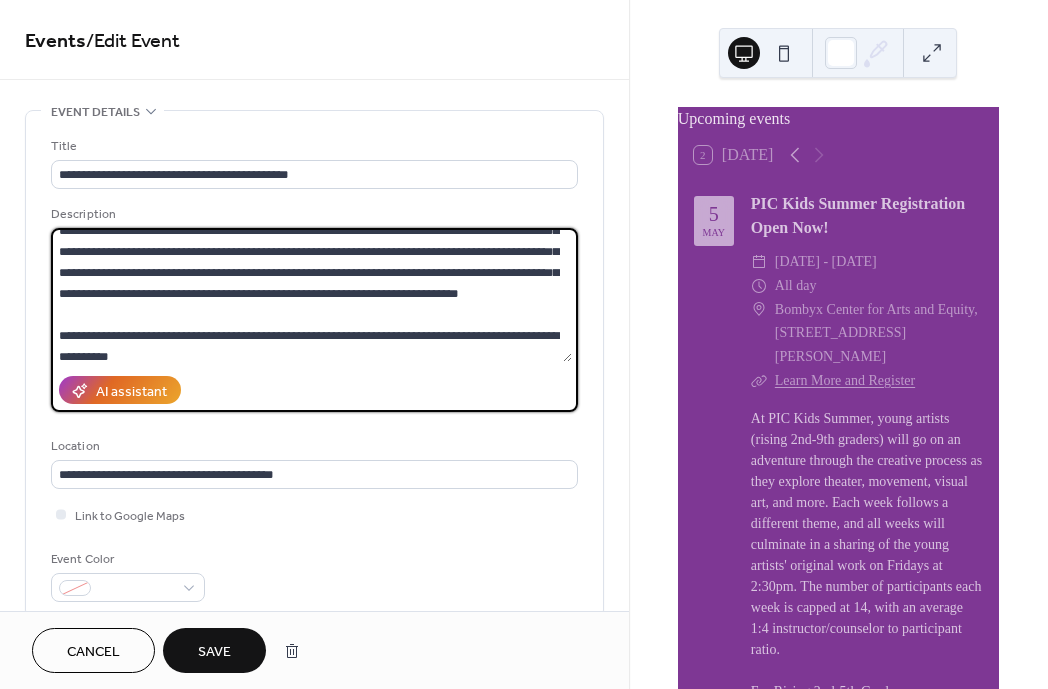 scroll, scrollTop: 201, scrollLeft: 0, axis: vertical 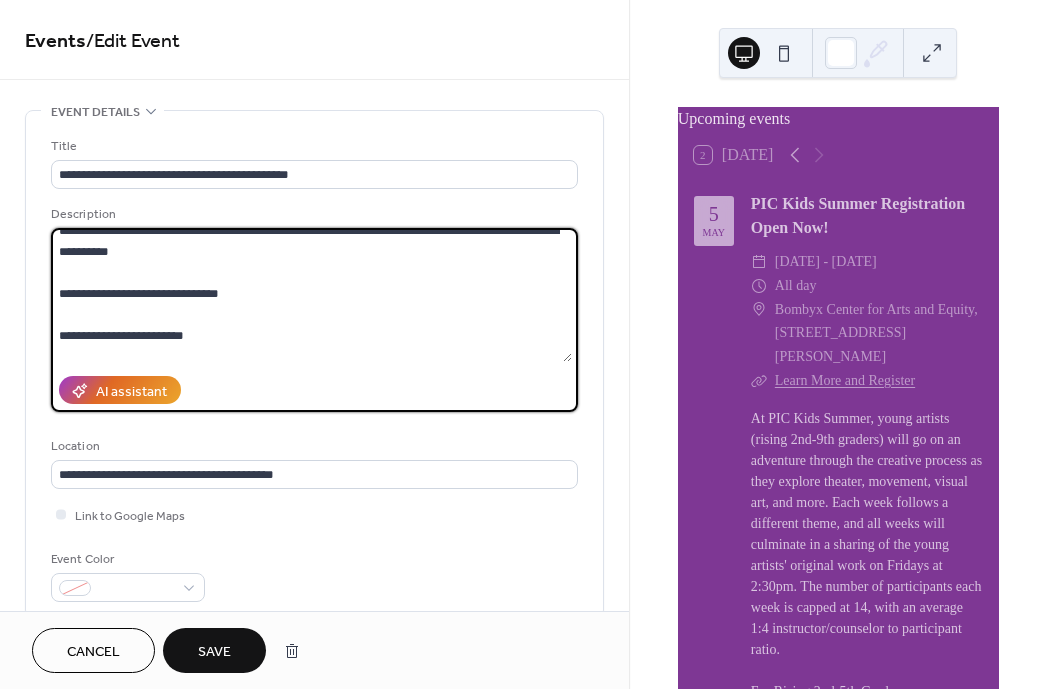 click at bounding box center [311, 295] 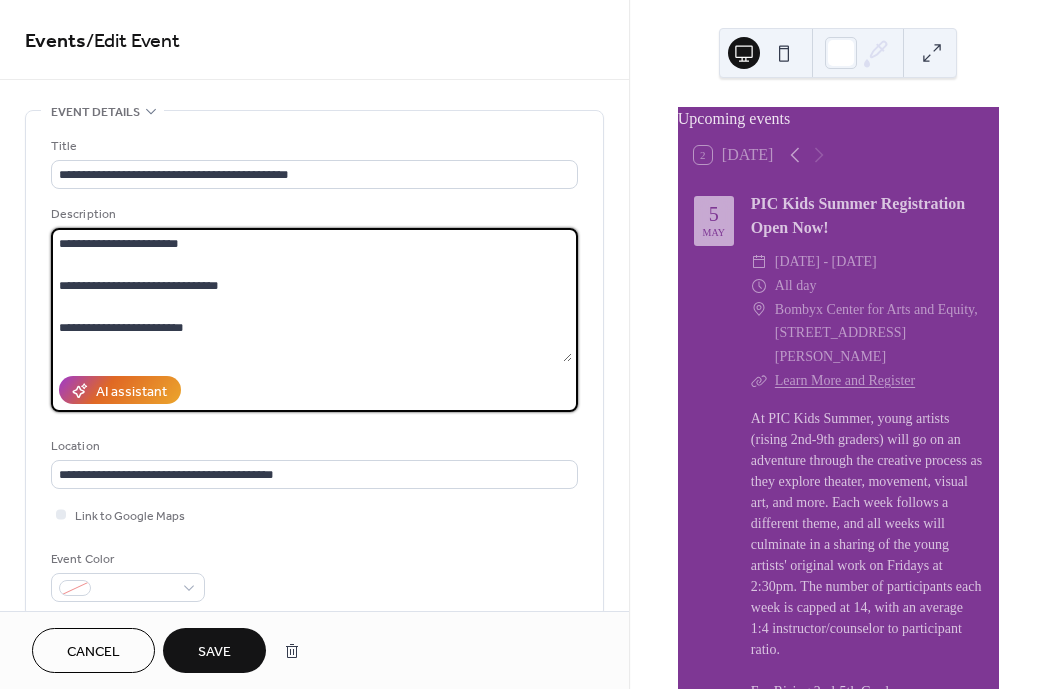 scroll, scrollTop: 205, scrollLeft: 0, axis: vertical 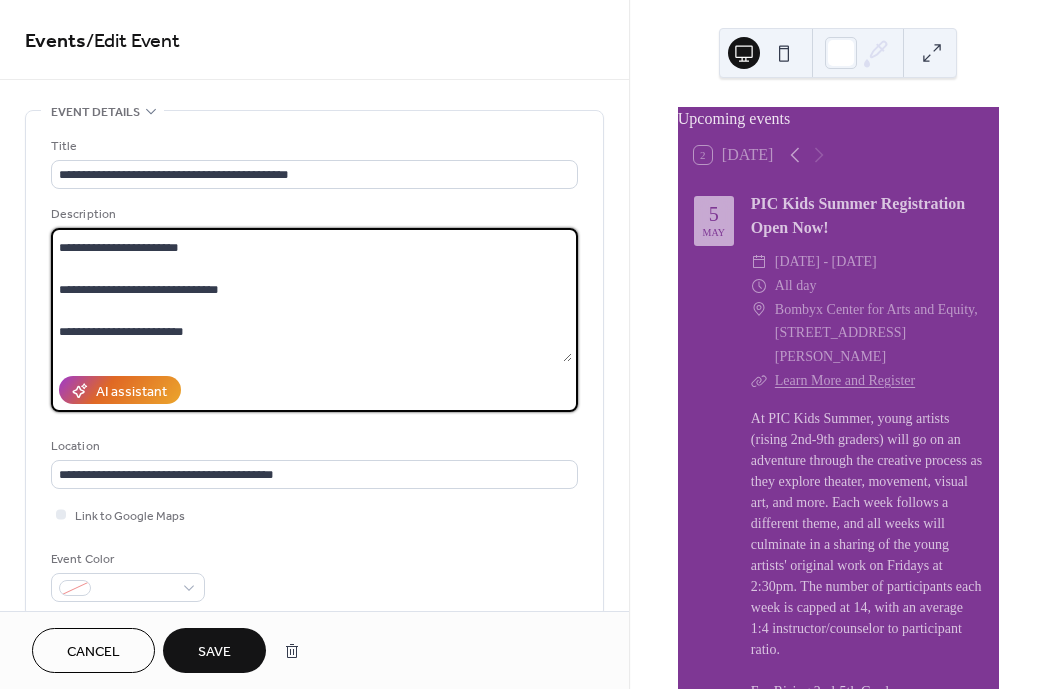 drag, startPoint x: 292, startPoint y: 276, endPoint x: 130, endPoint y: 269, distance: 162.15117 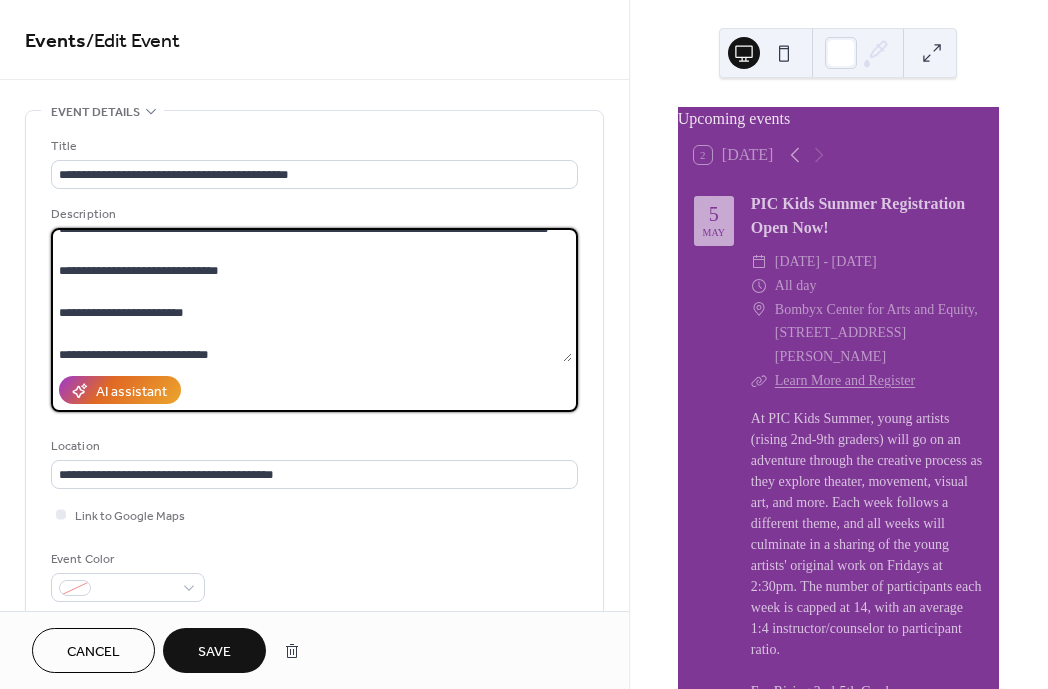 scroll, scrollTop: 202, scrollLeft: 0, axis: vertical 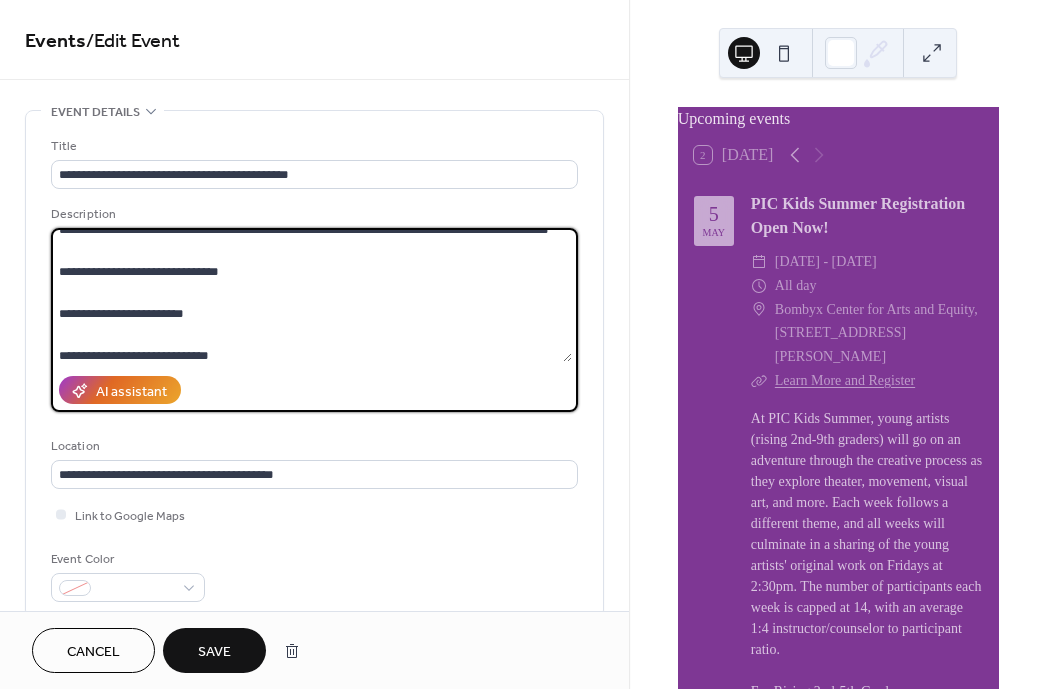 click at bounding box center [311, 295] 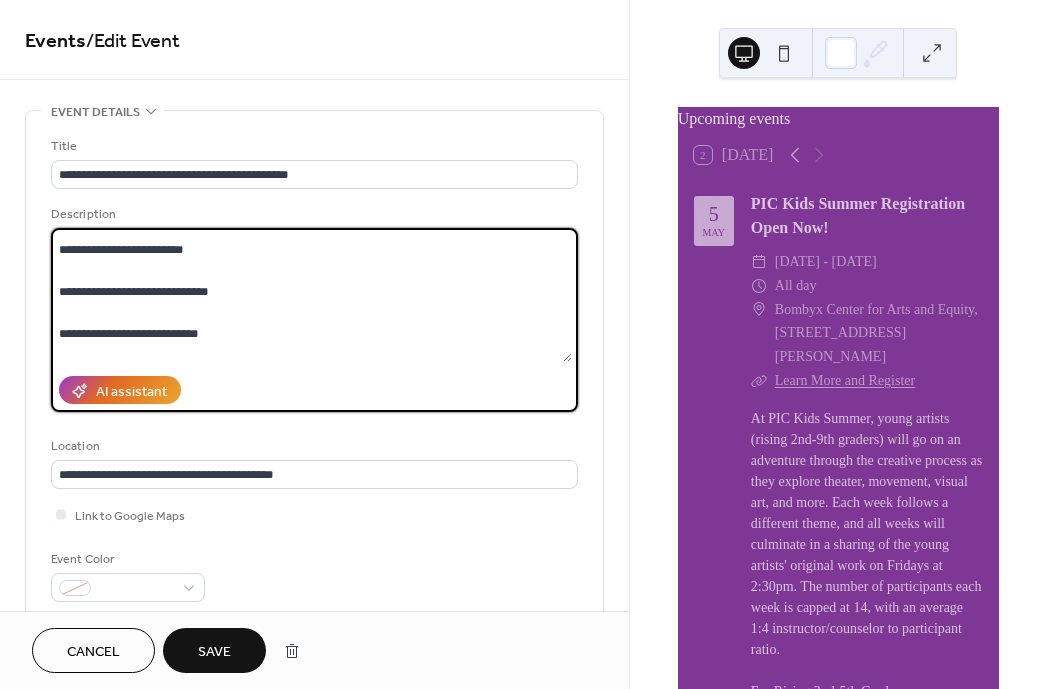 scroll, scrollTop: 292, scrollLeft: 0, axis: vertical 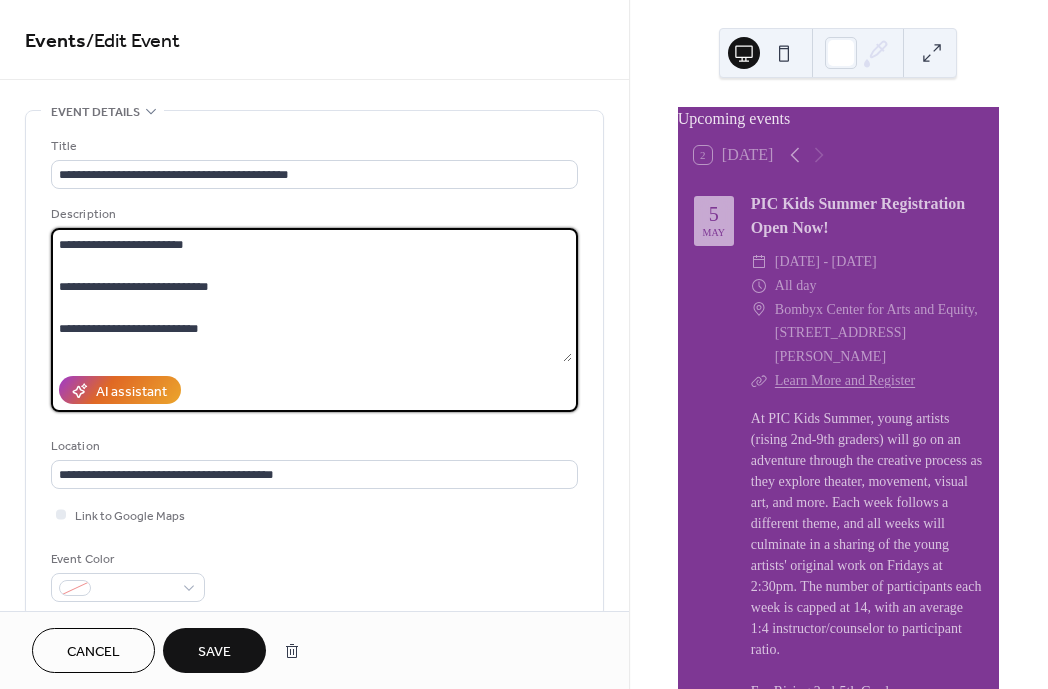 drag, startPoint x: 231, startPoint y: 312, endPoint x: 36, endPoint y: 311, distance: 195.00256 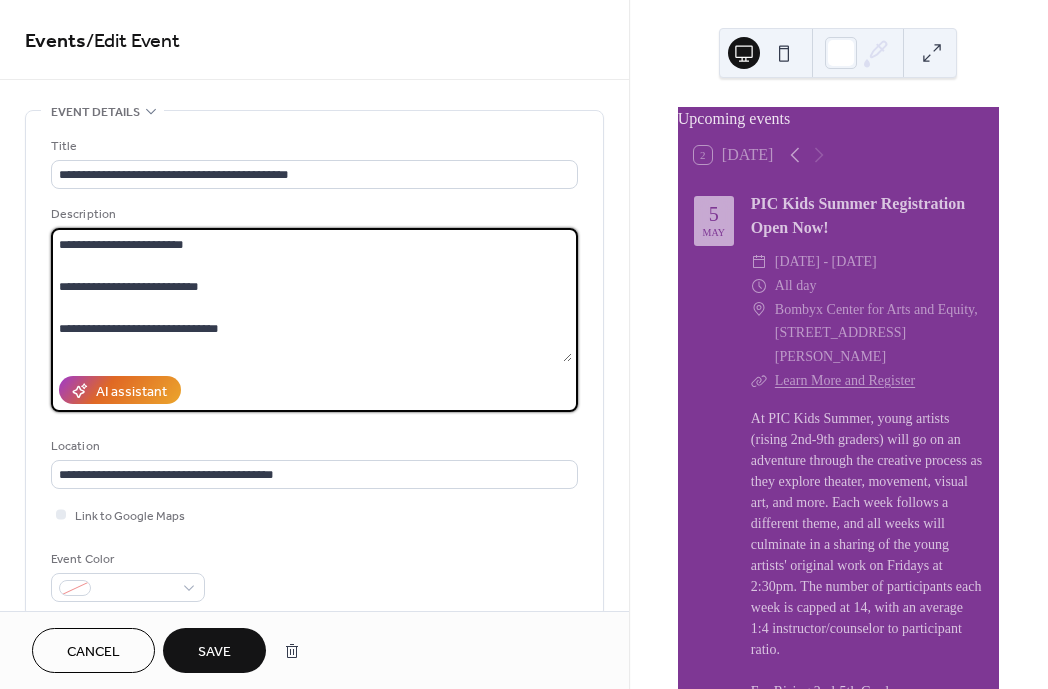 click at bounding box center [311, 295] 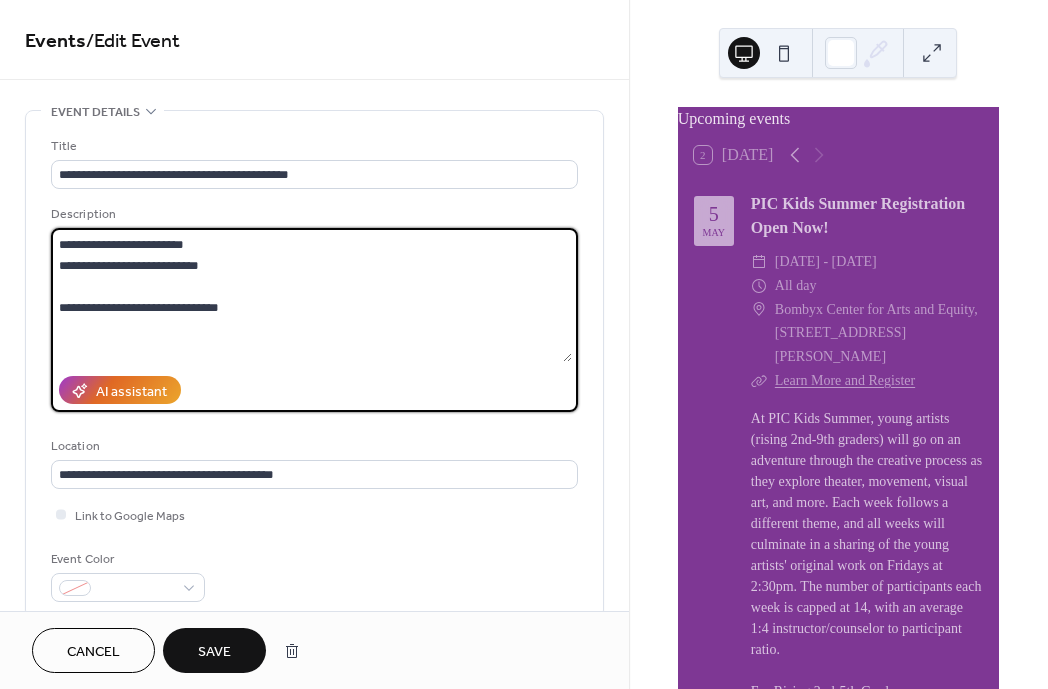 click at bounding box center [311, 295] 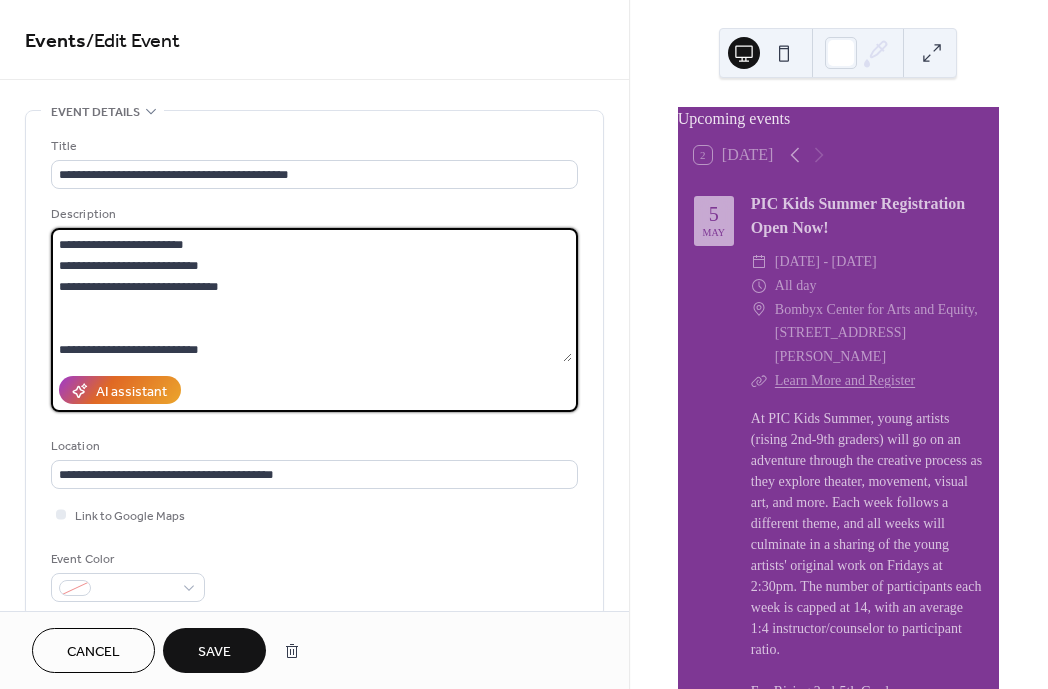click at bounding box center [311, 295] 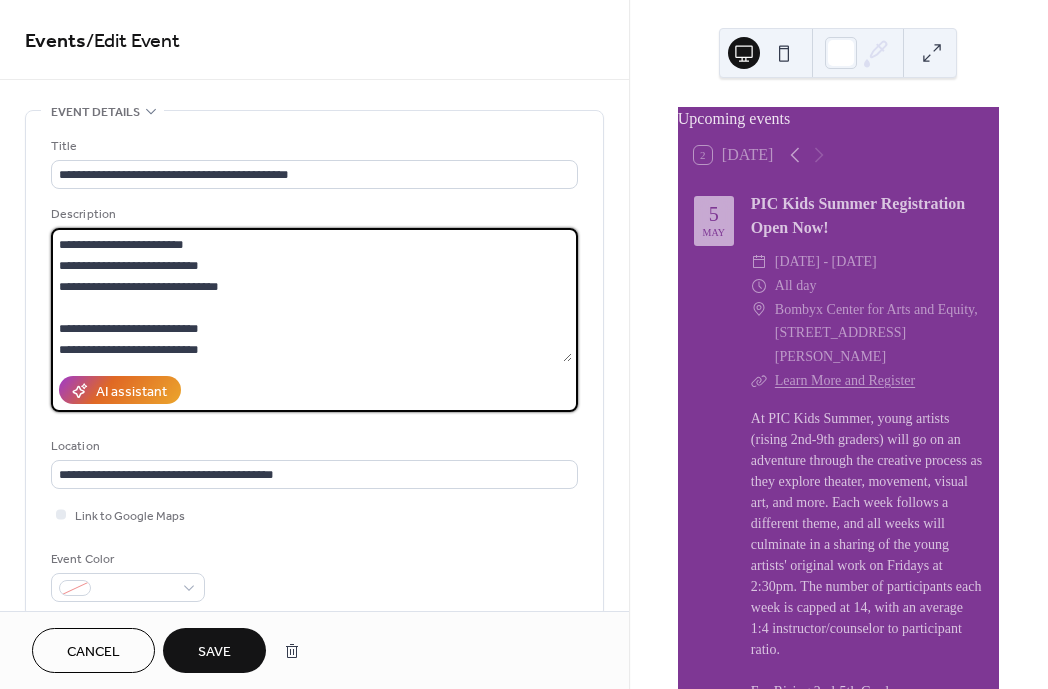 click at bounding box center [311, 295] 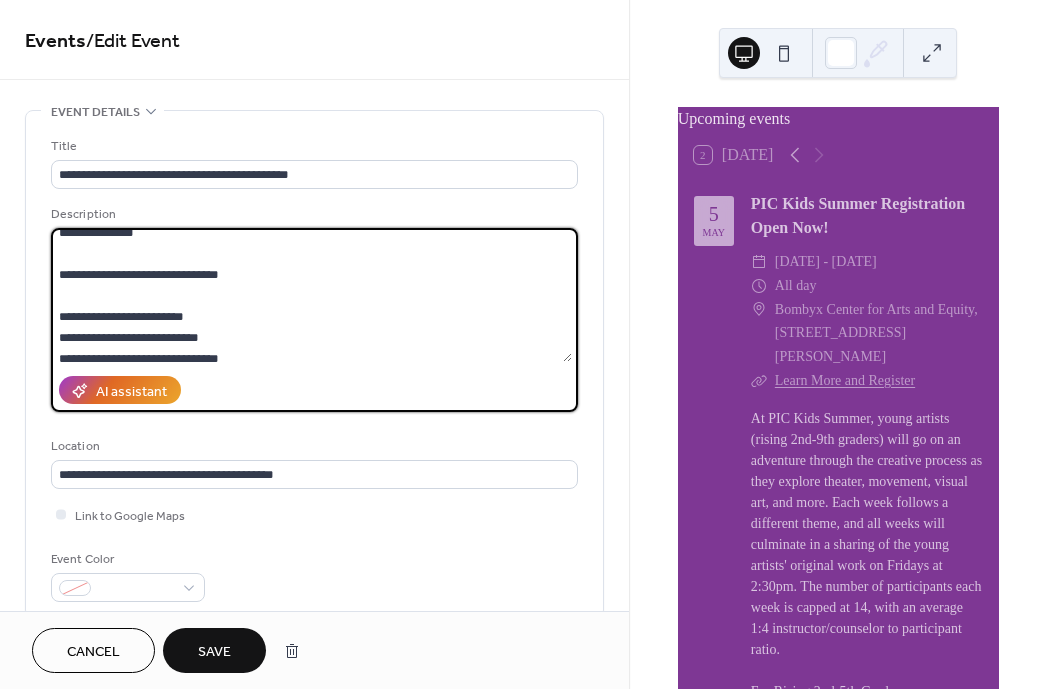scroll, scrollTop: 216, scrollLeft: 0, axis: vertical 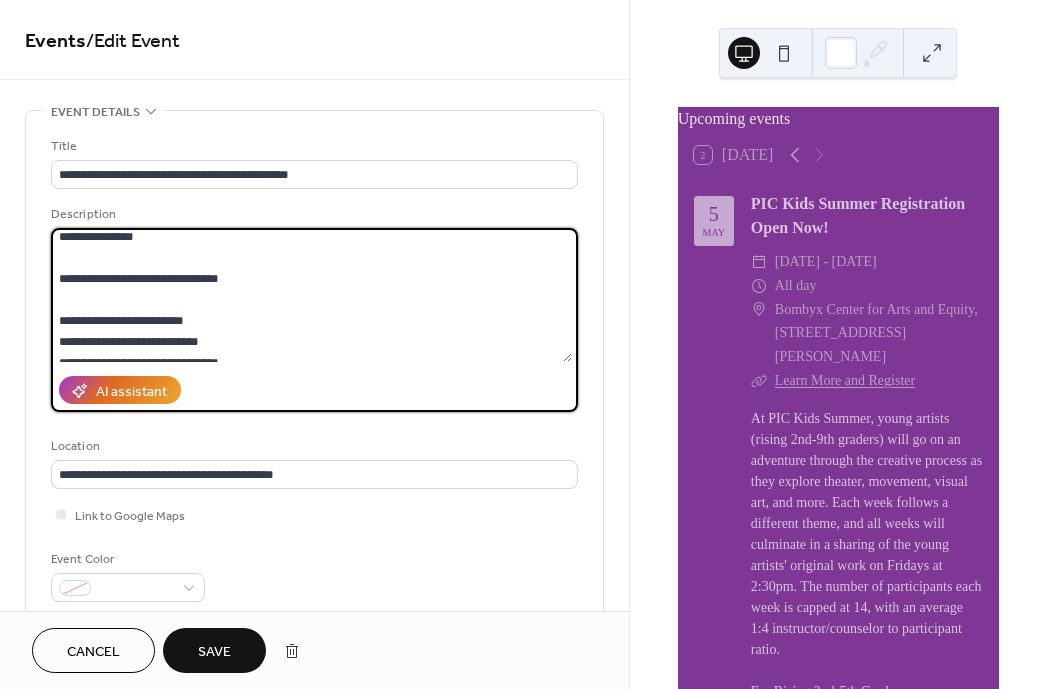 click at bounding box center [311, 295] 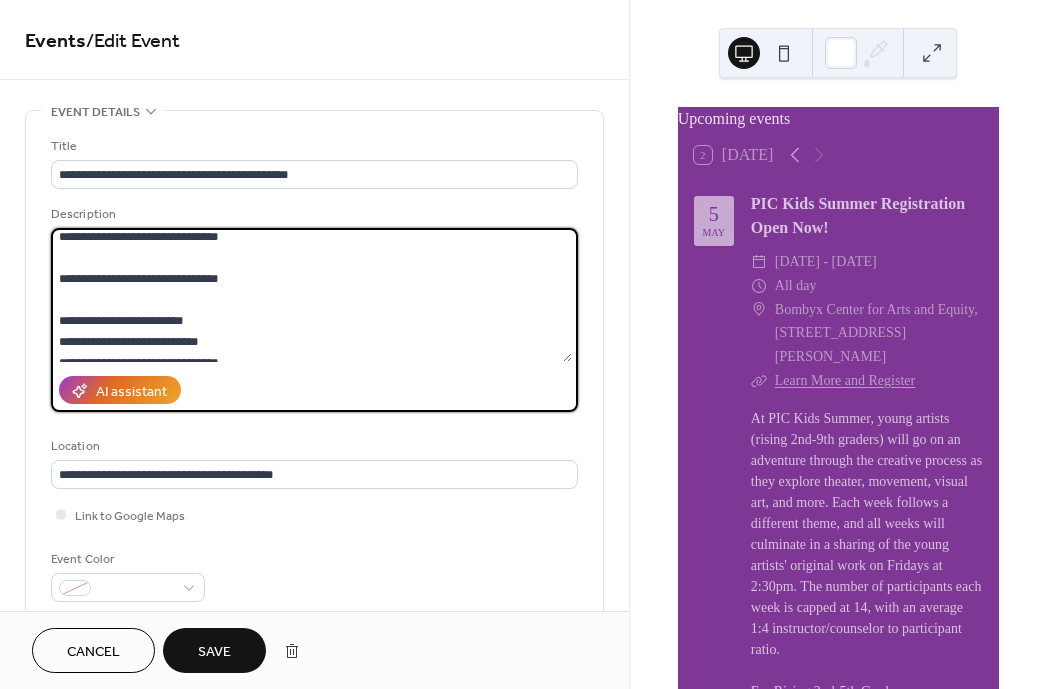 drag, startPoint x: 217, startPoint y: 344, endPoint x: 60, endPoint y: 343, distance: 157.00319 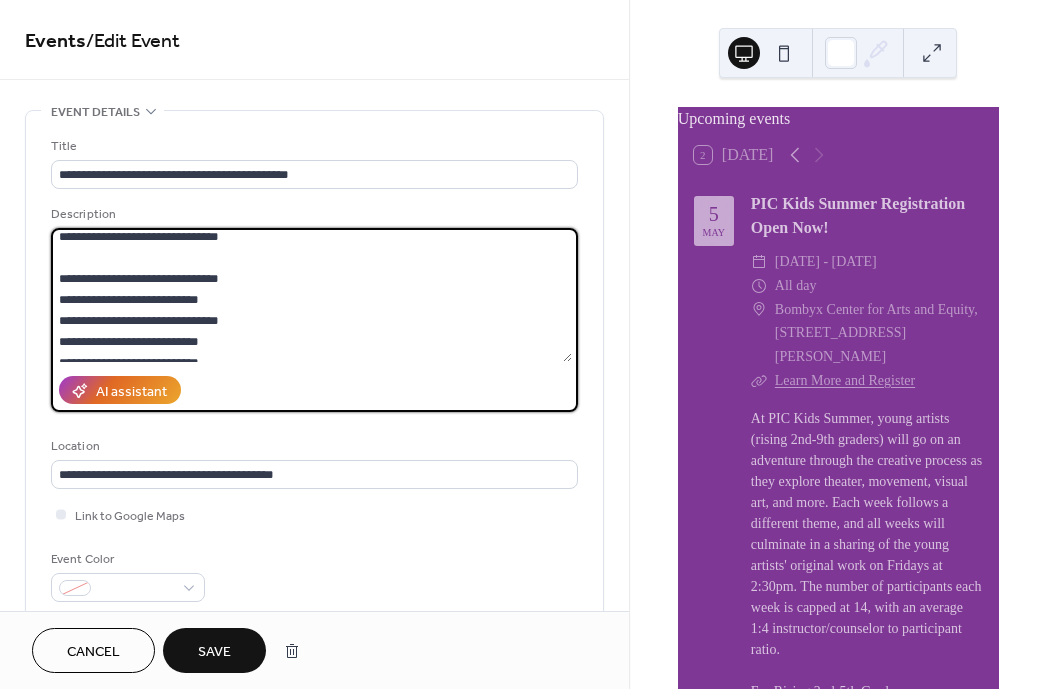 click at bounding box center (311, 295) 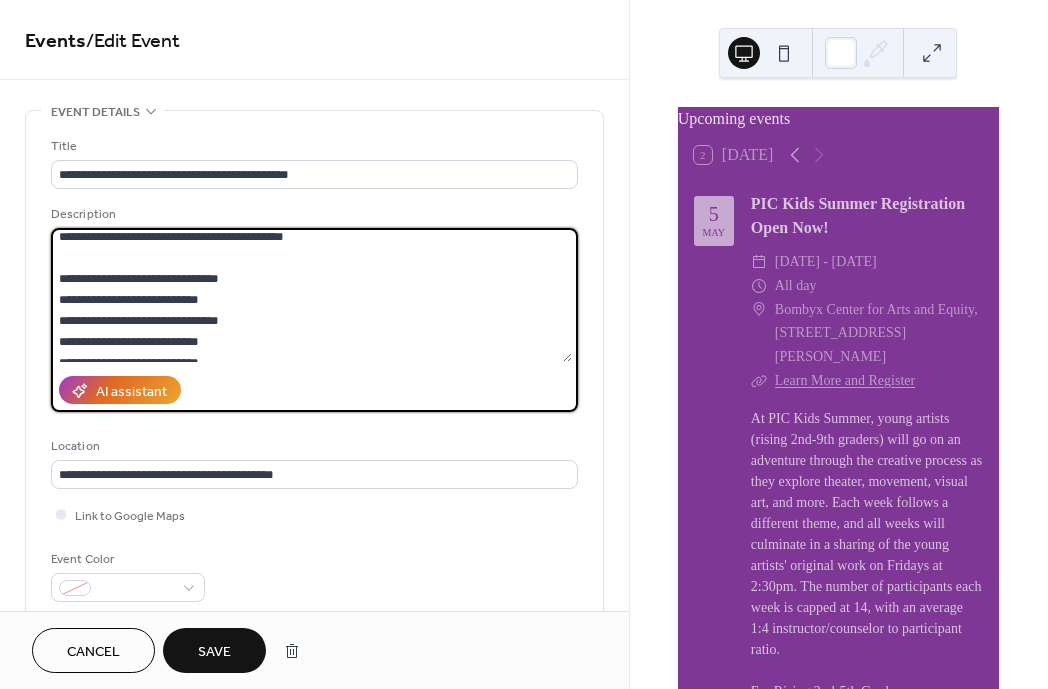 drag, startPoint x: 226, startPoint y: 321, endPoint x: 58, endPoint y: 320, distance: 168.00298 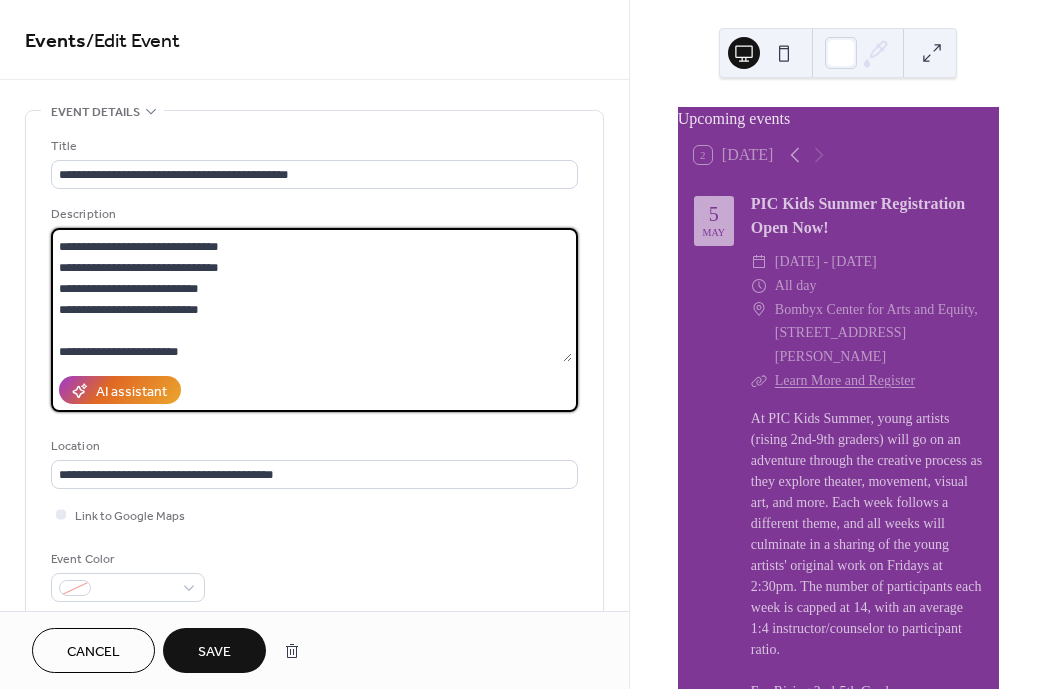 scroll, scrollTop: 222, scrollLeft: 0, axis: vertical 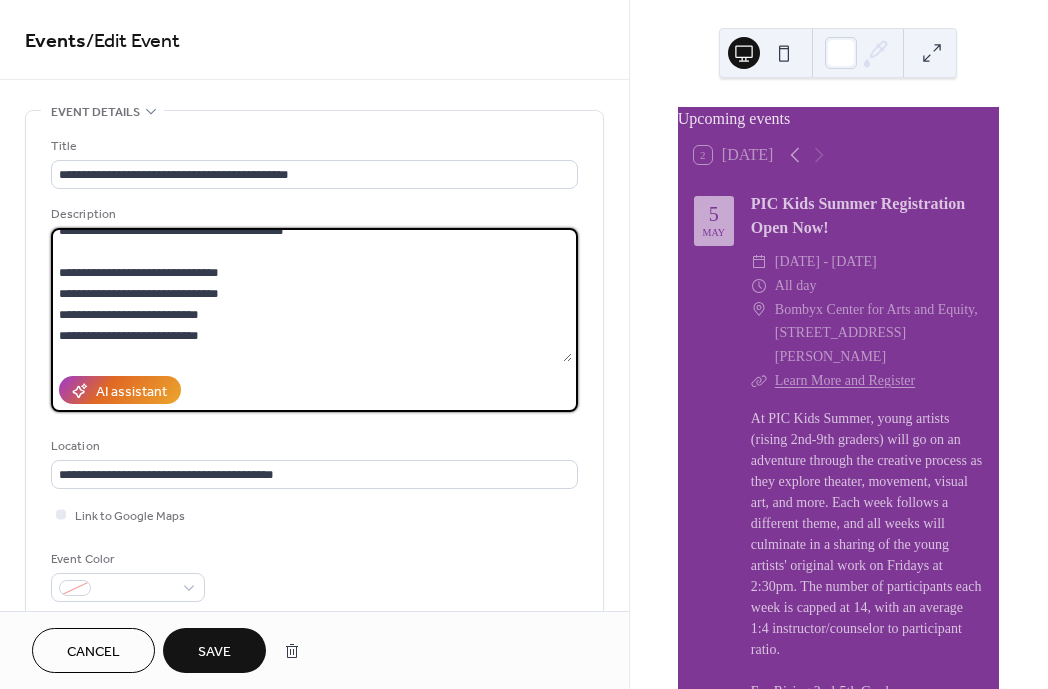 click at bounding box center (311, 295) 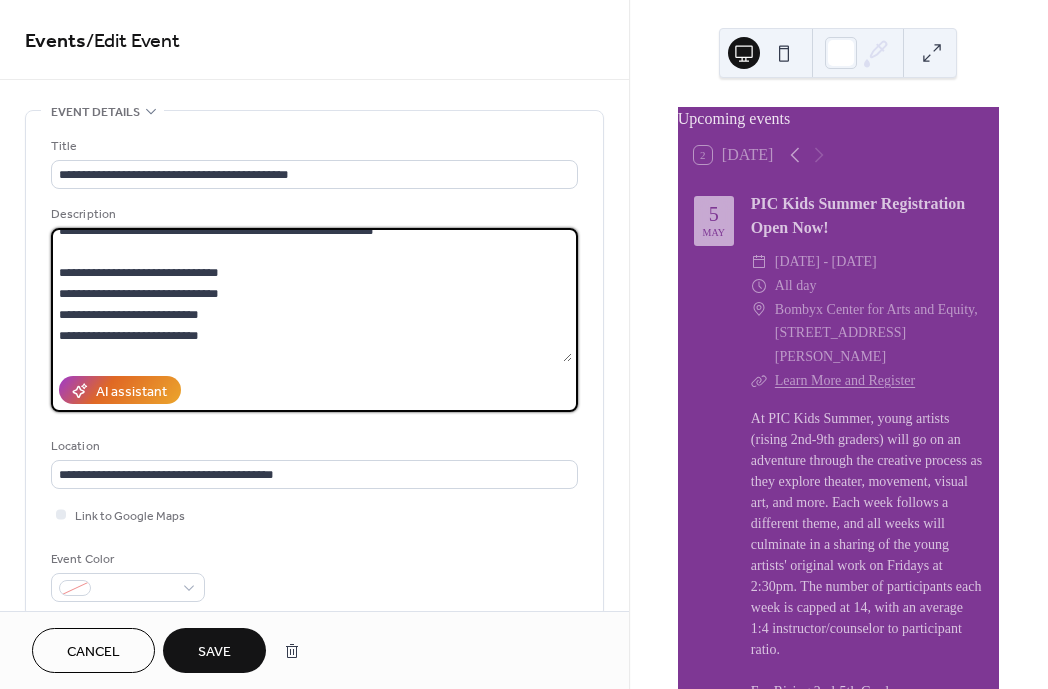 drag, startPoint x: 235, startPoint y: 292, endPoint x: 57, endPoint y: 284, distance: 178.17969 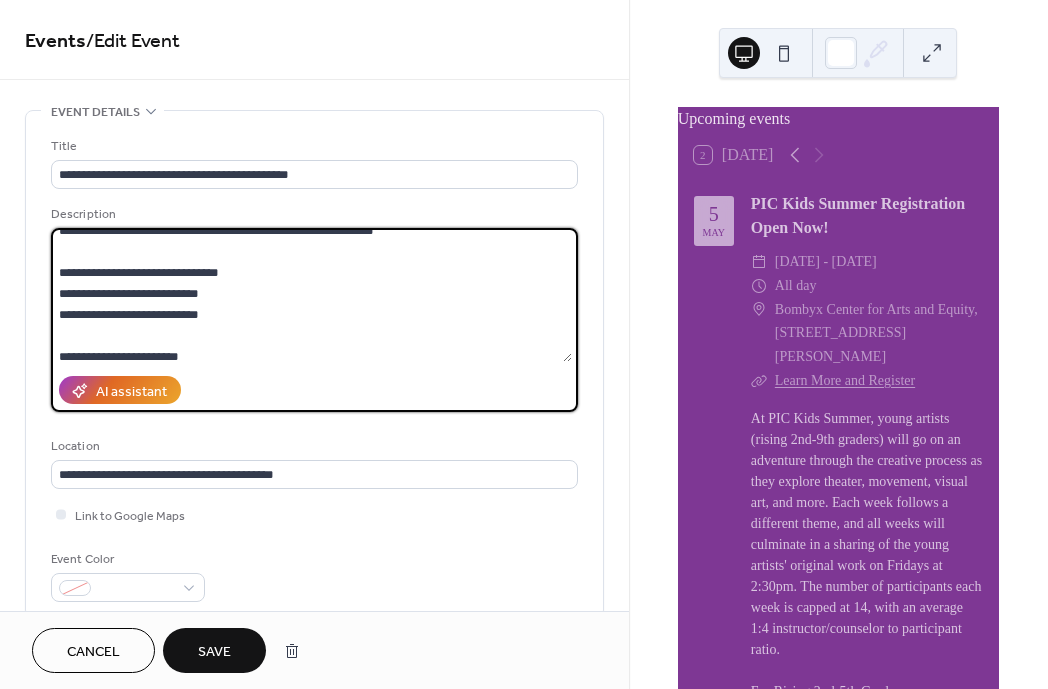 click at bounding box center [311, 295] 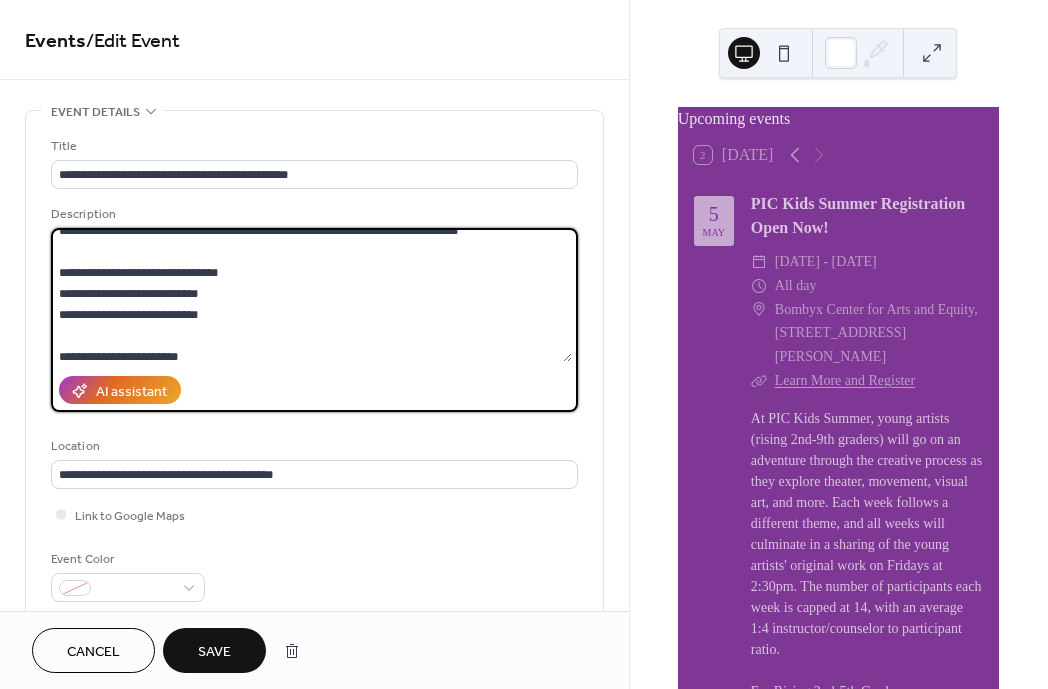 drag, startPoint x: 244, startPoint y: 291, endPoint x: 48, endPoint y: 287, distance: 196.04082 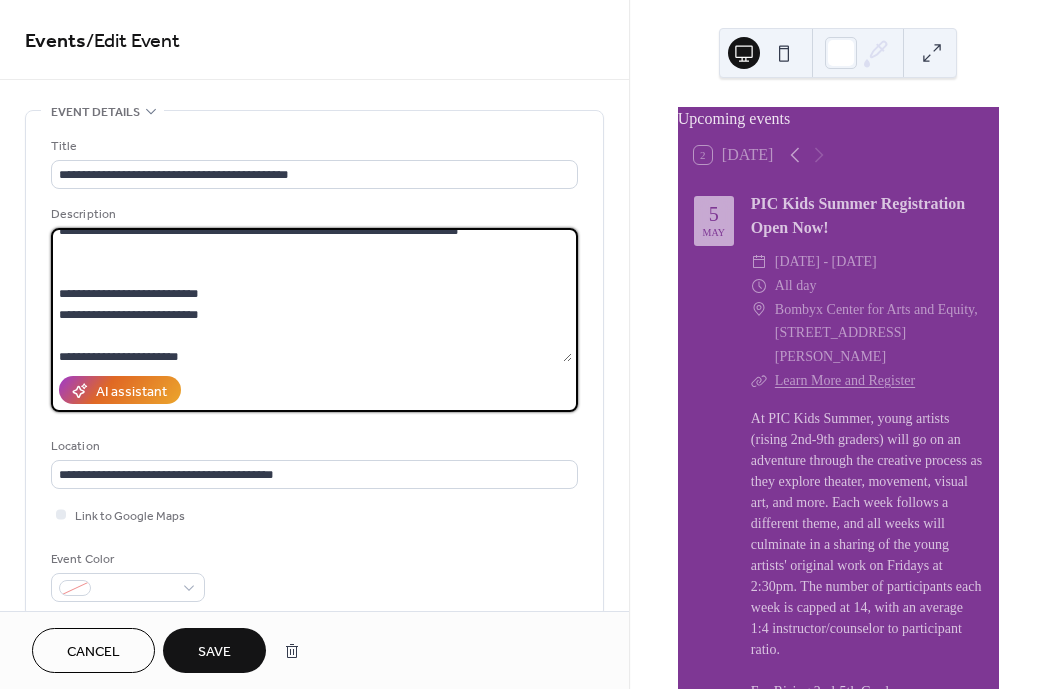 click at bounding box center (311, 295) 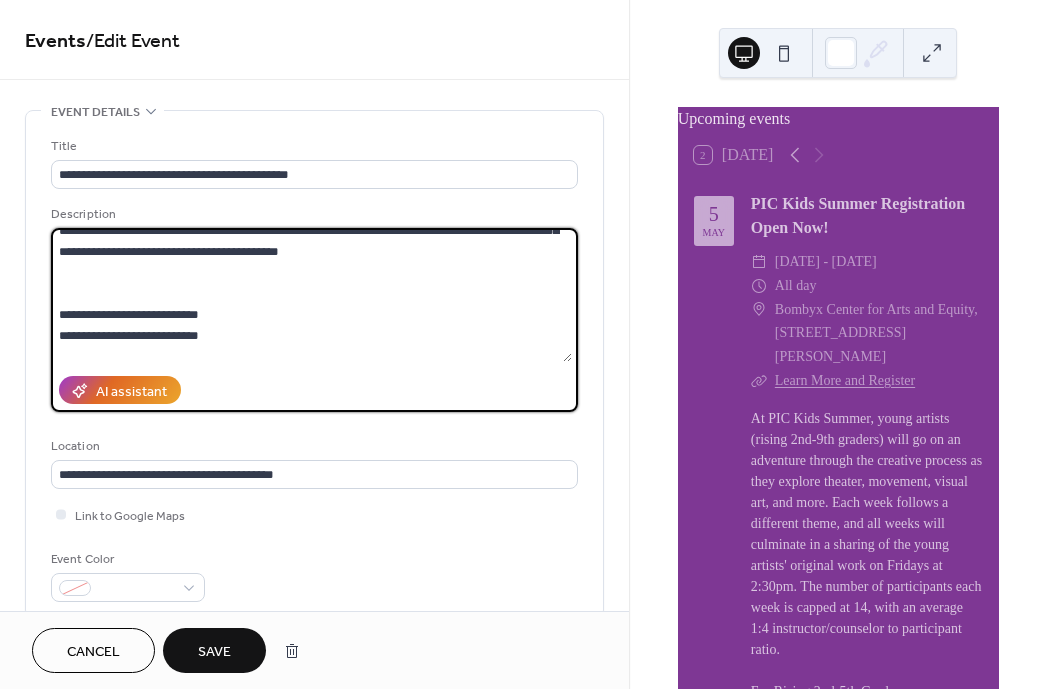 drag, startPoint x: 207, startPoint y: 334, endPoint x: 40, endPoint y: 329, distance: 167.07483 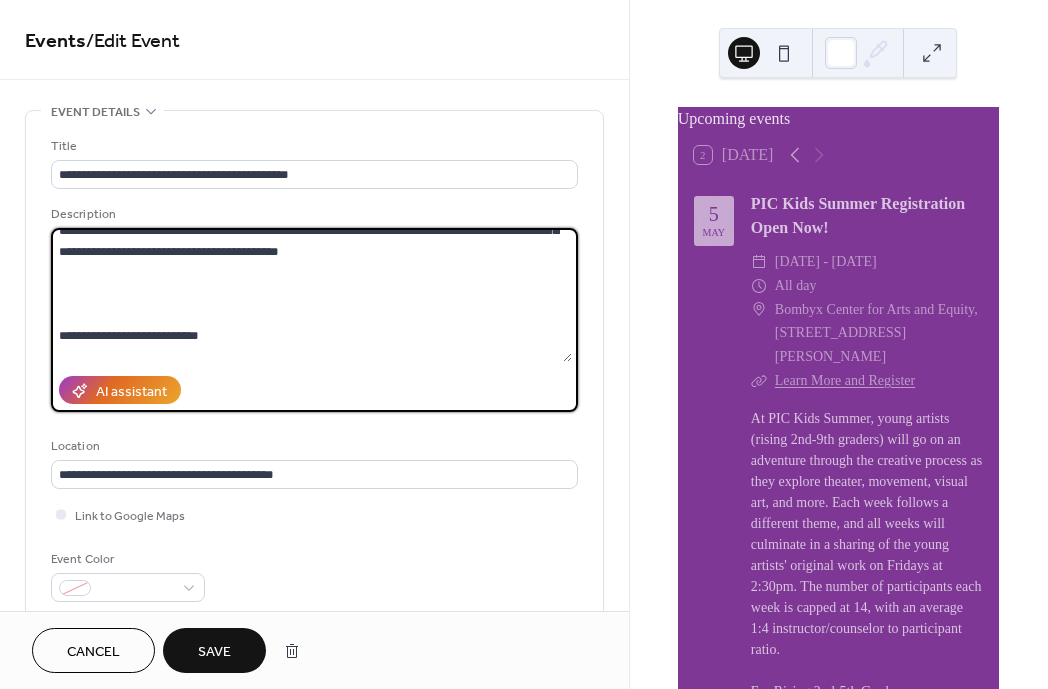 click at bounding box center [311, 295] 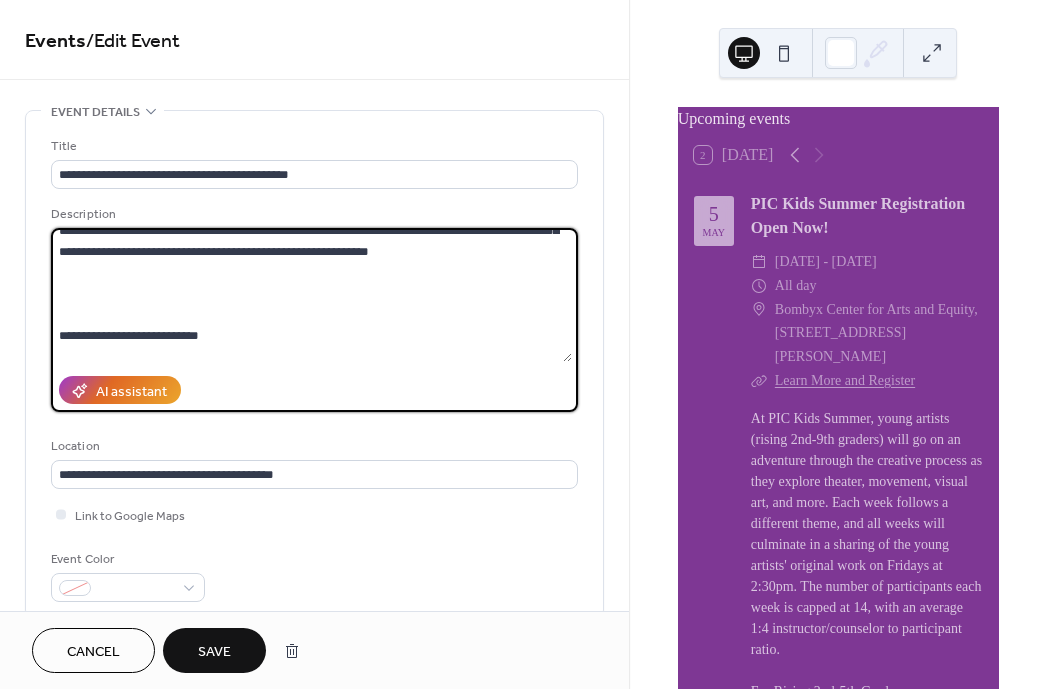 click at bounding box center [311, 295] 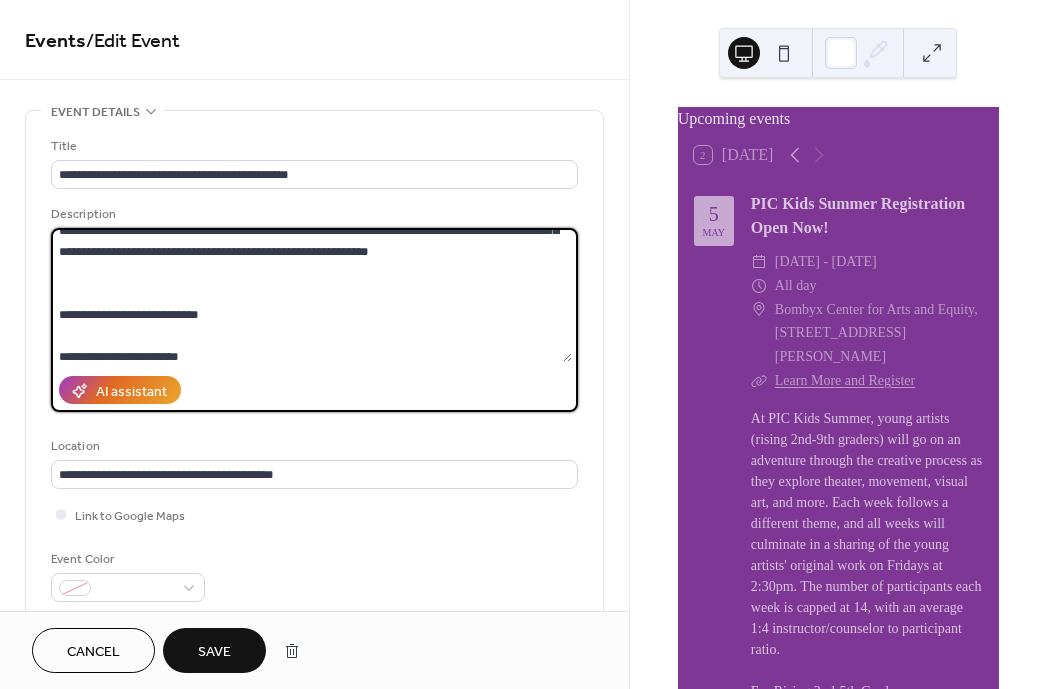 click at bounding box center (311, 295) 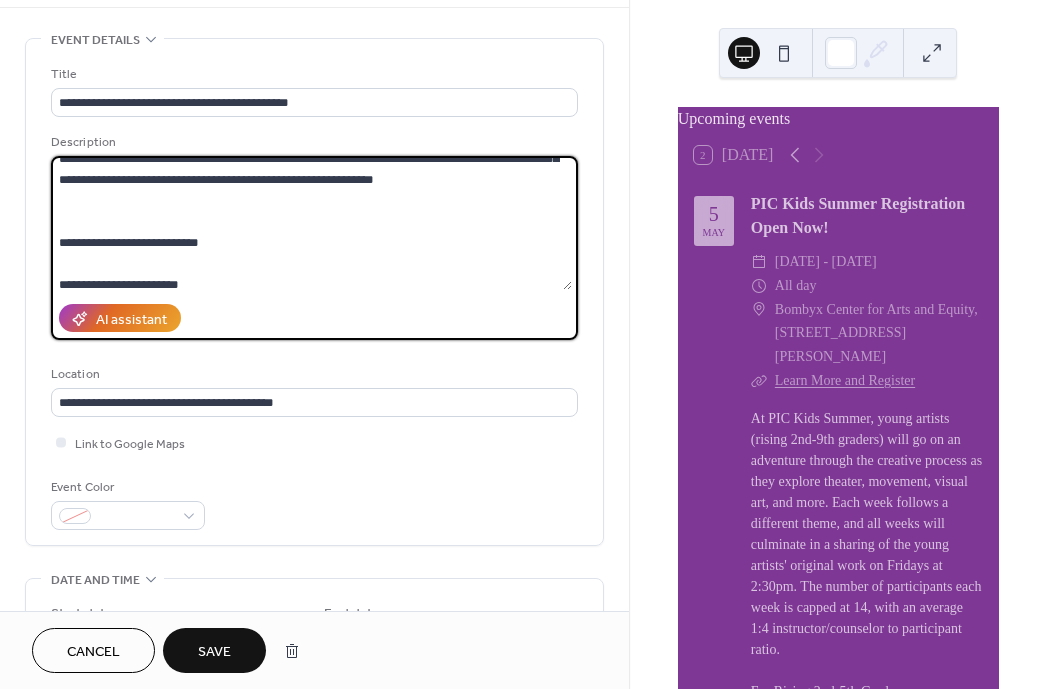 scroll, scrollTop: 74, scrollLeft: 0, axis: vertical 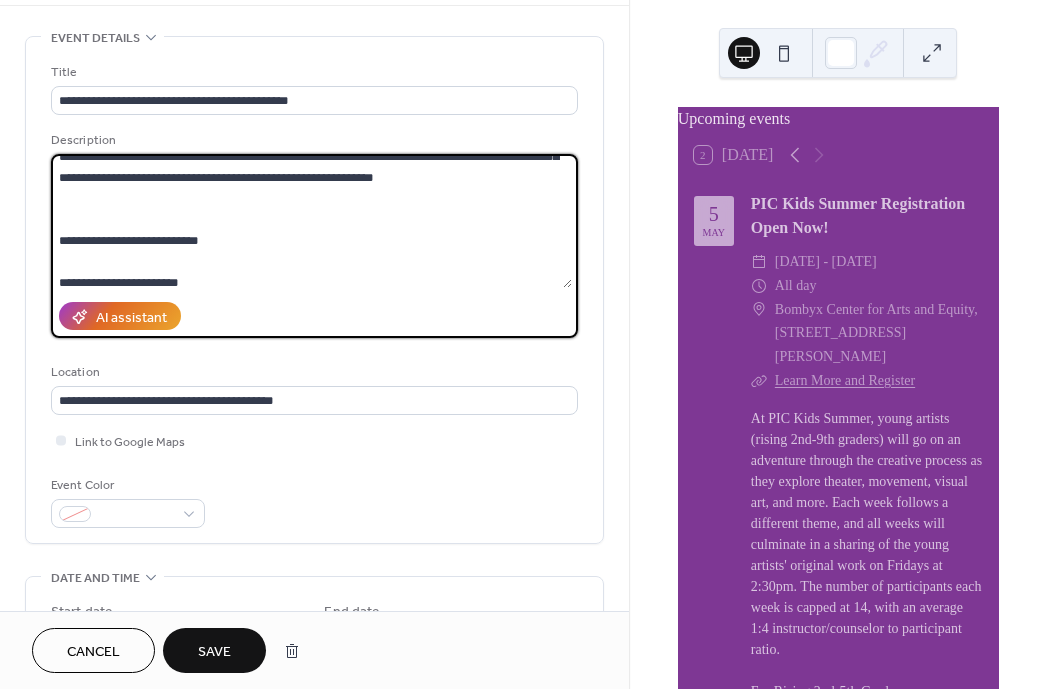 drag, startPoint x: 233, startPoint y: 261, endPoint x: 41, endPoint y: 259, distance: 192.01042 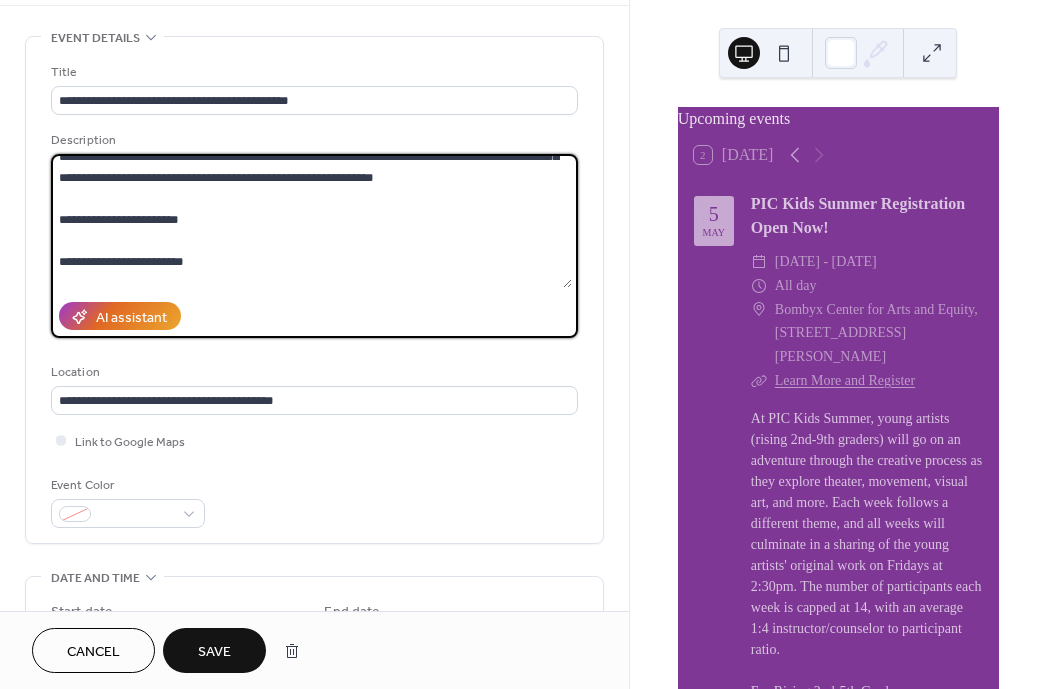 scroll, scrollTop: 255, scrollLeft: 0, axis: vertical 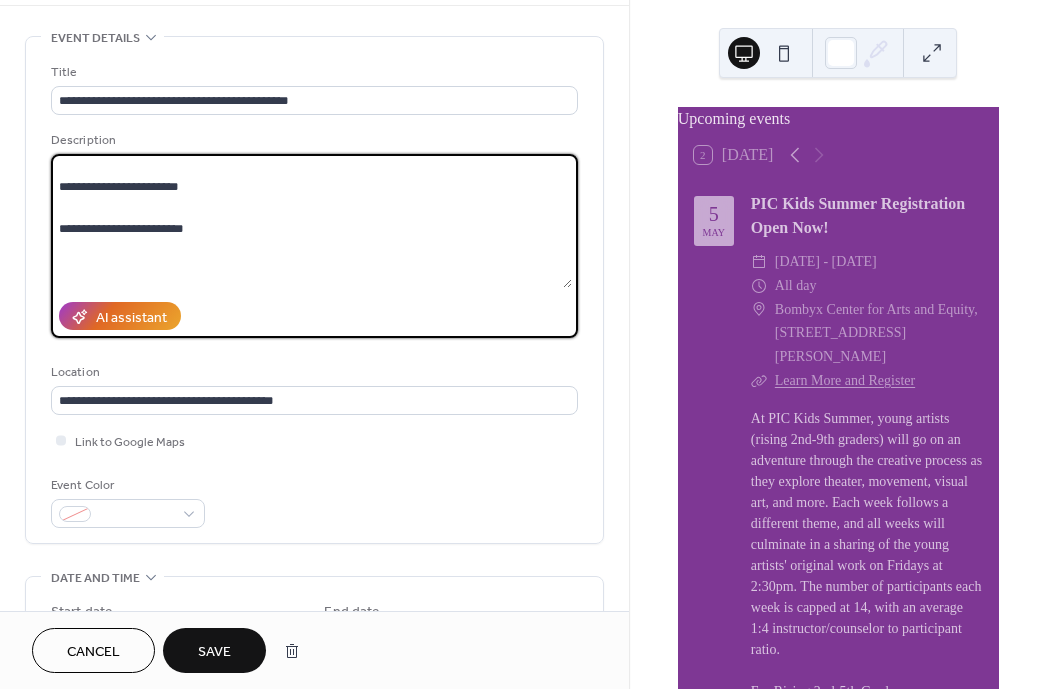 drag, startPoint x: 213, startPoint y: 282, endPoint x: 41, endPoint y: 210, distance: 186.46179 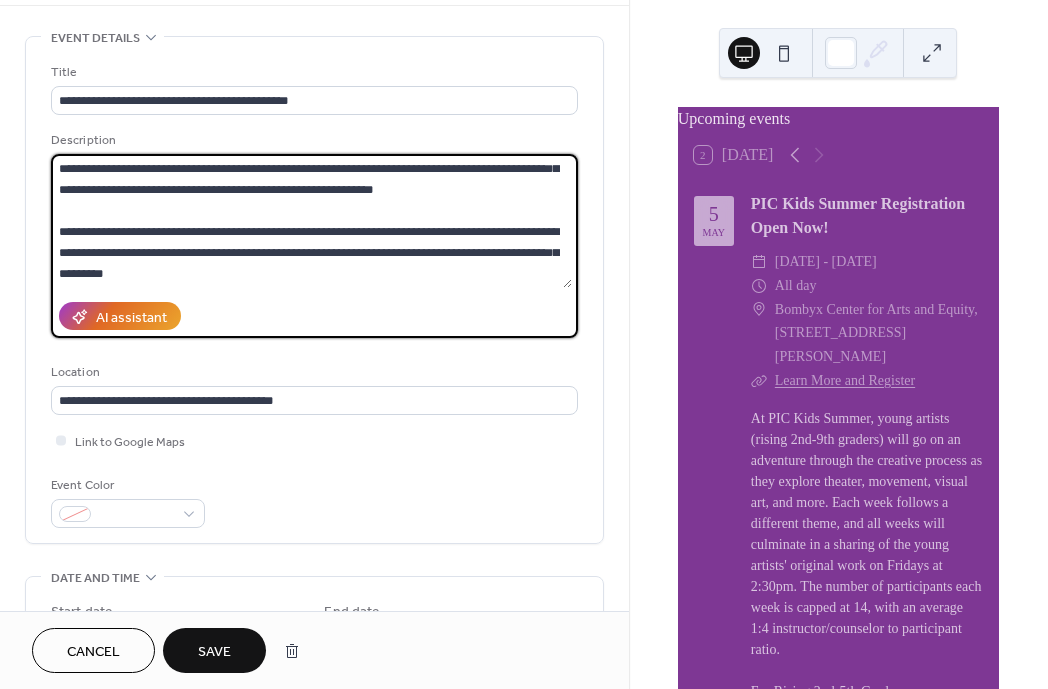 scroll, scrollTop: 231, scrollLeft: 0, axis: vertical 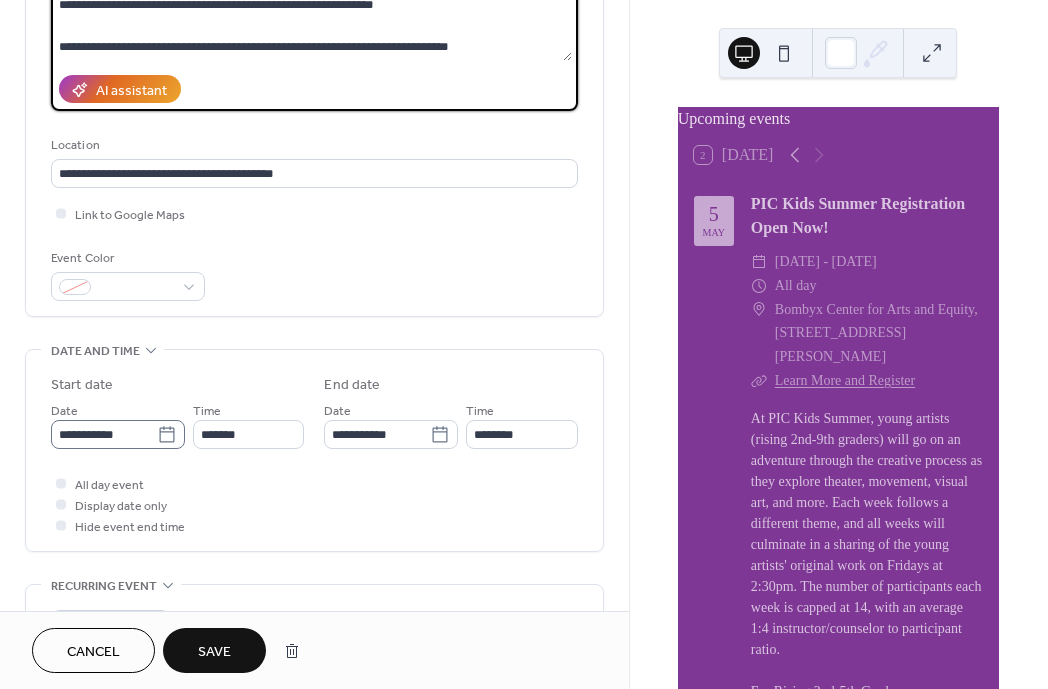 type on "**********" 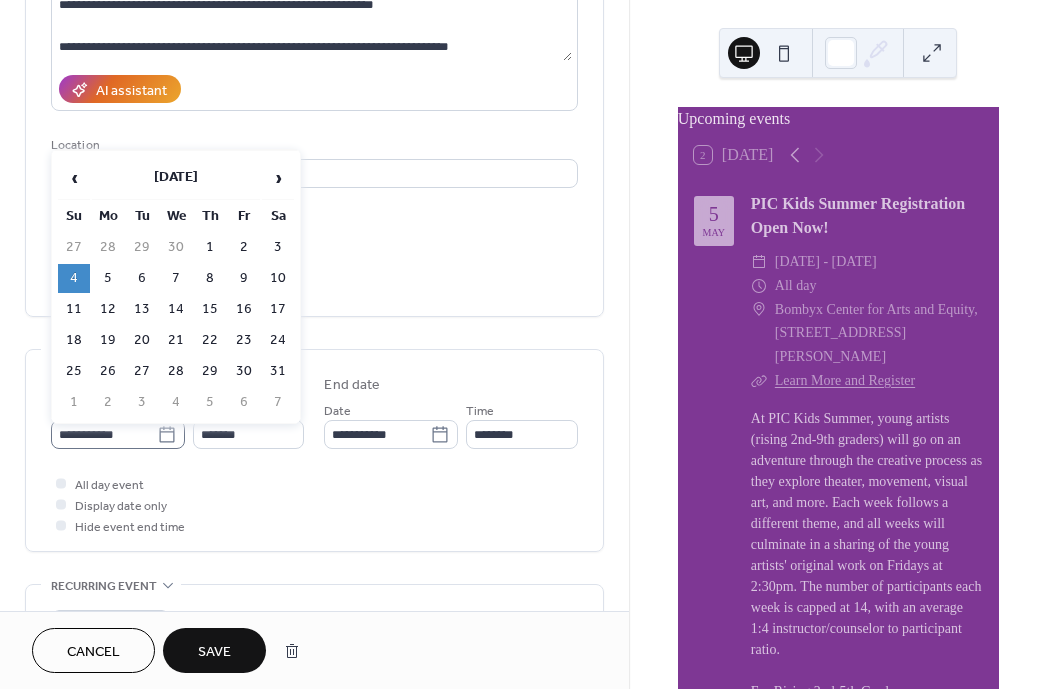 click 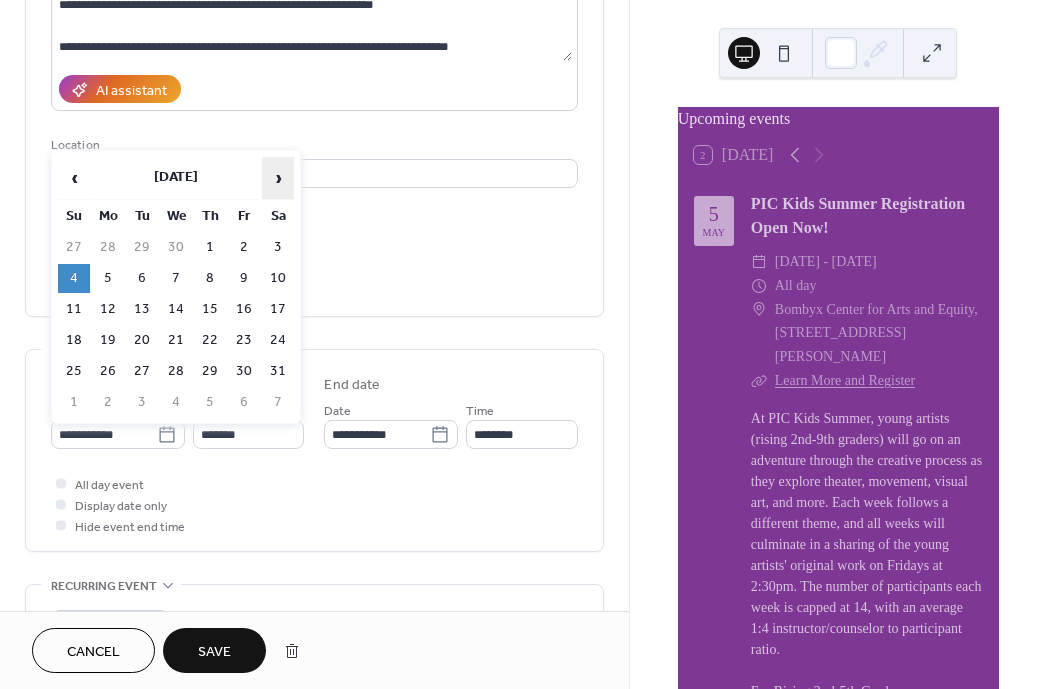 click on "›" at bounding box center (278, 178) 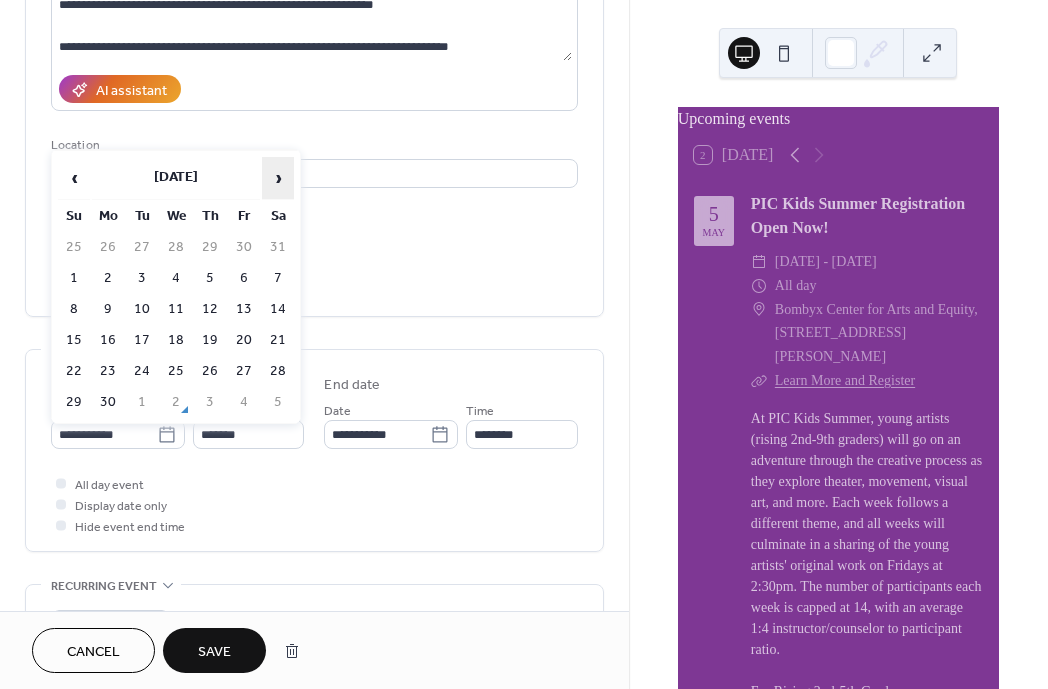 click on "›" at bounding box center [278, 178] 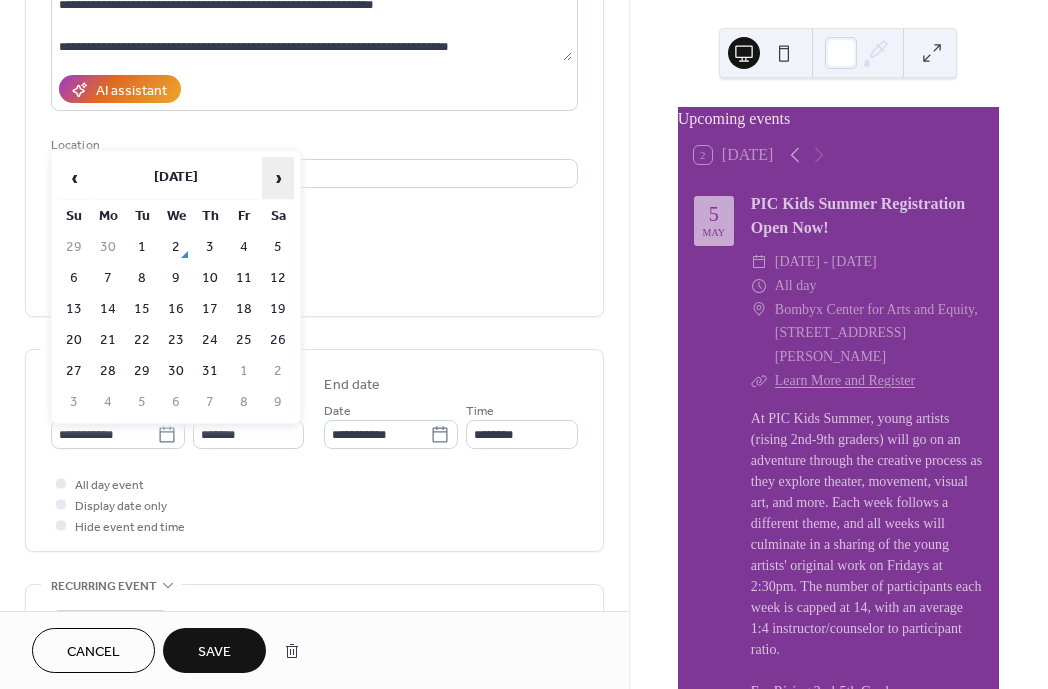 click on "›" at bounding box center [278, 178] 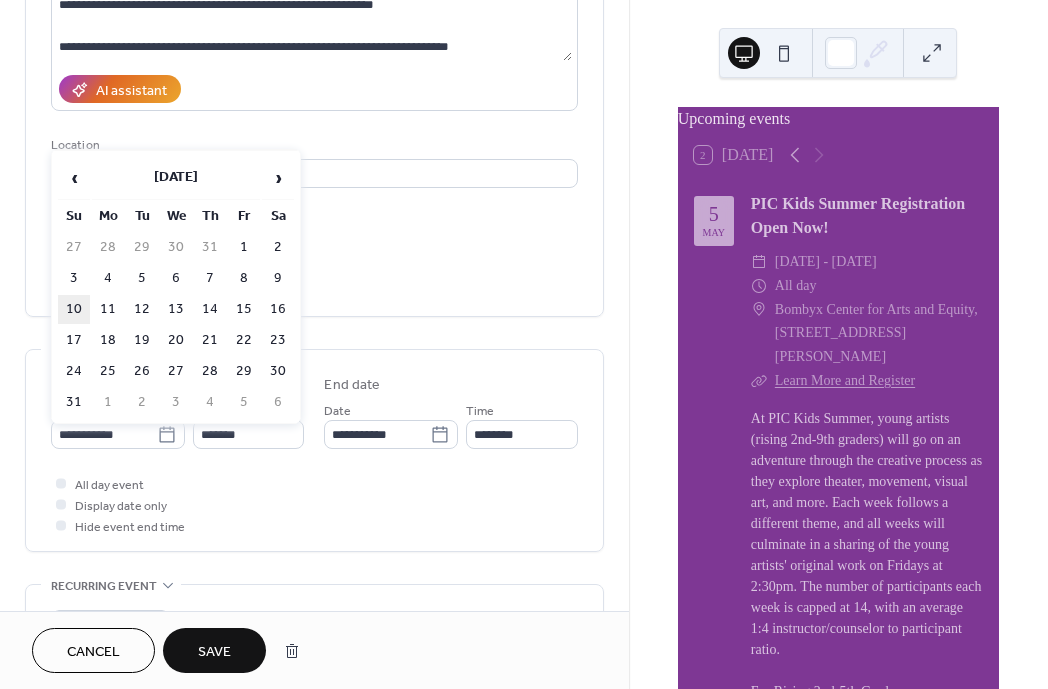 click on "10" at bounding box center (74, 309) 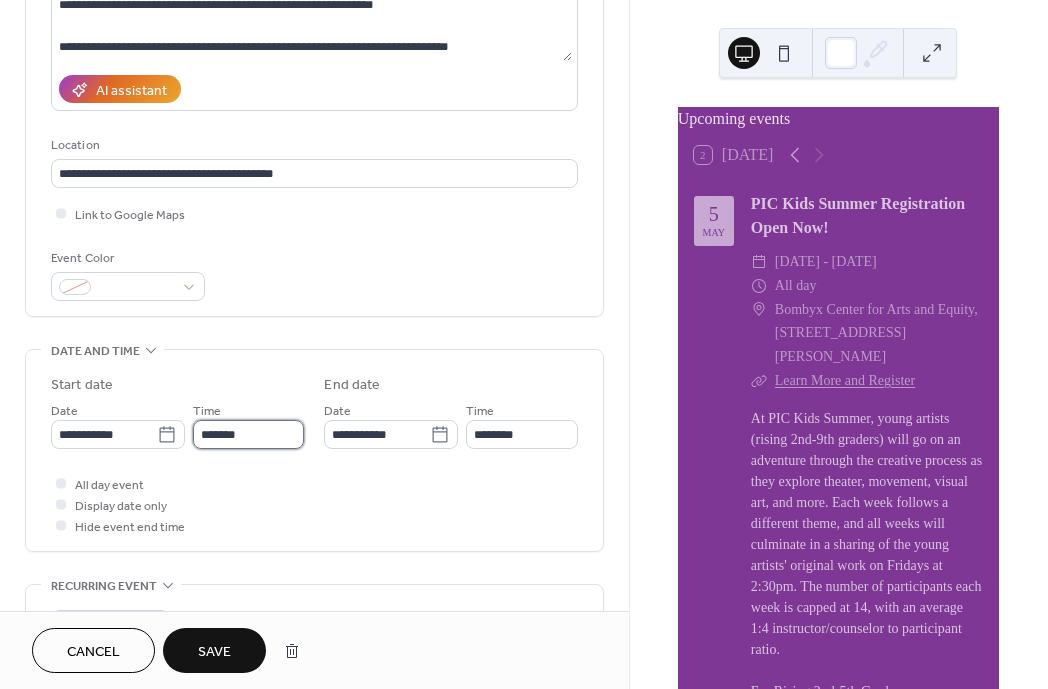 click on "*******" at bounding box center (248, 434) 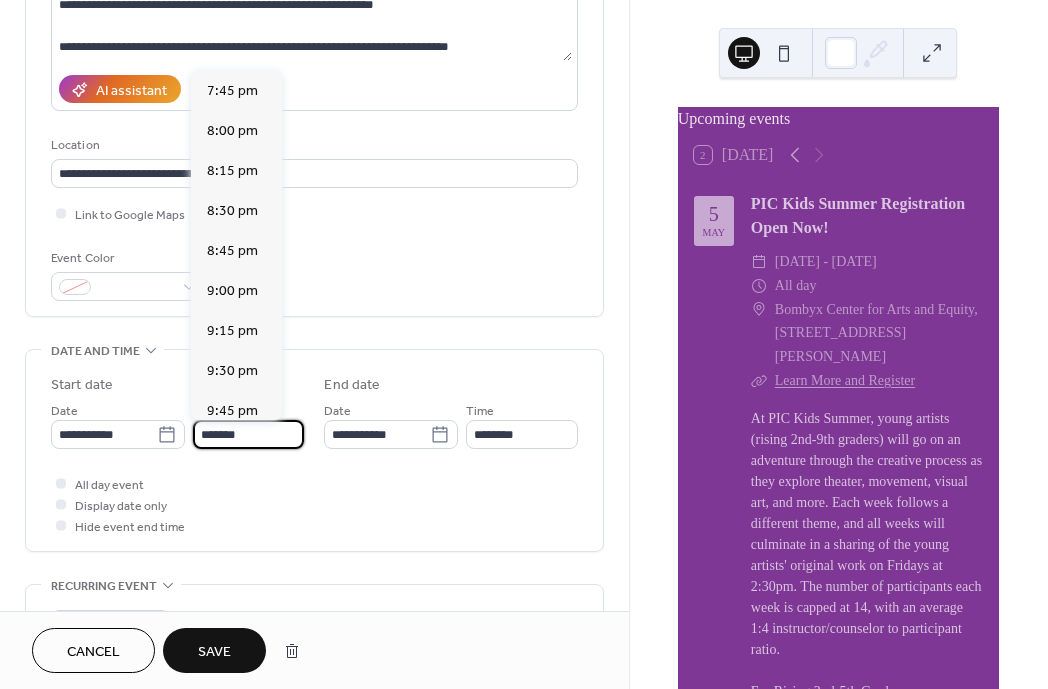 scroll, scrollTop: 2430, scrollLeft: 0, axis: vertical 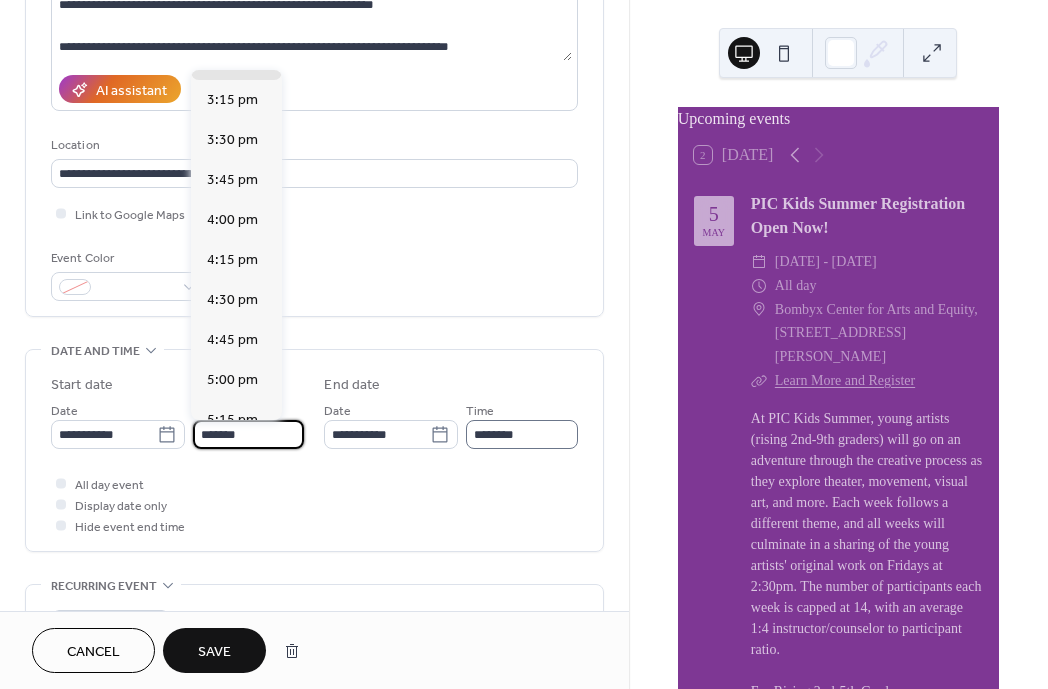 type on "*******" 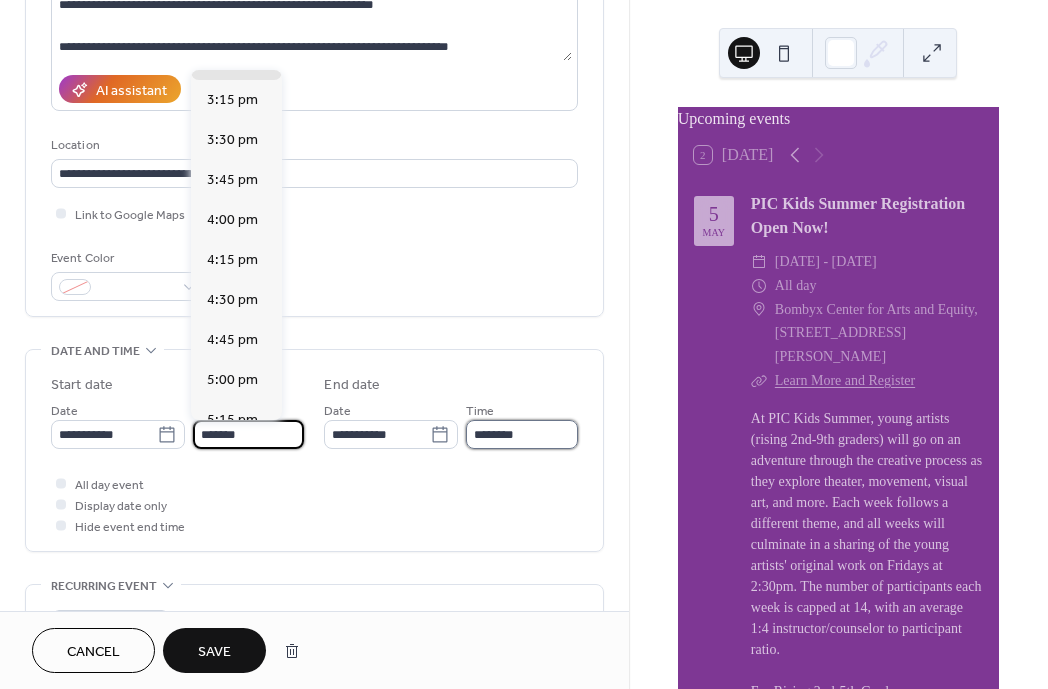 type on "*******" 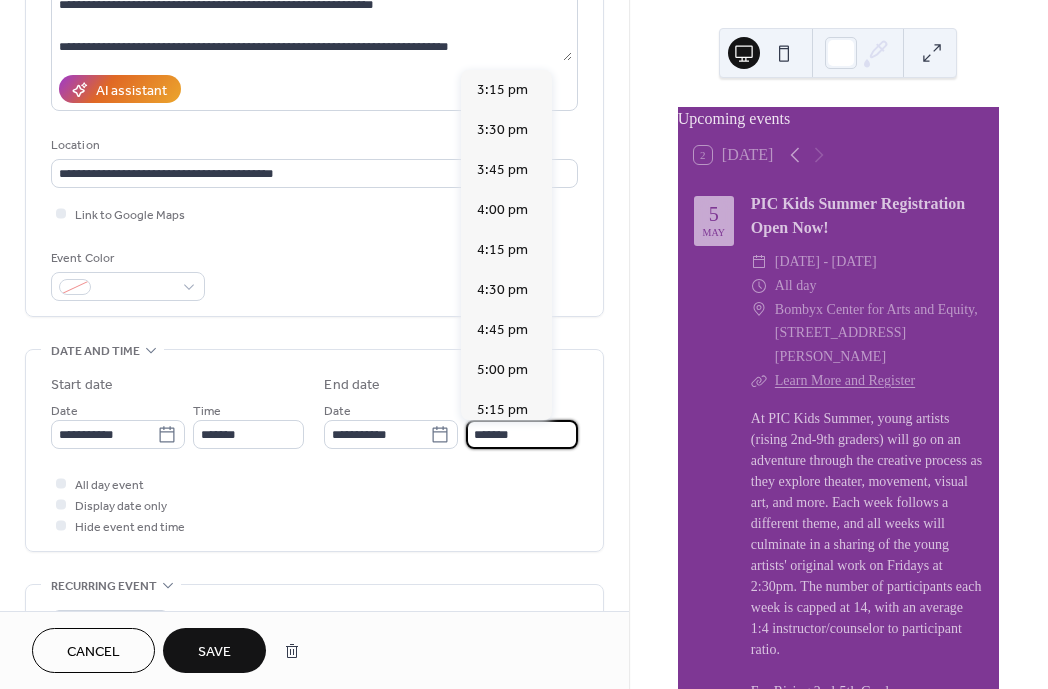 scroll, scrollTop: 364, scrollLeft: 0, axis: vertical 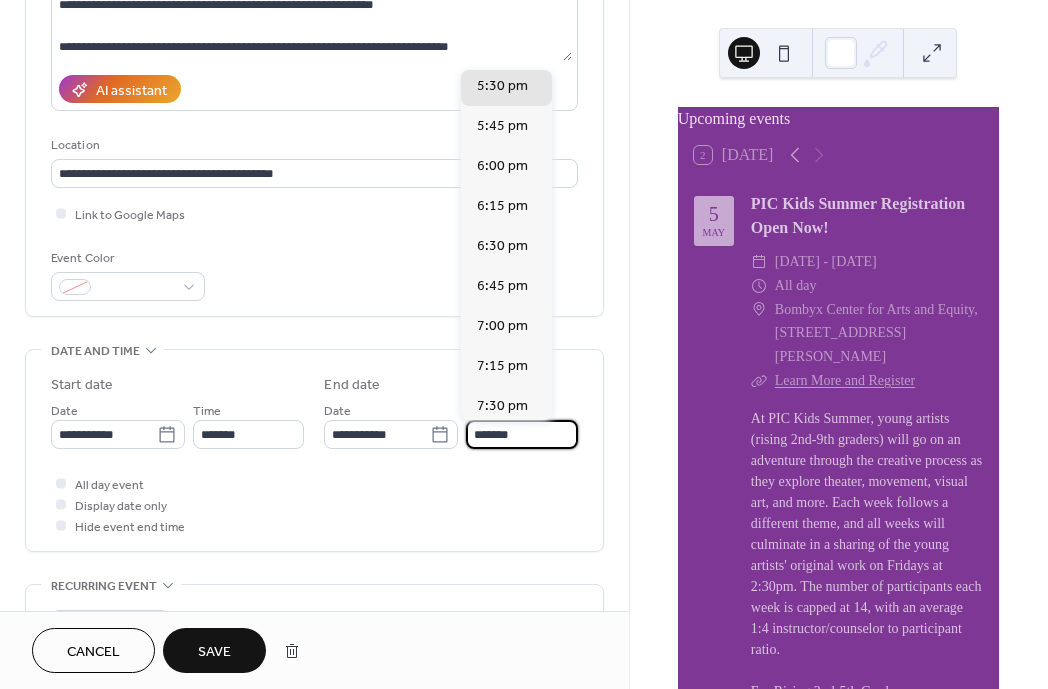 drag, startPoint x: 497, startPoint y: 430, endPoint x: 455, endPoint y: 430, distance: 42 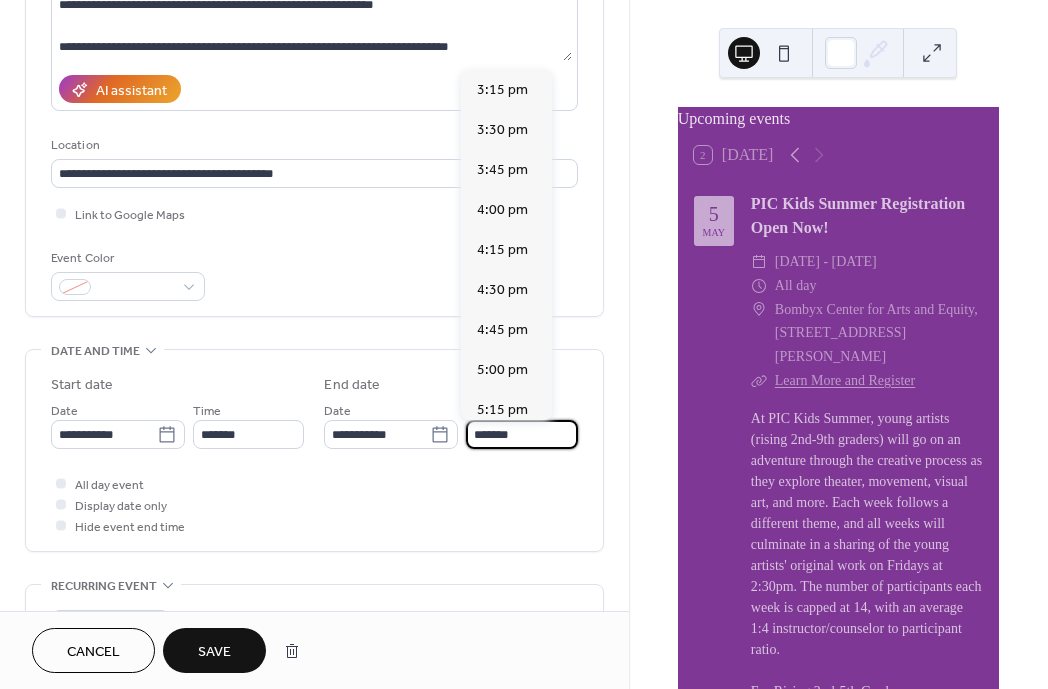 scroll, scrollTop: 364, scrollLeft: 0, axis: vertical 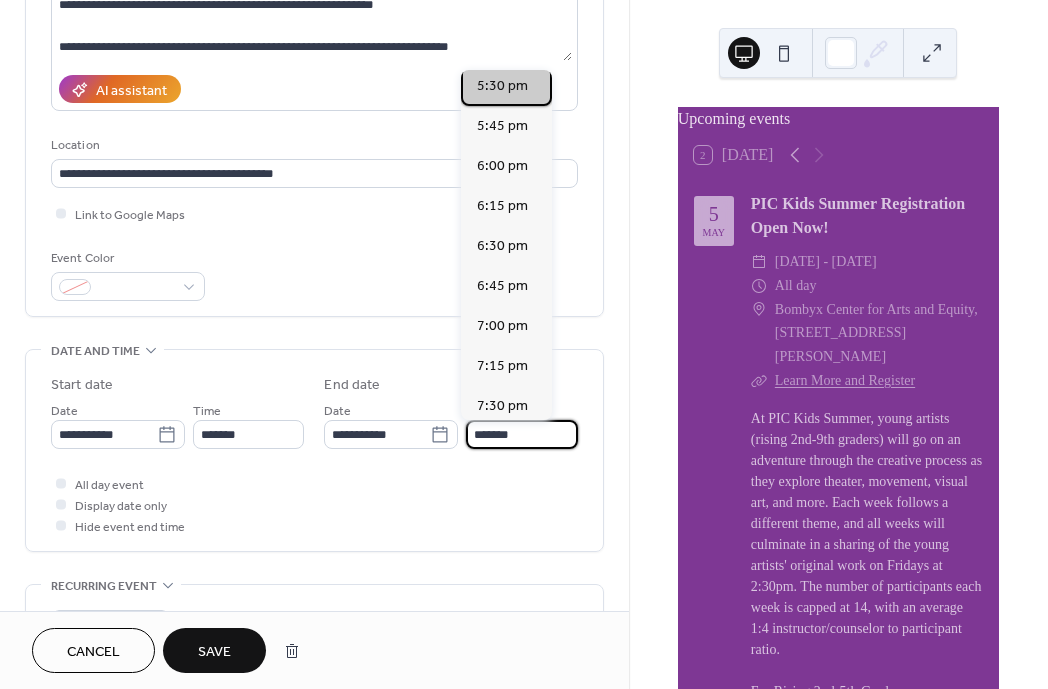 click on "5:30 pm" at bounding box center (506, 86) 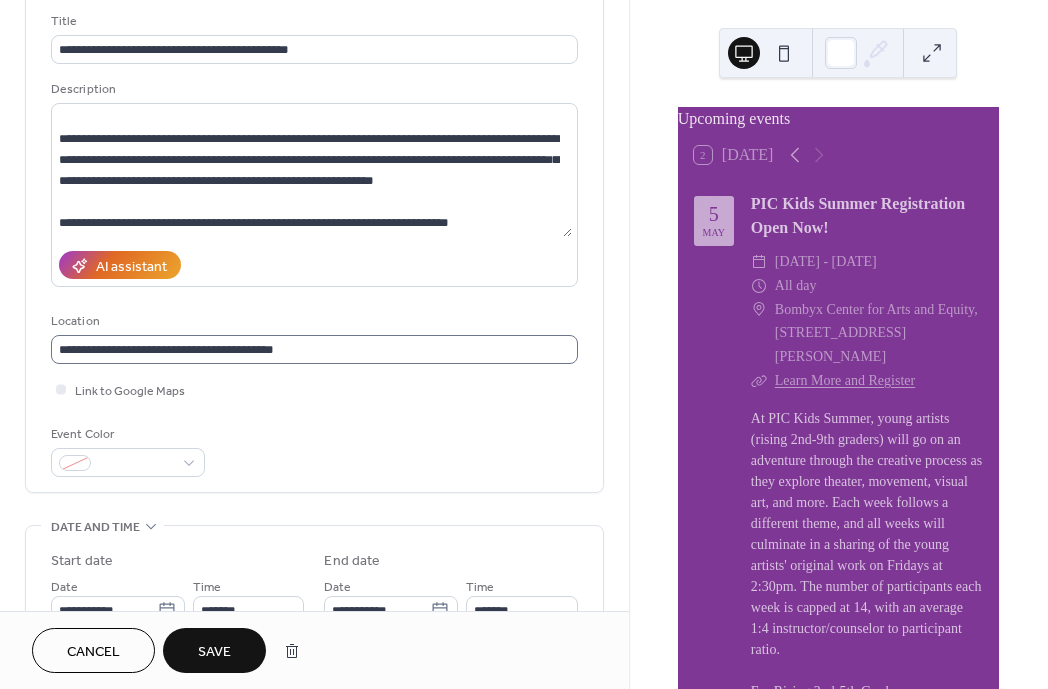 scroll, scrollTop: 97, scrollLeft: 0, axis: vertical 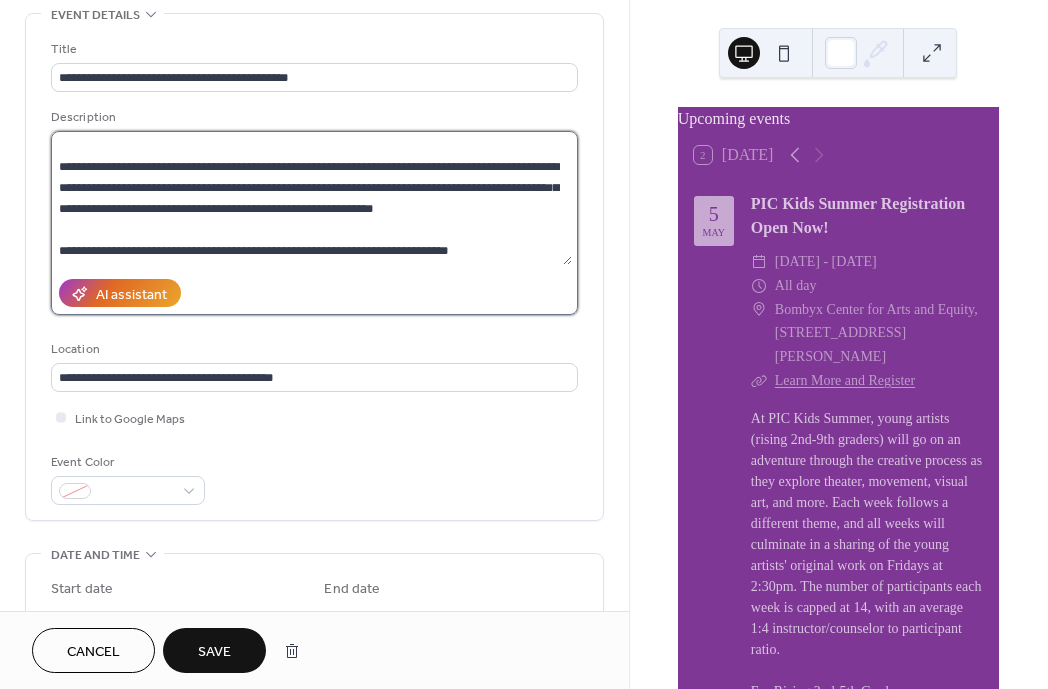 click on "**********" at bounding box center (311, 198) 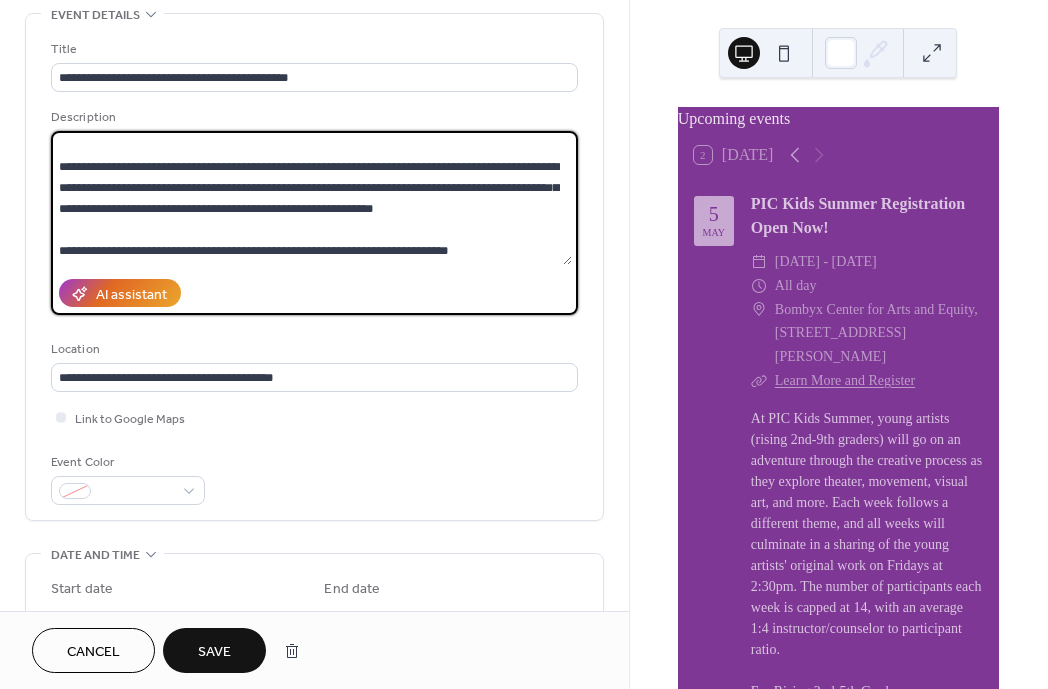 scroll, scrollTop: 189, scrollLeft: 0, axis: vertical 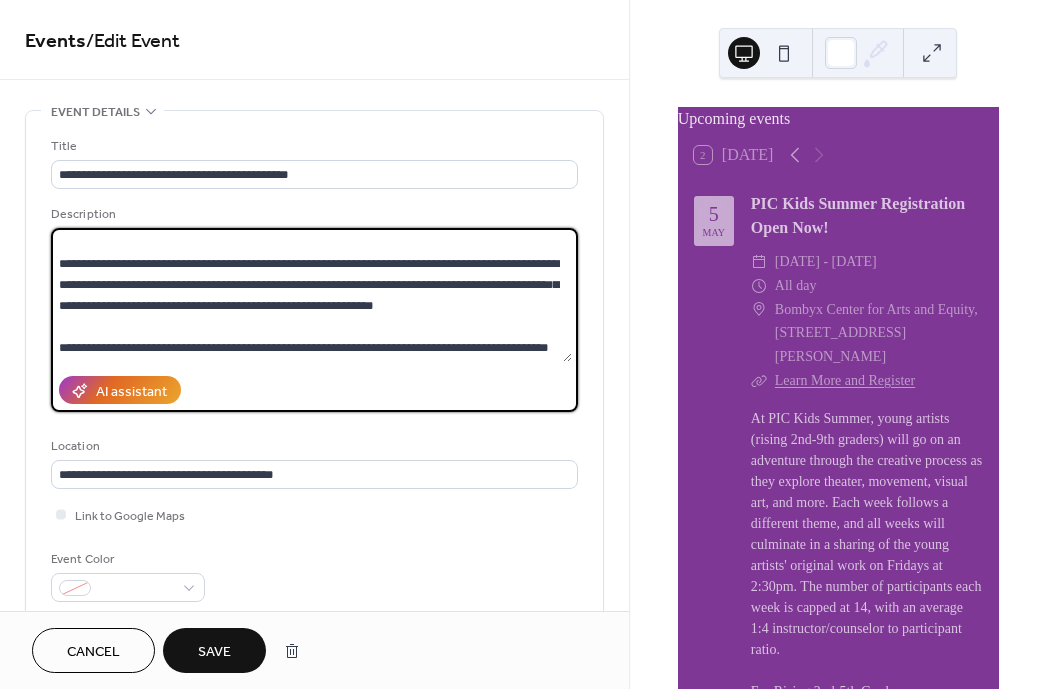 drag, startPoint x: 73, startPoint y: 334, endPoint x: 56, endPoint y: 284, distance: 52.810986 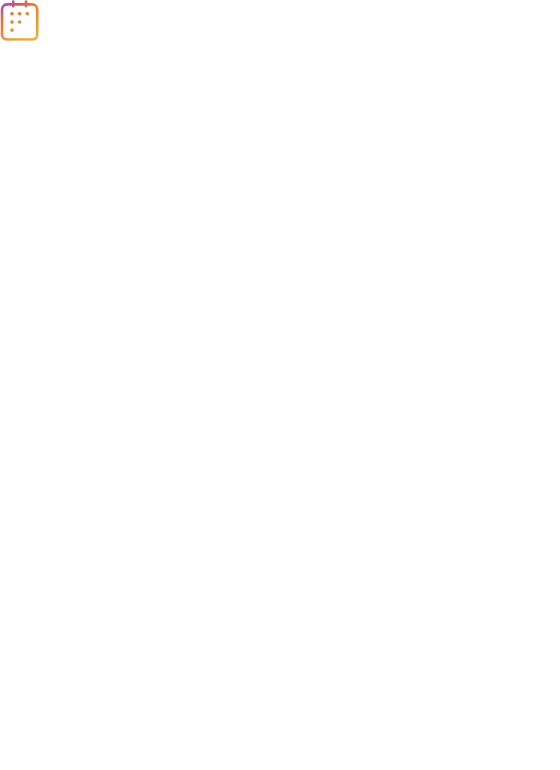 scroll, scrollTop: 0, scrollLeft: 0, axis: both 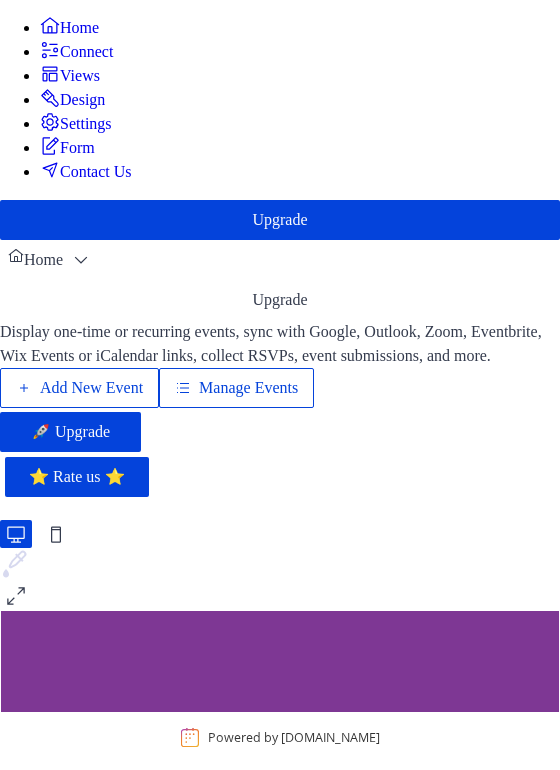 click on "Add New Event" at bounding box center [91, 388] 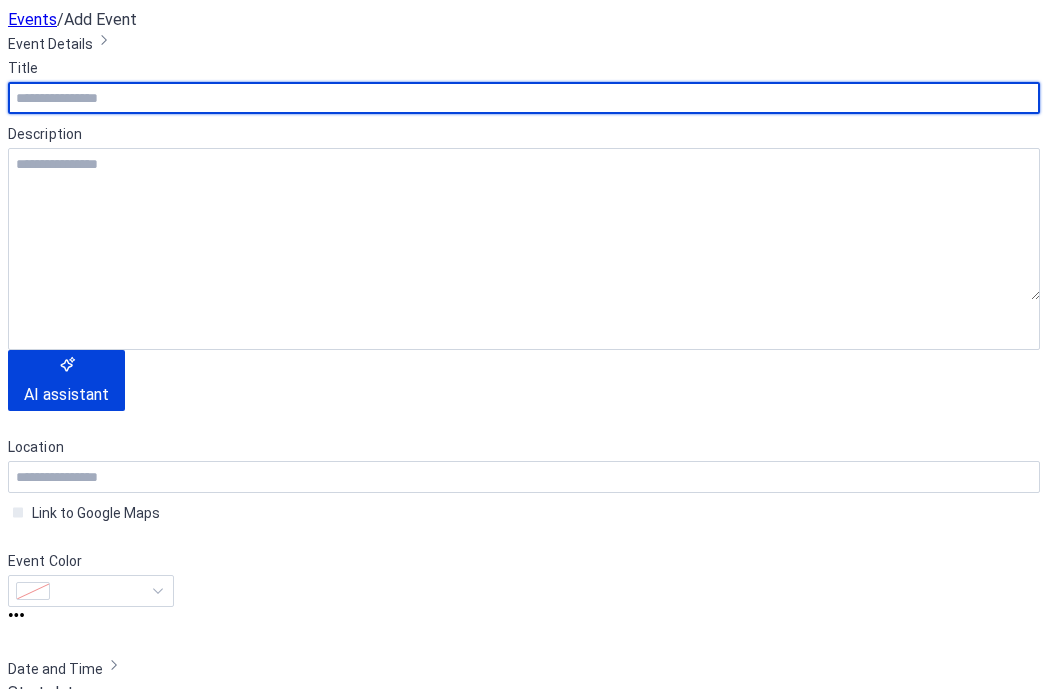 scroll, scrollTop: 0, scrollLeft: 0, axis: both 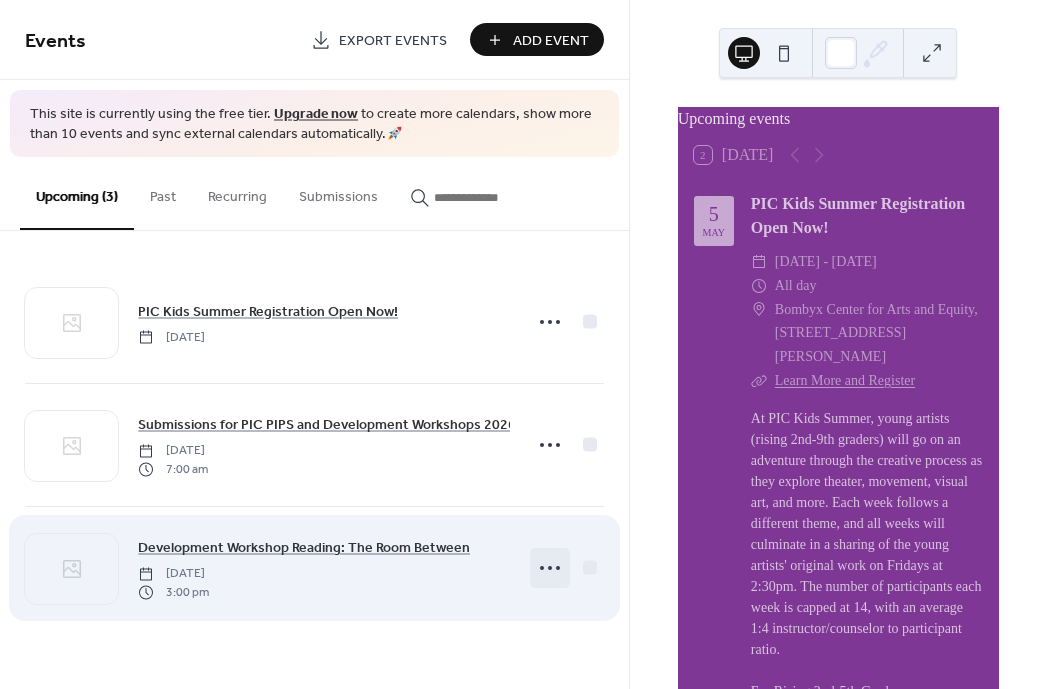 click 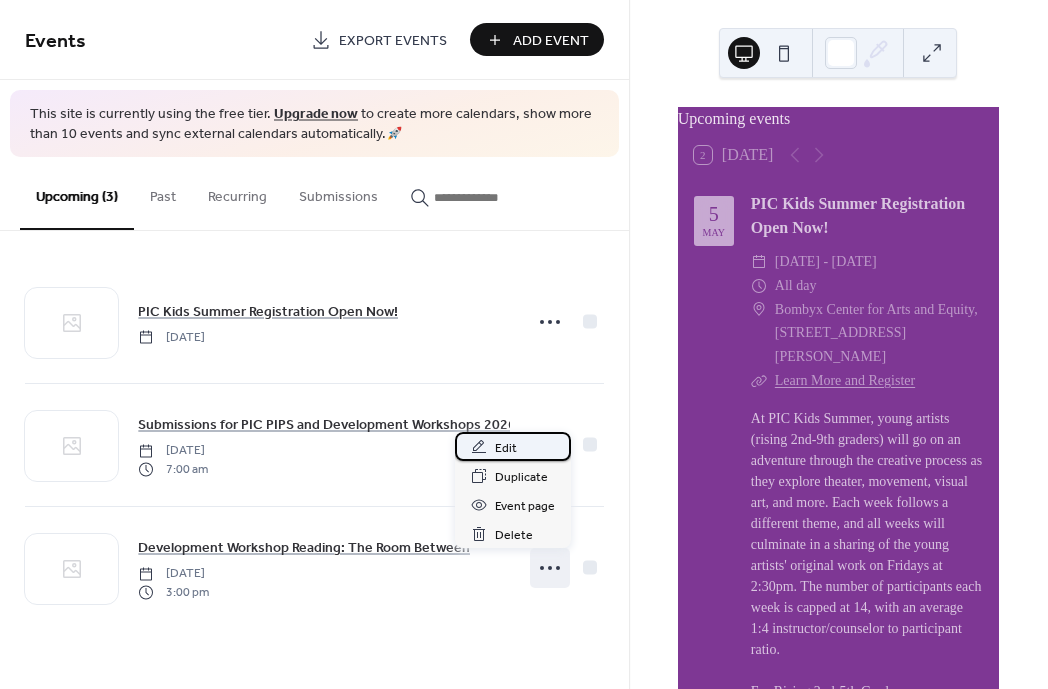 click on "Edit" at bounding box center (506, 448) 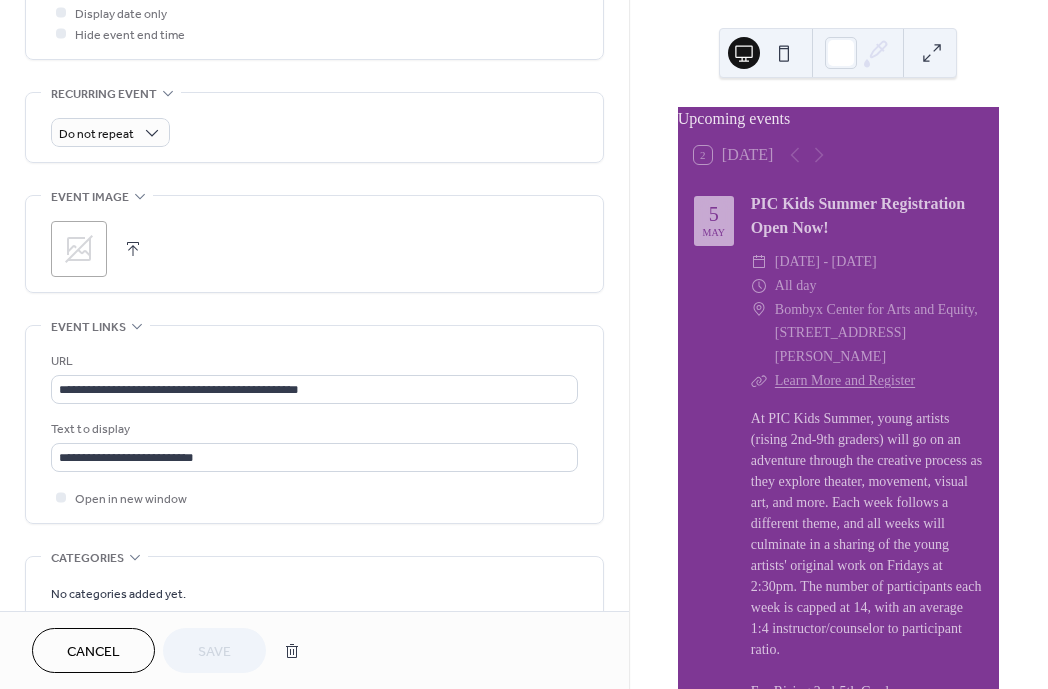 scroll, scrollTop: 794, scrollLeft: 0, axis: vertical 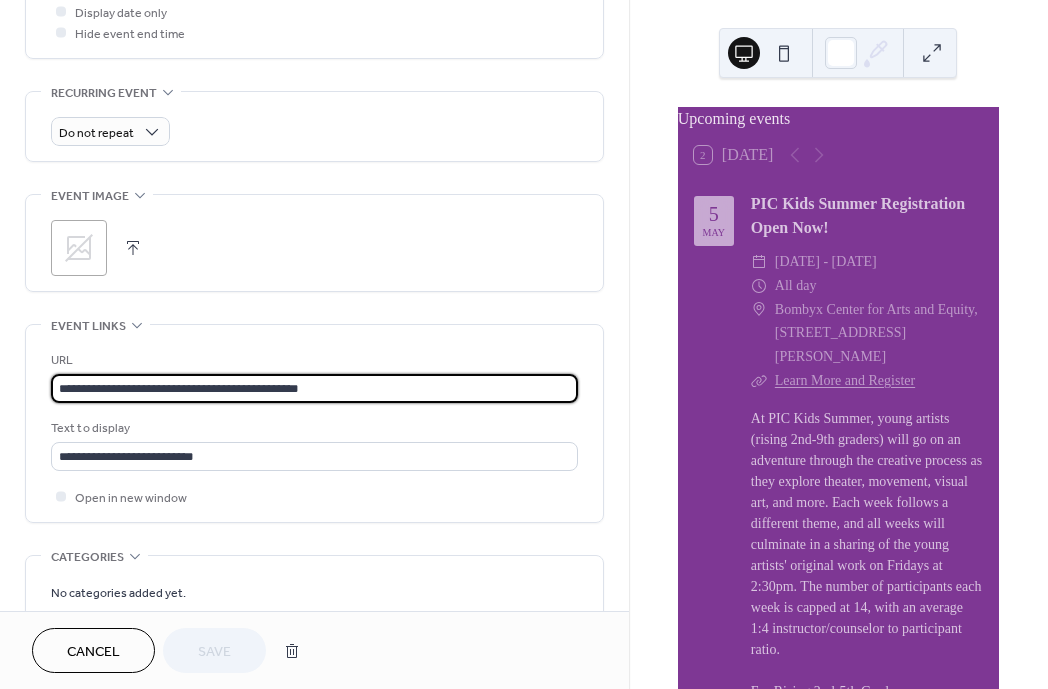 drag, startPoint x: 398, startPoint y: 384, endPoint x: 71, endPoint y: 366, distance: 327.49503 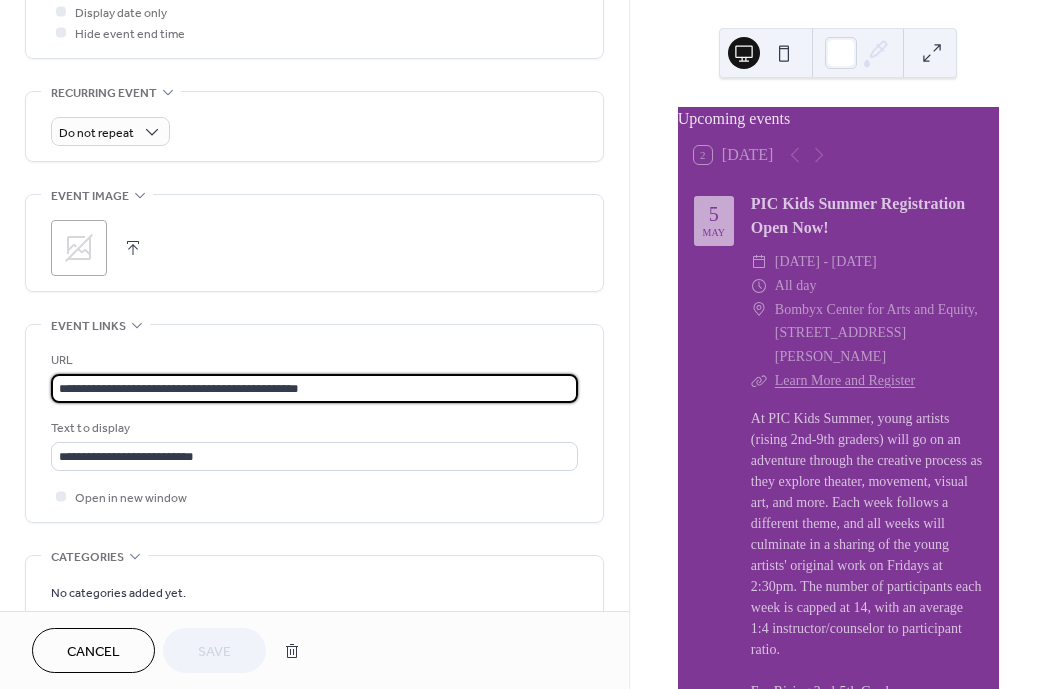 click on "**********" at bounding box center (314, 376) 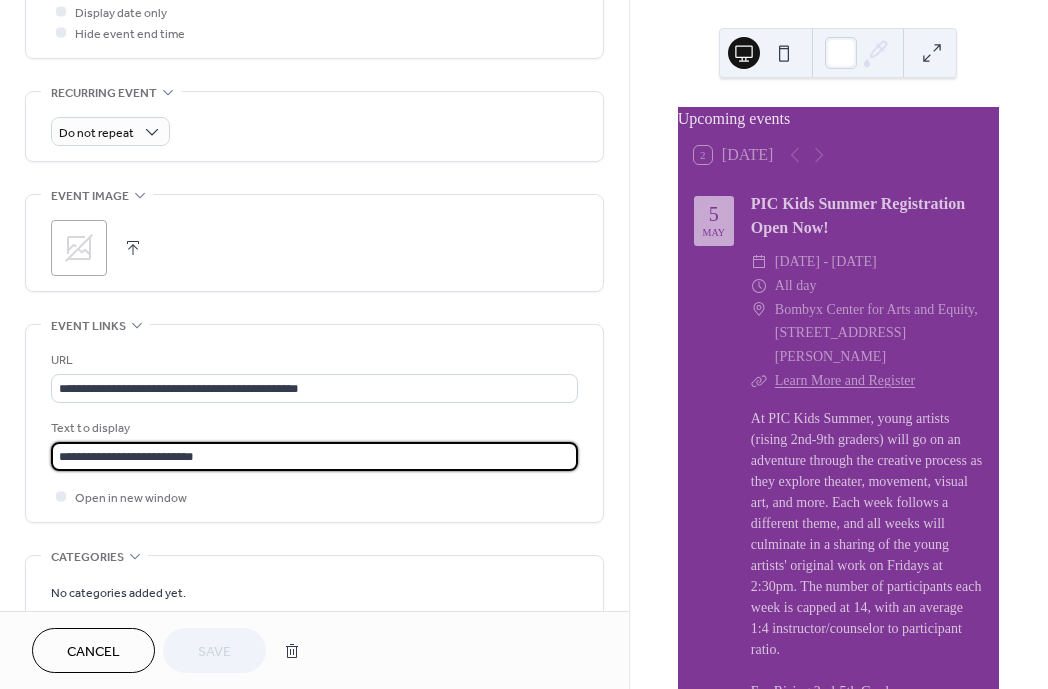 drag, startPoint x: 223, startPoint y: 458, endPoint x: 2, endPoint y: 427, distance: 223.16362 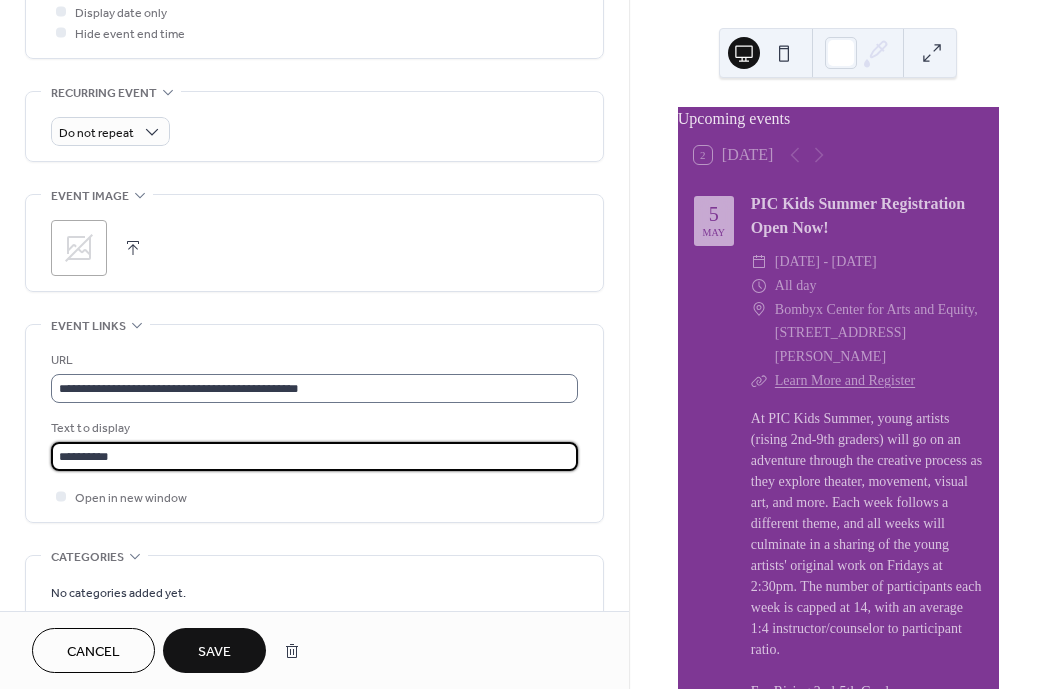 type on "**********" 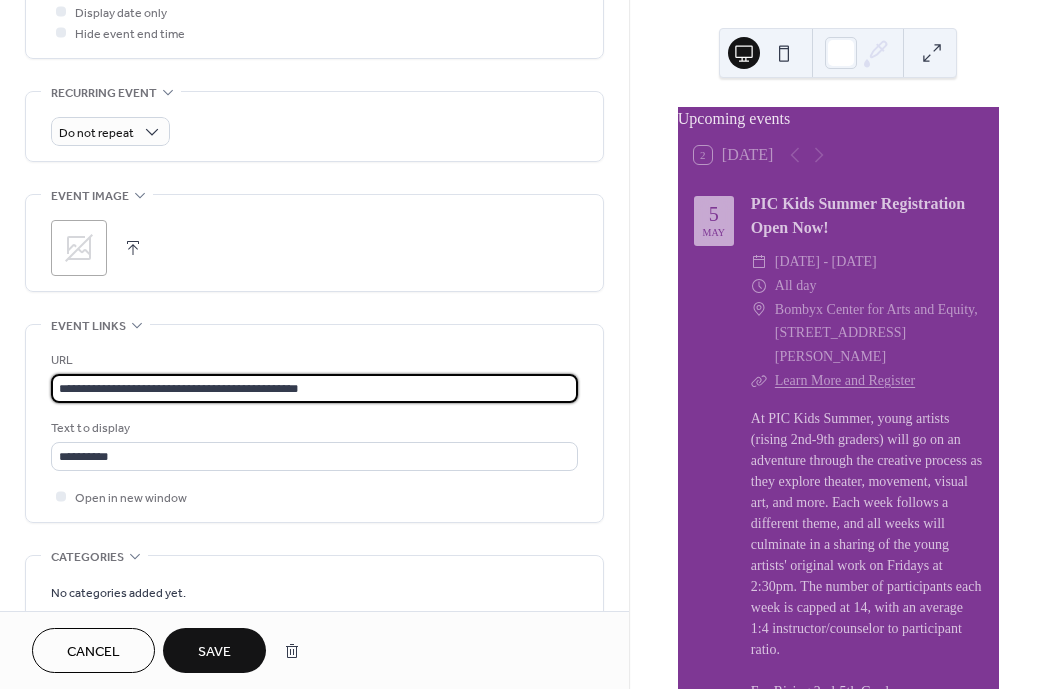scroll, scrollTop: 0, scrollLeft: 0, axis: both 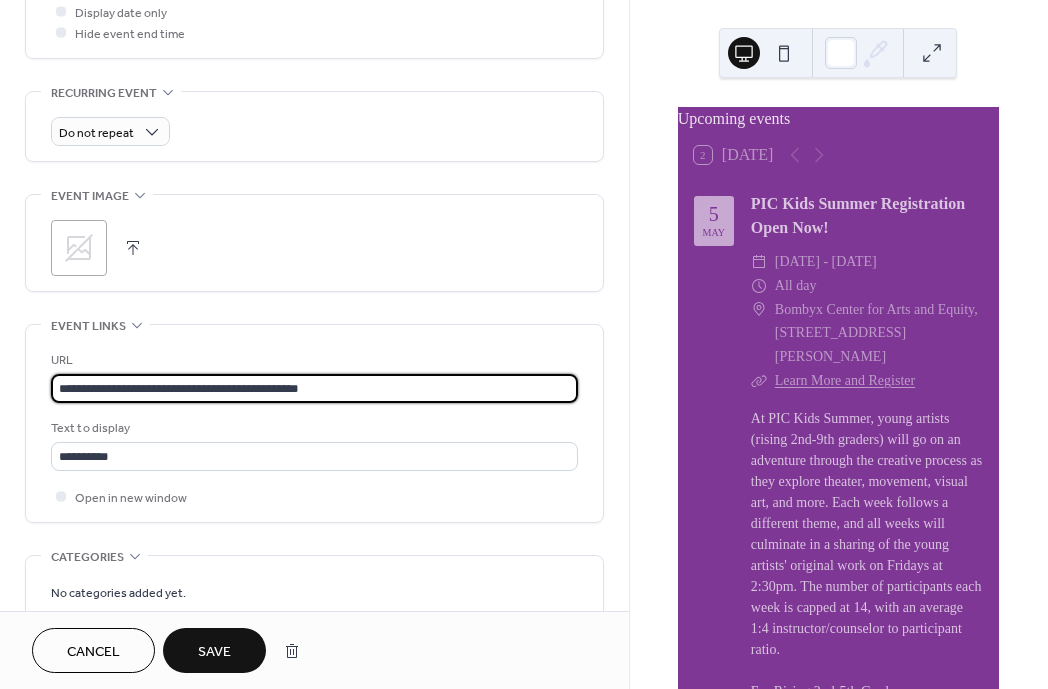 drag, startPoint x: 365, startPoint y: 396, endPoint x: 15, endPoint y: 386, distance: 350.14282 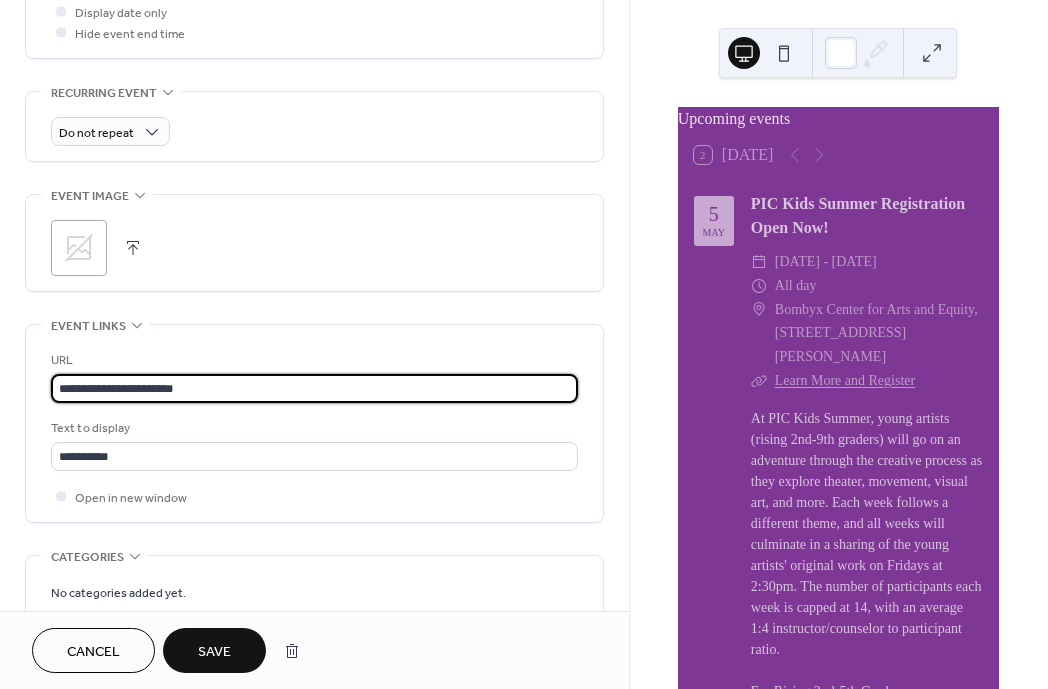 paste on "**********" 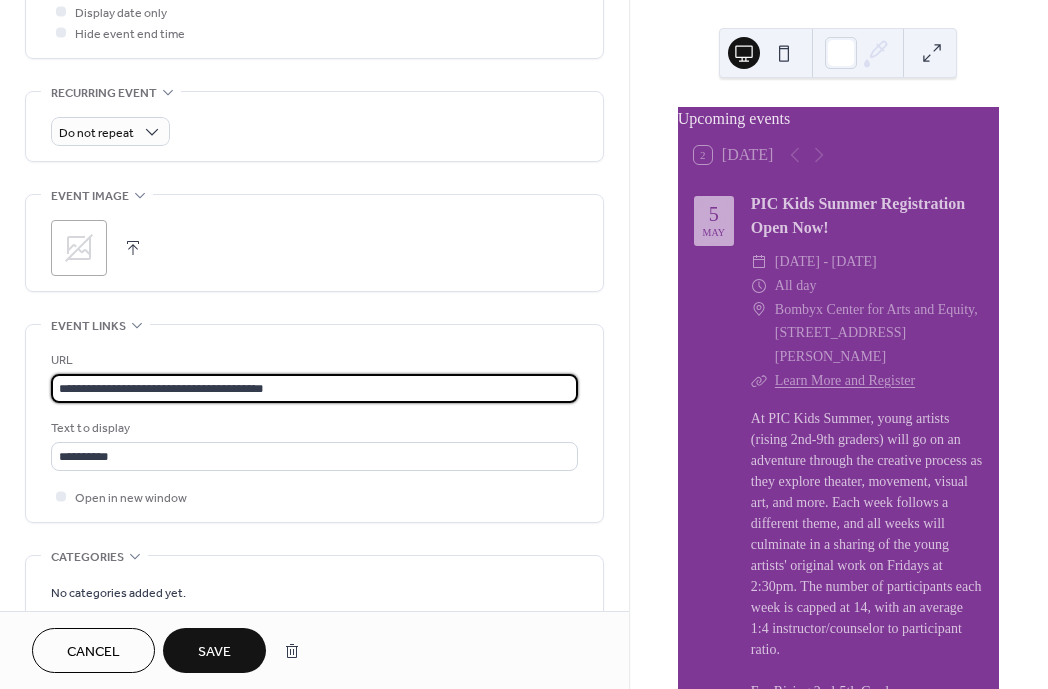 type on "**********" 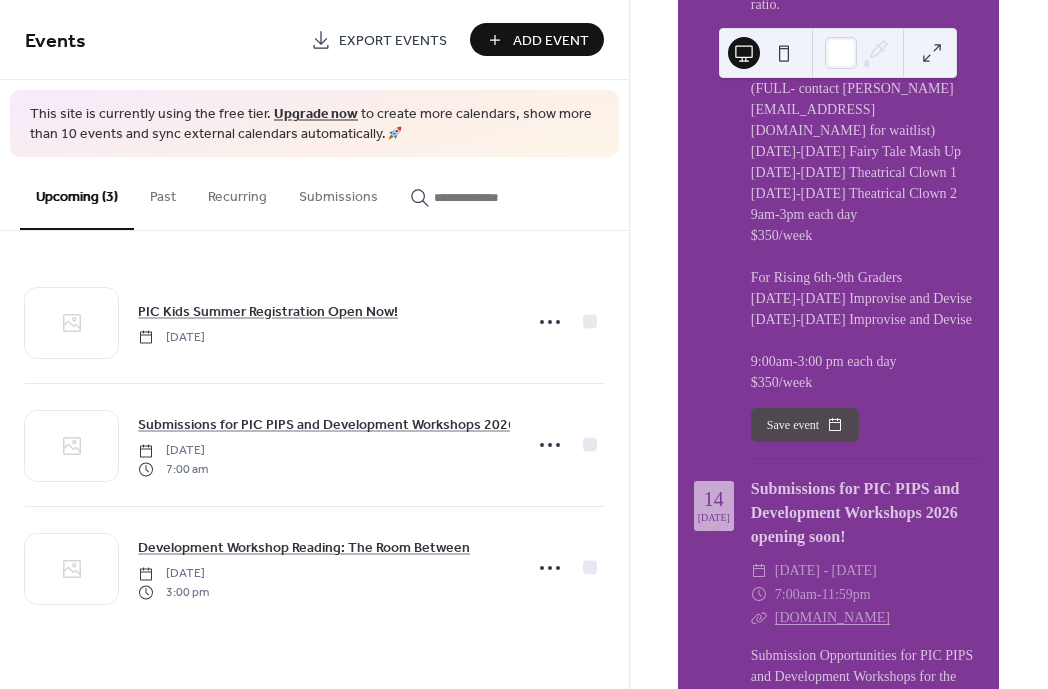 scroll, scrollTop: 641, scrollLeft: 0, axis: vertical 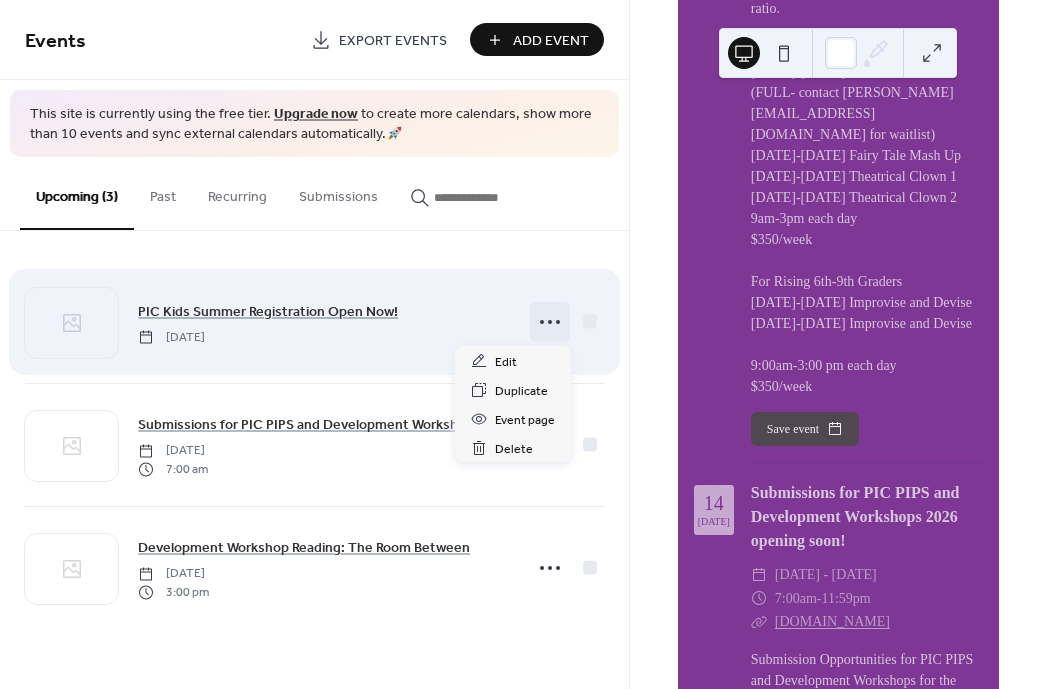 click 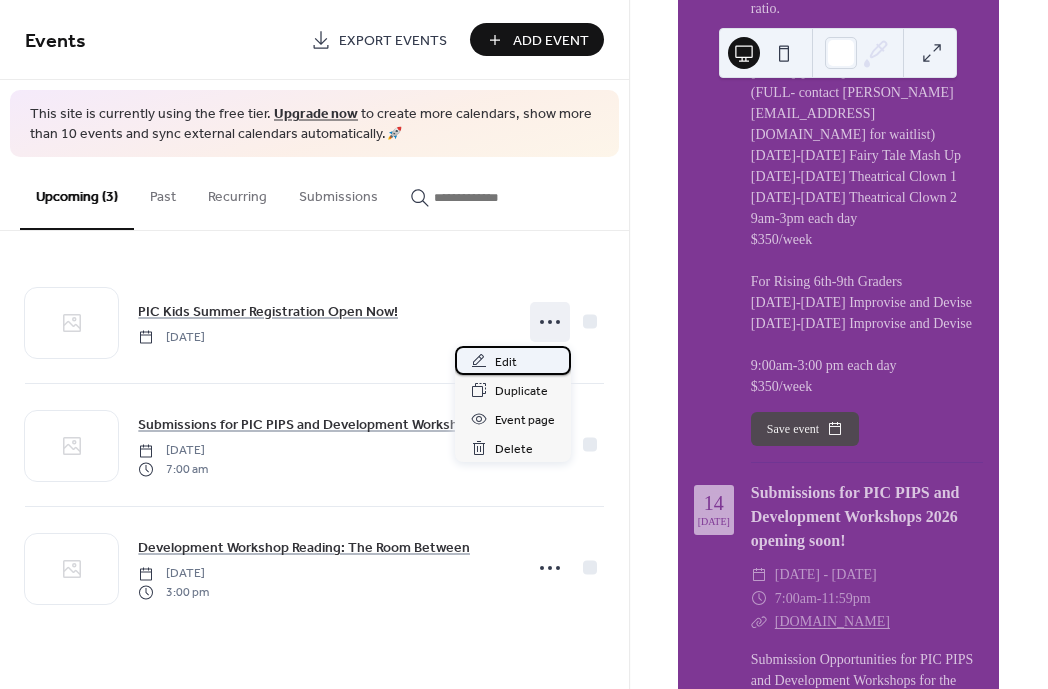 click on "Edit" at bounding box center [506, 362] 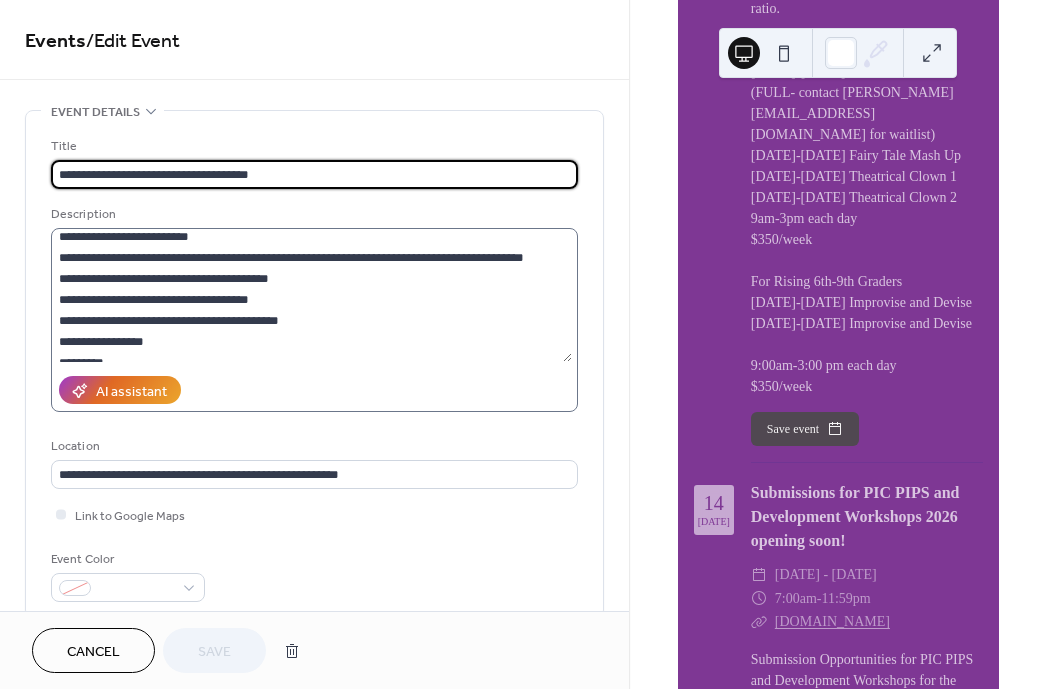 scroll, scrollTop: 134, scrollLeft: 0, axis: vertical 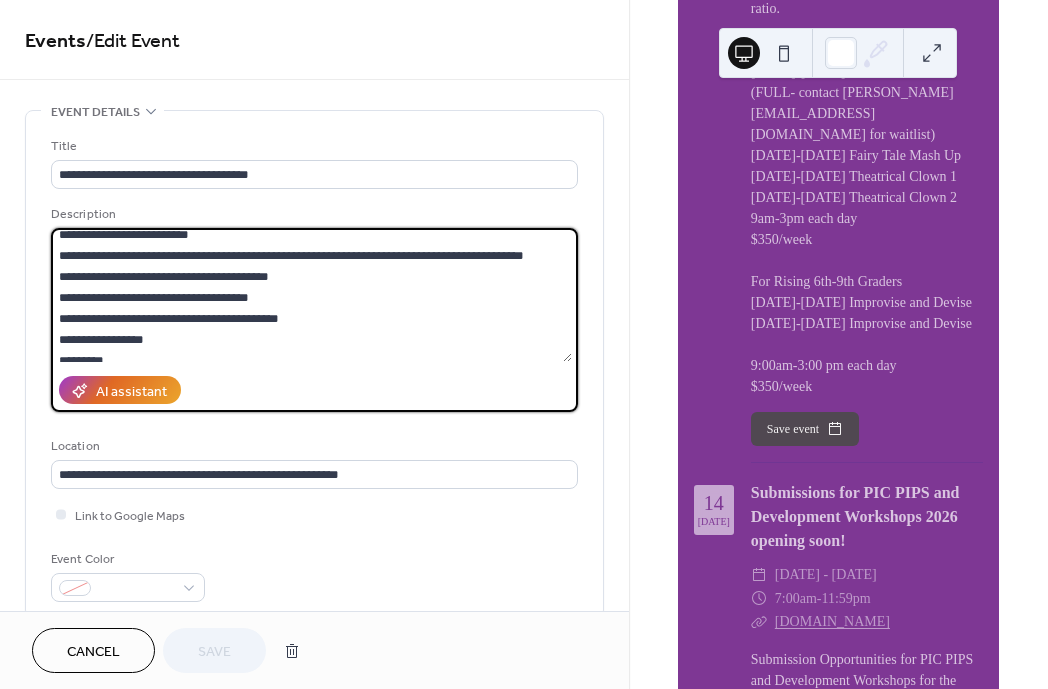 drag, startPoint x: 236, startPoint y: 259, endPoint x: 530, endPoint y: 261, distance: 294.0068 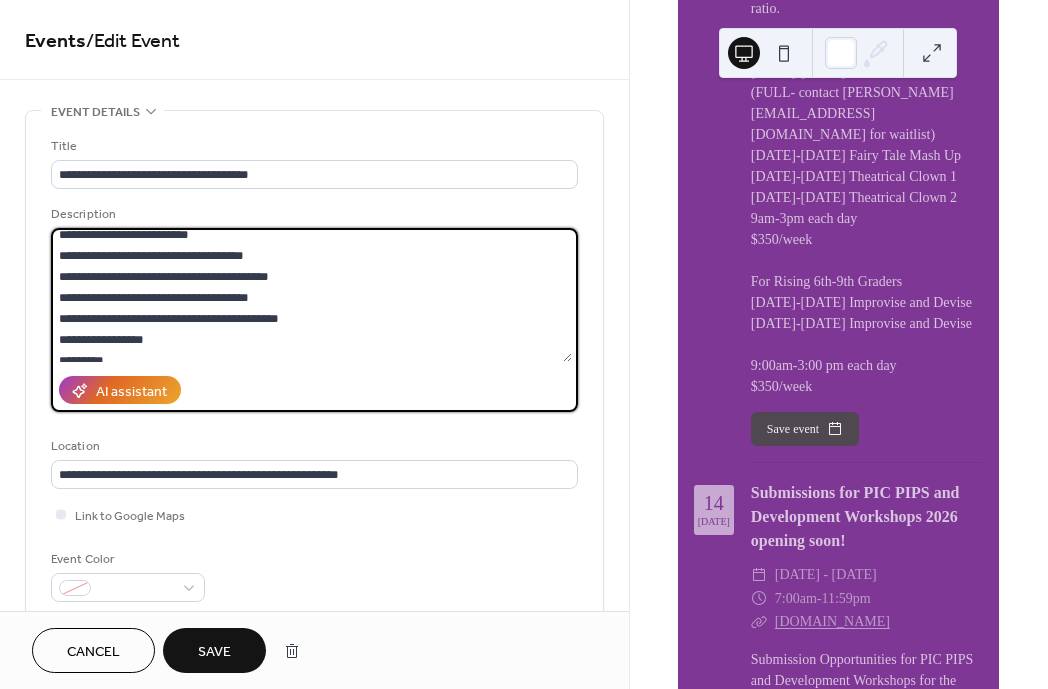 click on "**********" at bounding box center (311, 295) 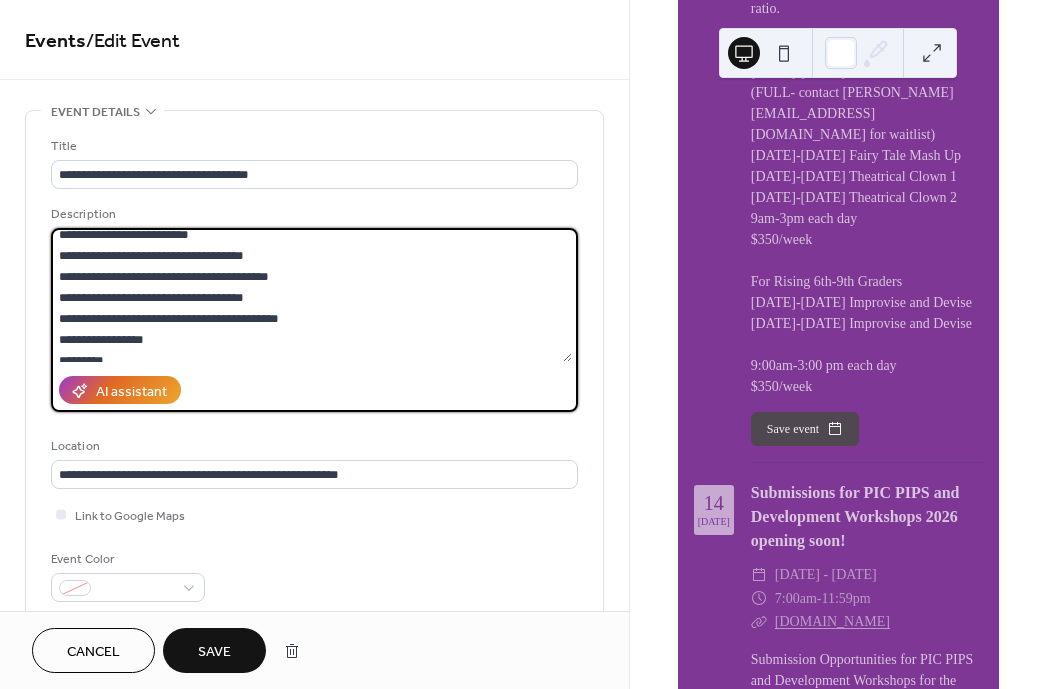 click on "**********" at bounding box center (311, 295) 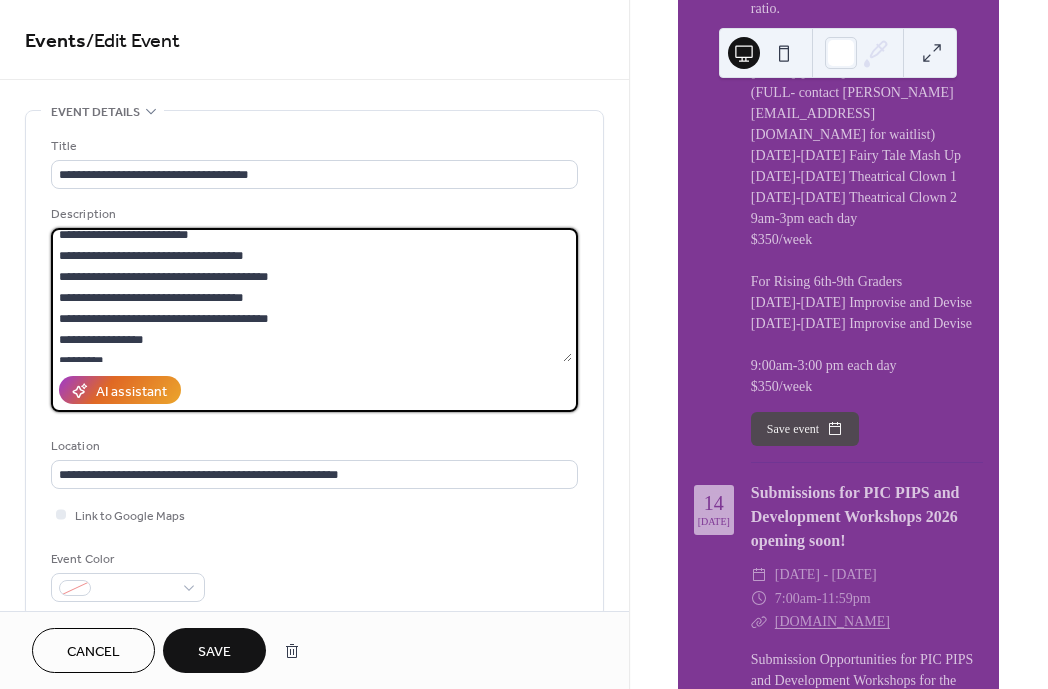 click on "**********" at bounding box center [311, 295] 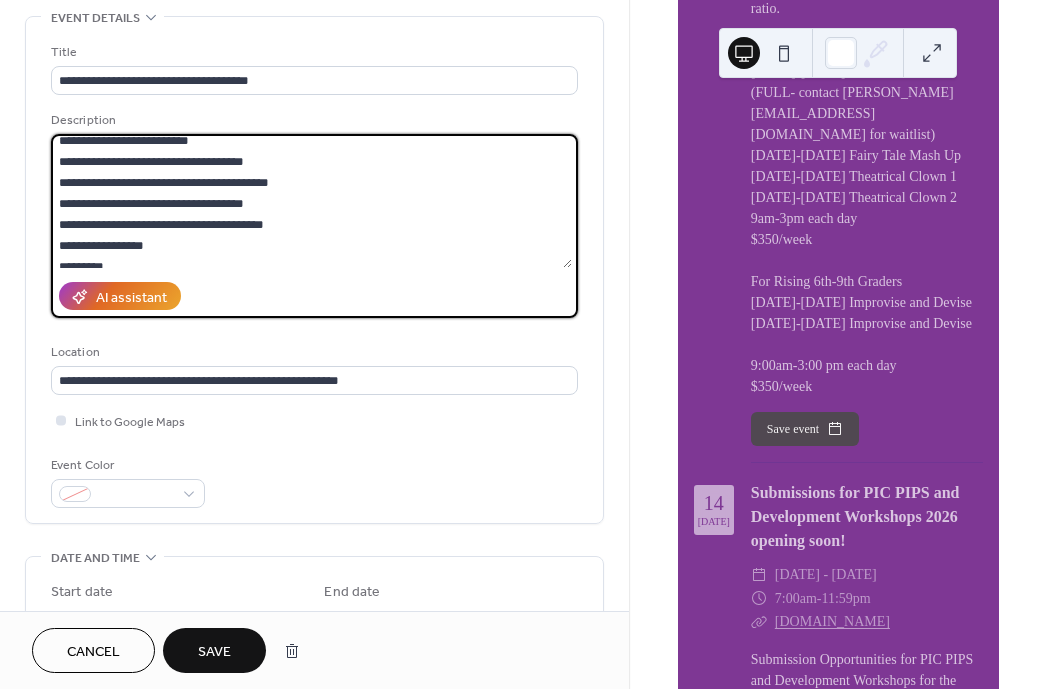 scroll, scrollTop: 97, scrollLeft: 0, axis: vertical 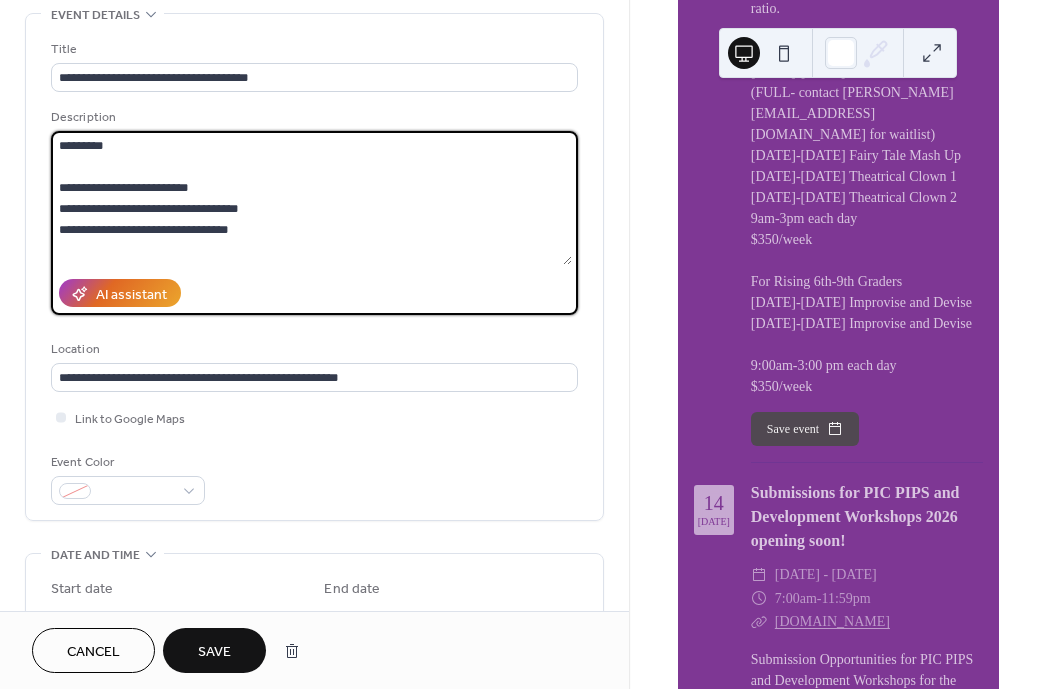 click on "**********" at bounding box center (311, 198) 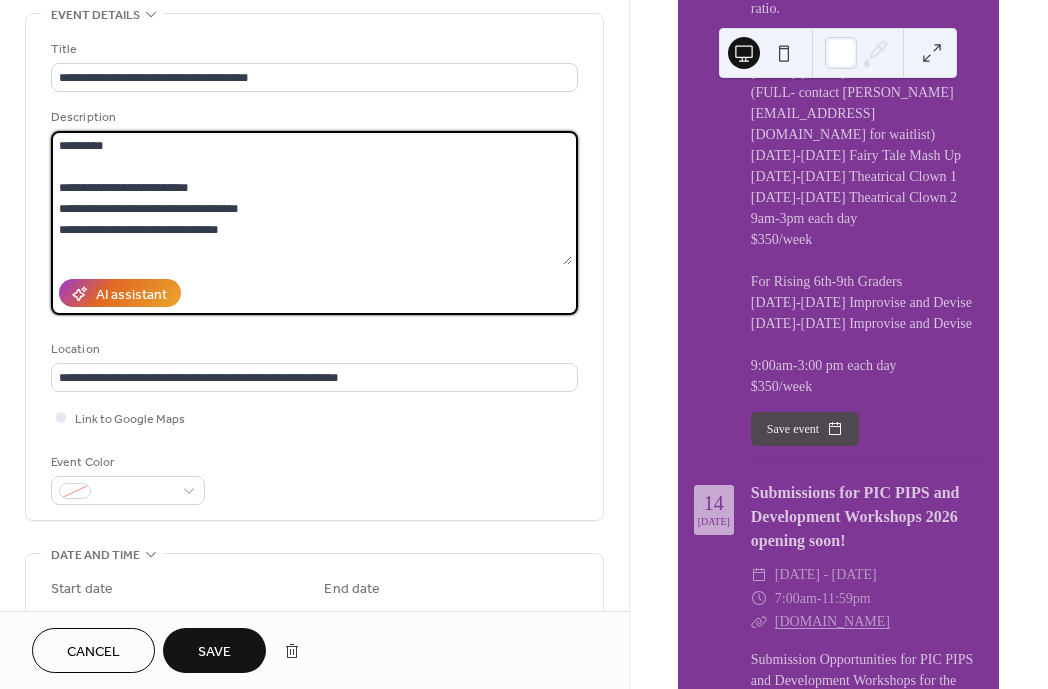 type on "**********" 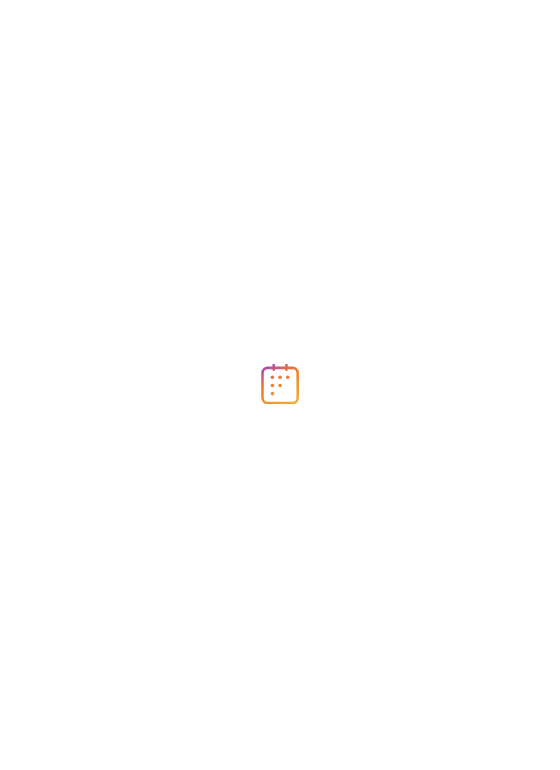 scroll, scrollTop: 0, scrollLeft: 0, axis: both 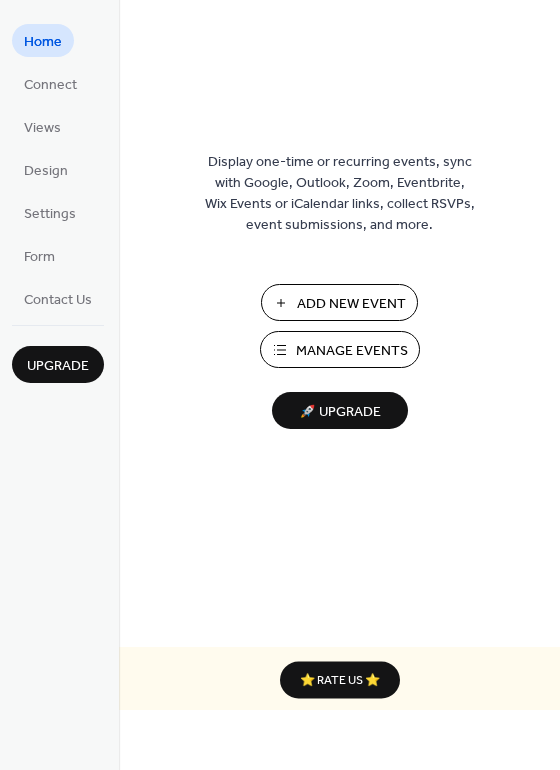 click on "Manage Events" at bounding box center (352, 351) 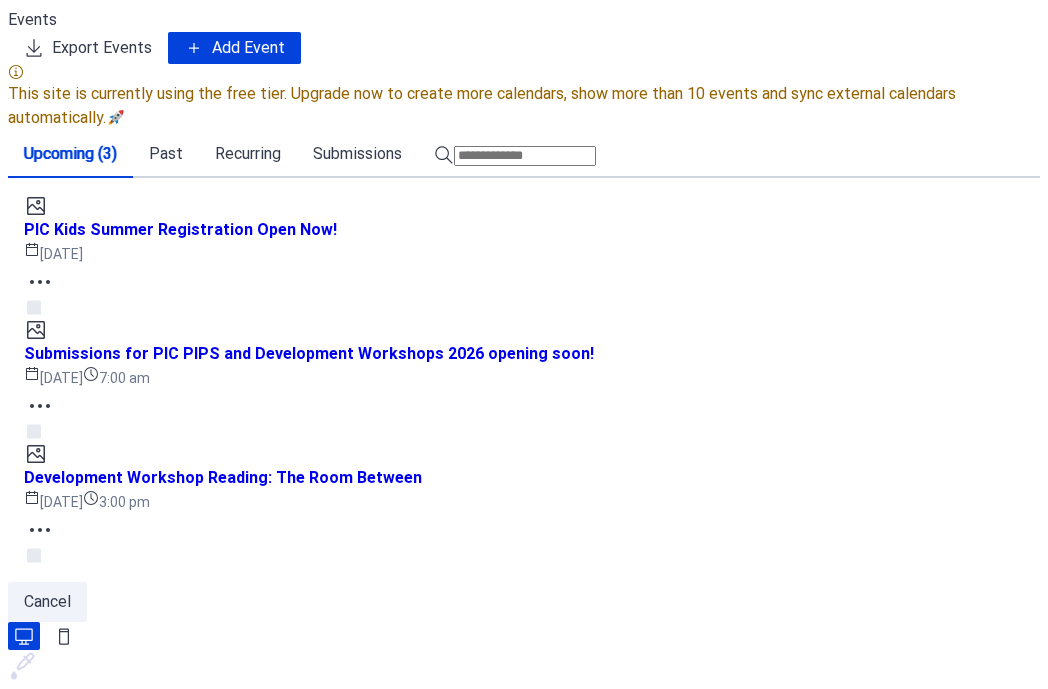 scroll, scrollTop: 0, scrollLeft: 0, axis: both 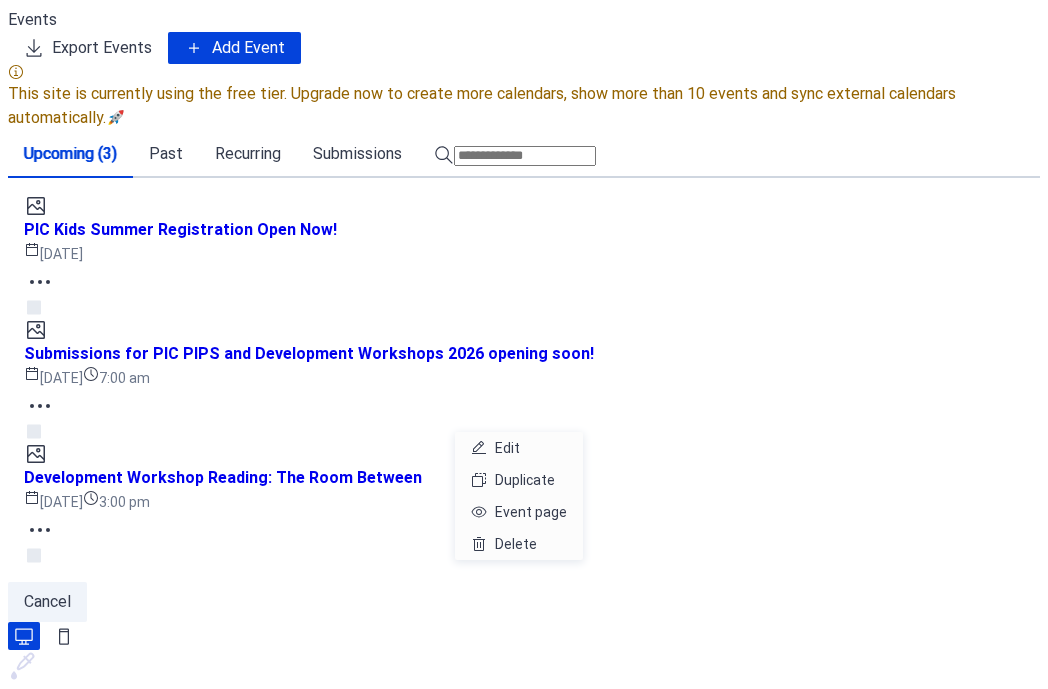 click at bounding box center (40, 530) 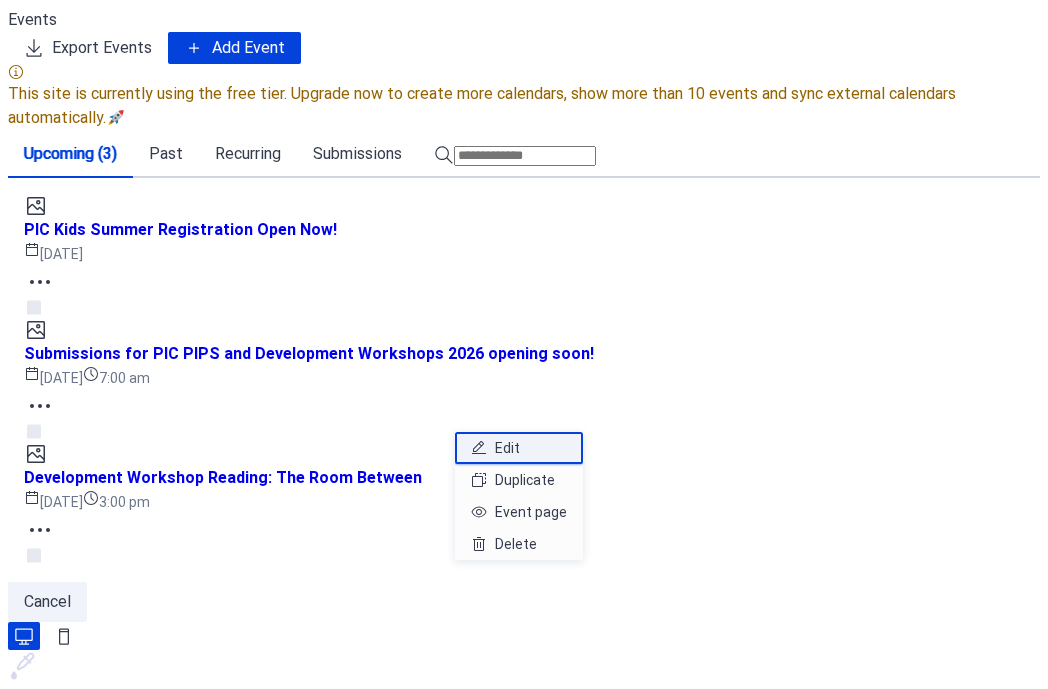 click on "Edit" at bounding box center [507, 448] 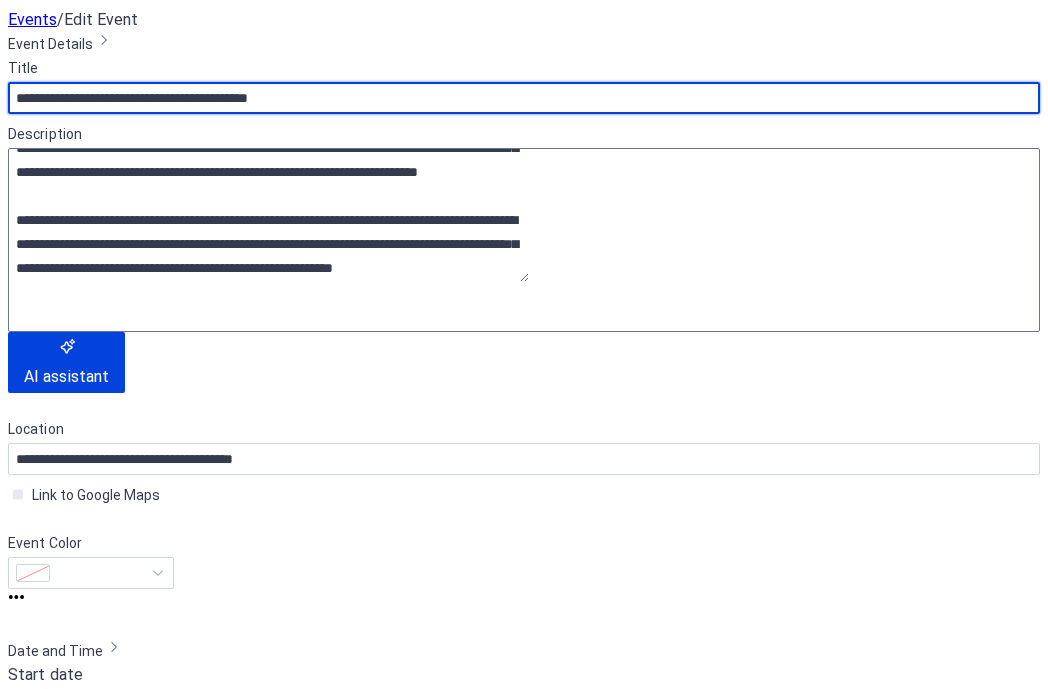 scroll, scrollTop: 163, scrollLeft: 0, axis: vertical 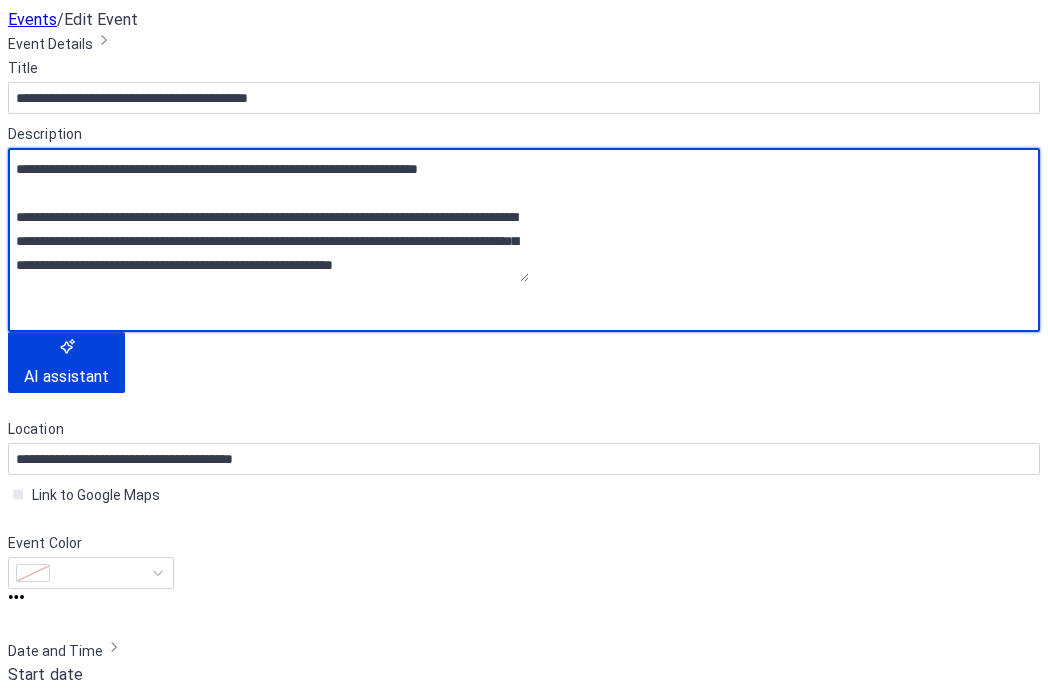 drag, startPoint x: 61, startPoint y: 286, endPoint x: 523, endPoint y: 336, distance: 464.69775 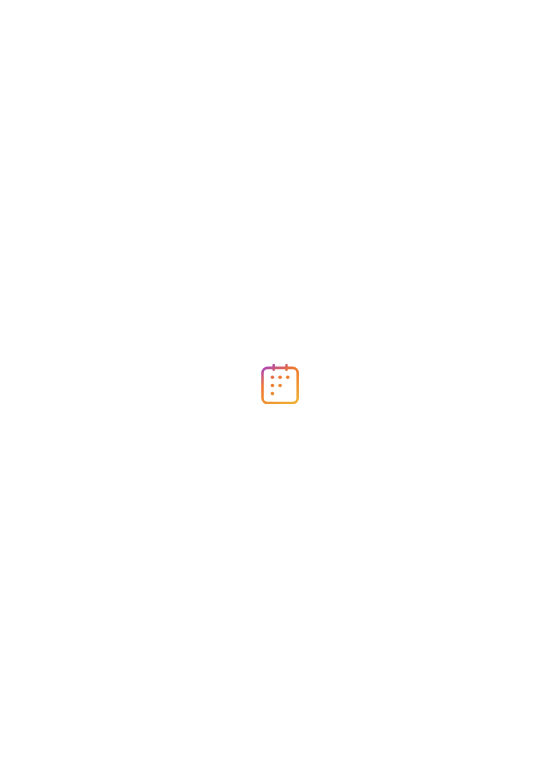 scroll, scrollTop: 0, scrollLeft: 0, axis: both 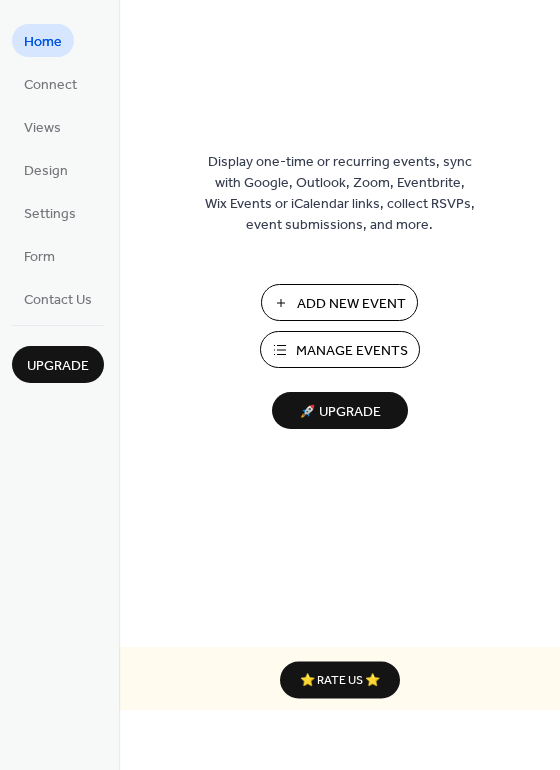 click on "Manage Events" at bounding box center [352, 351] 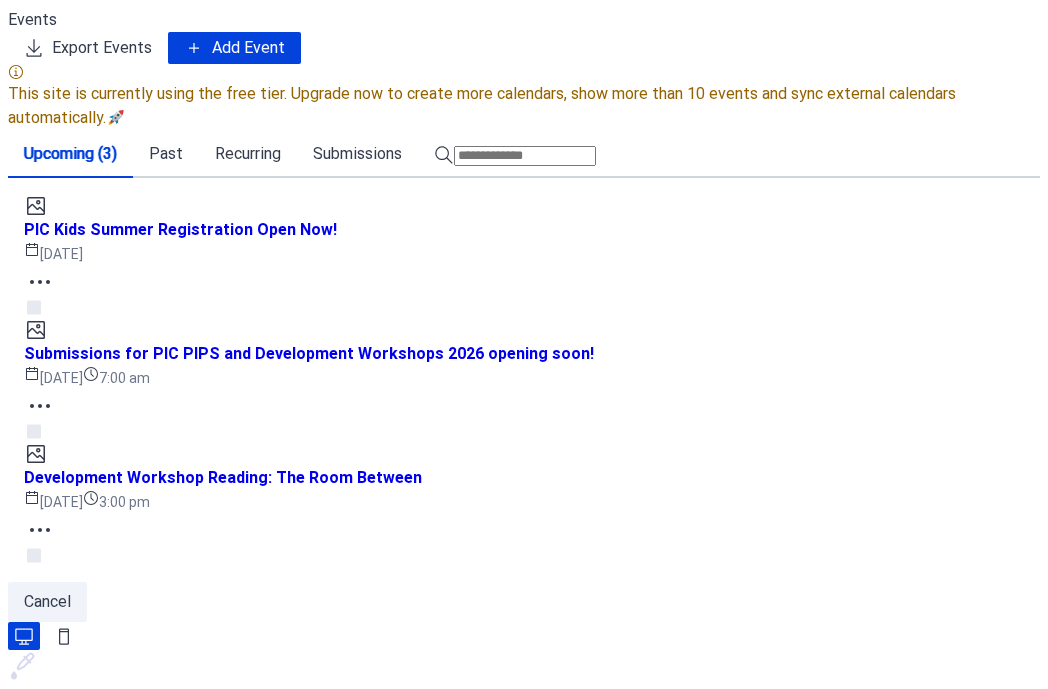 scroll, scrollTop: 0, scrollLeft: 0, axis: both 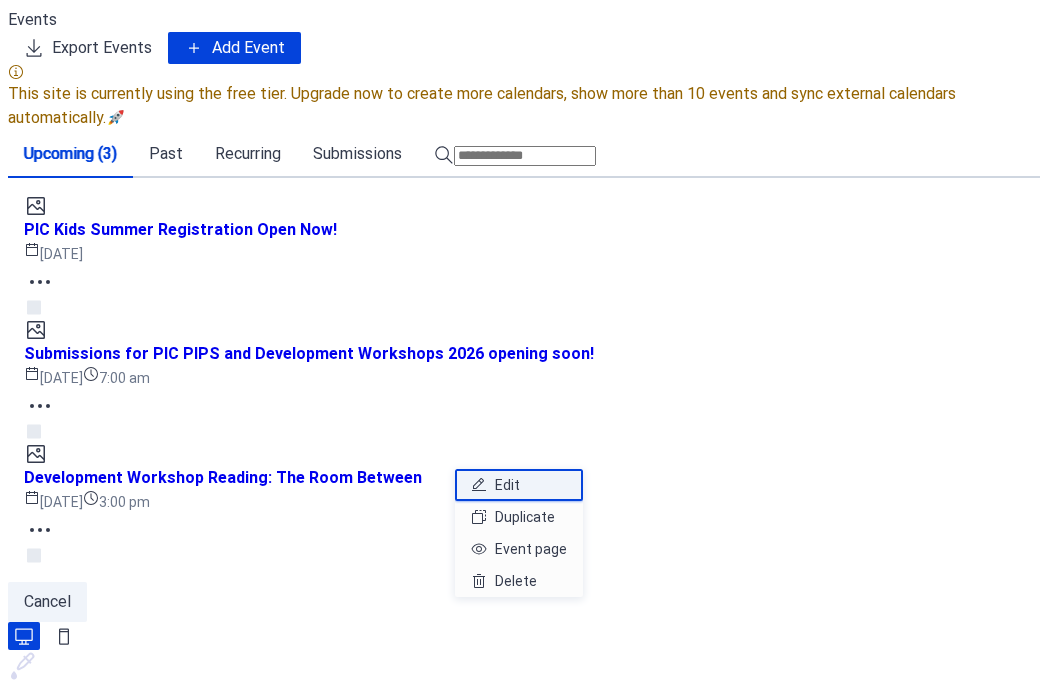click on "Edit" at bounding box center (507, 485) 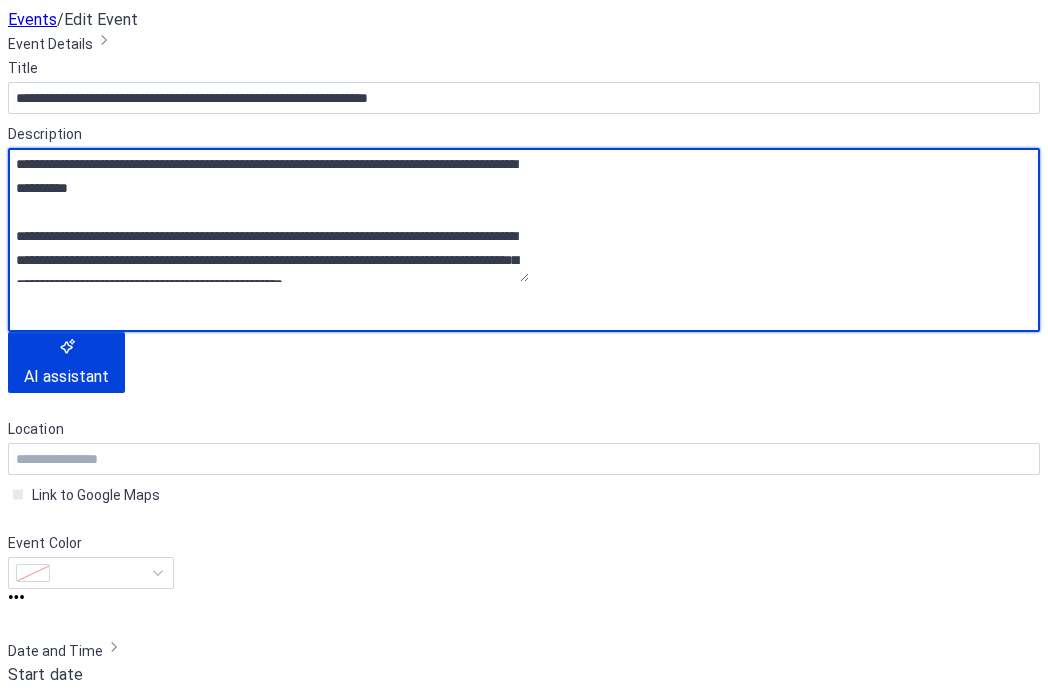 drag, startPoint x: 57, startPoint y: 242, endPoint x: 193, endPoint y: 259, distance: 137.05838 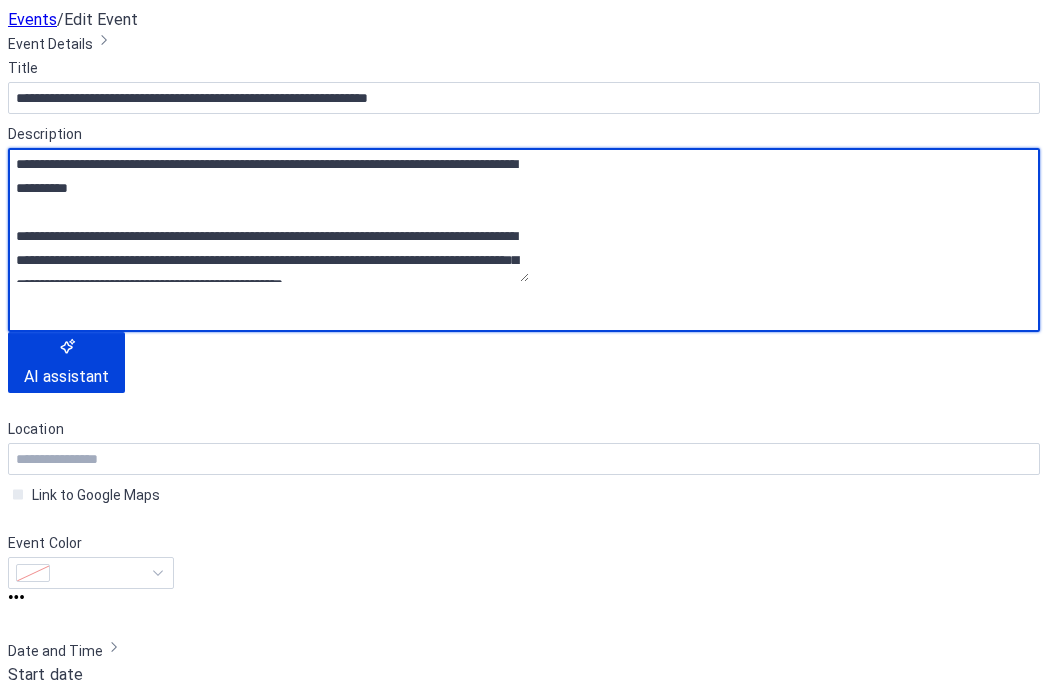 click on "**********" at bounding box center (268, 215) 